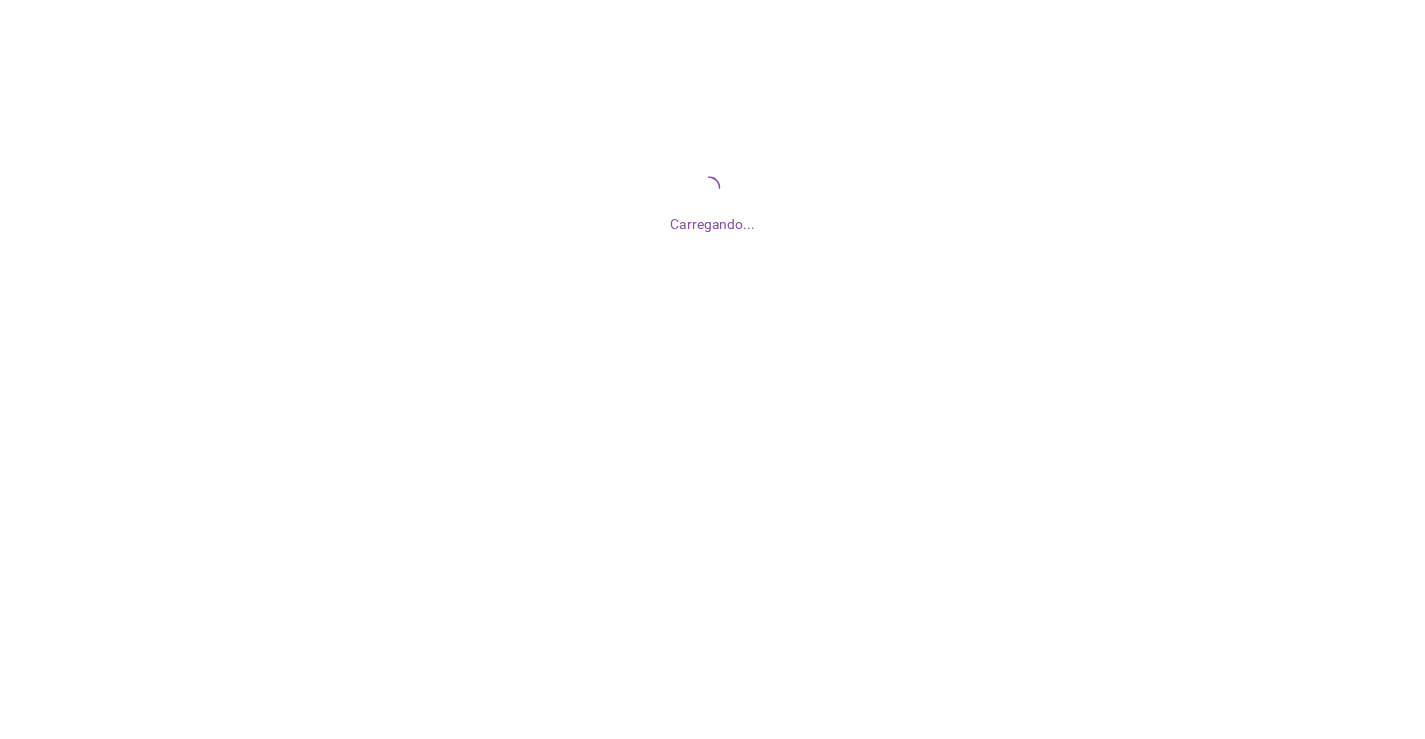 scroll, scrollTop: 0, scrollLeft: 0, axis: both 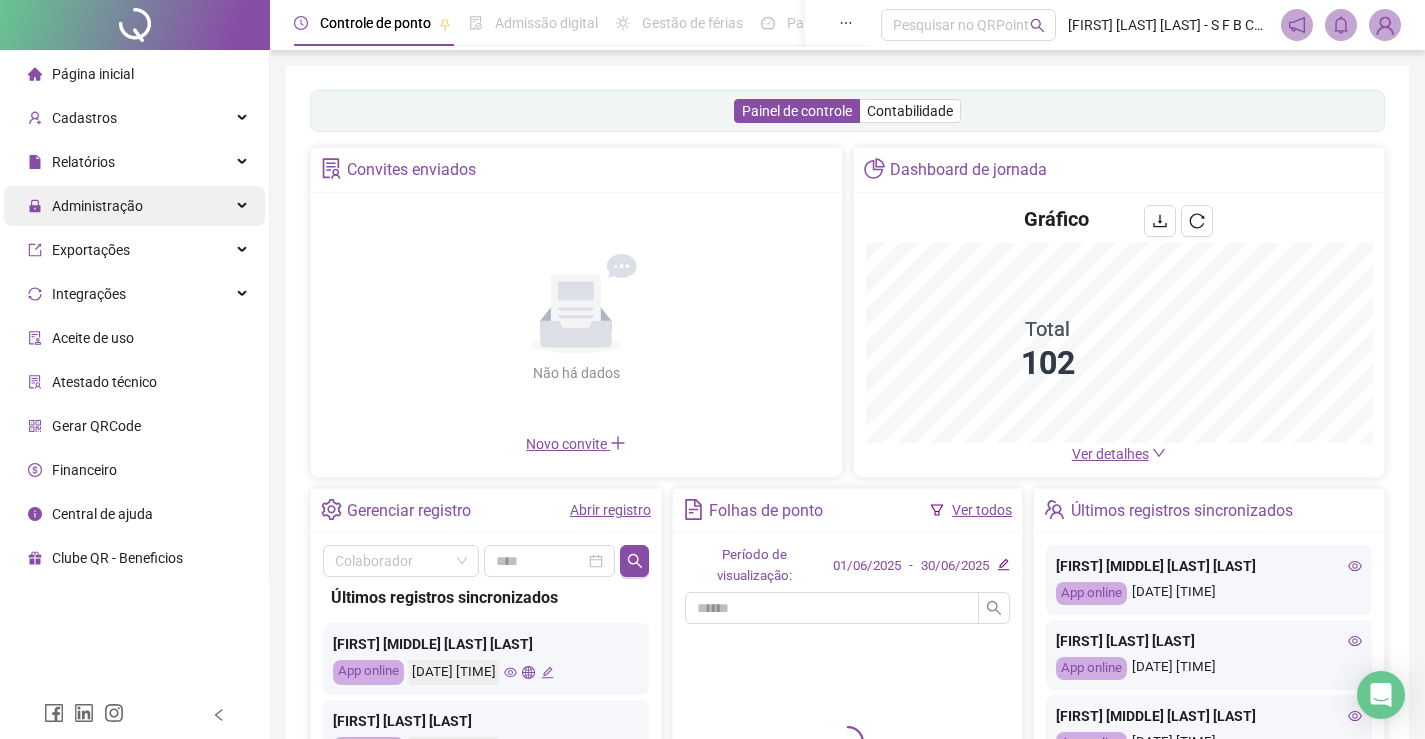 click on "Administração" at bounding box center [134, 206] 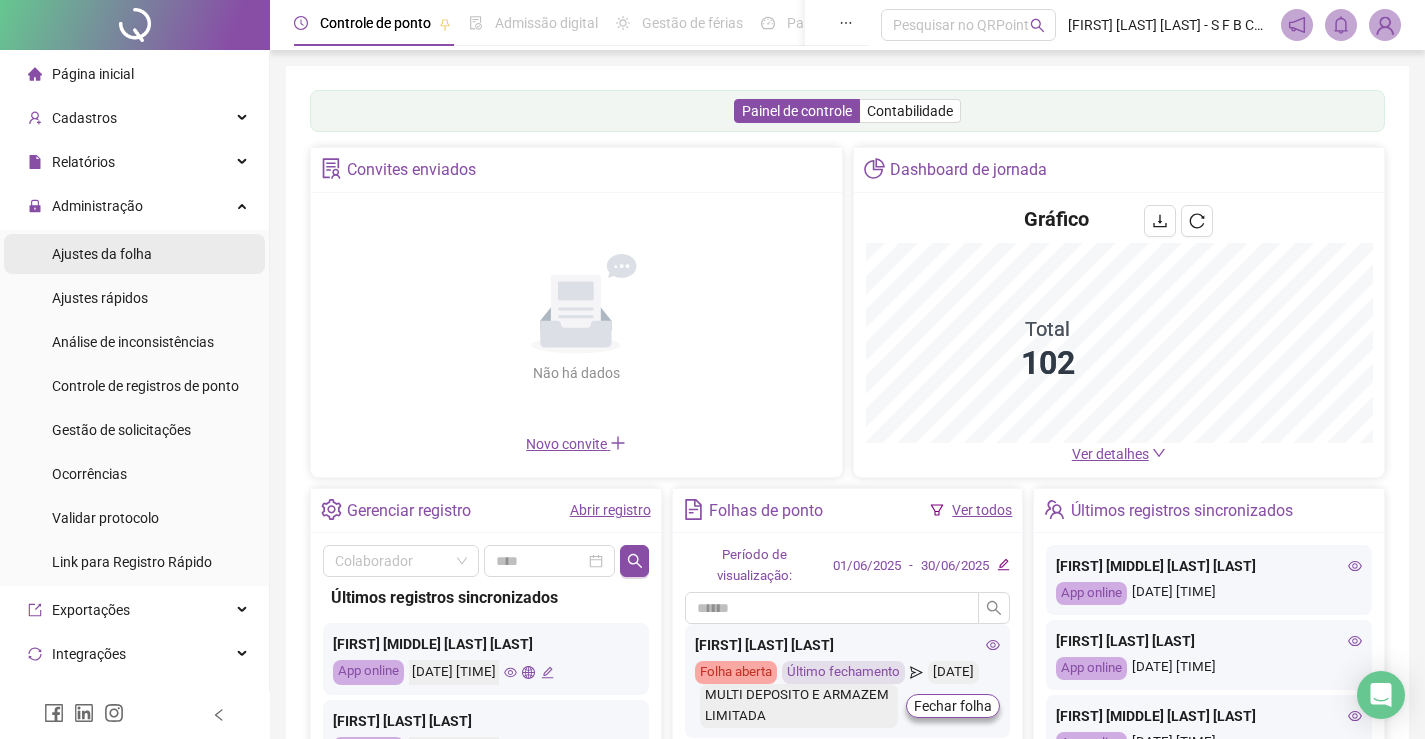 click on "Ajustes da folha" at bounding box center (134, 254) 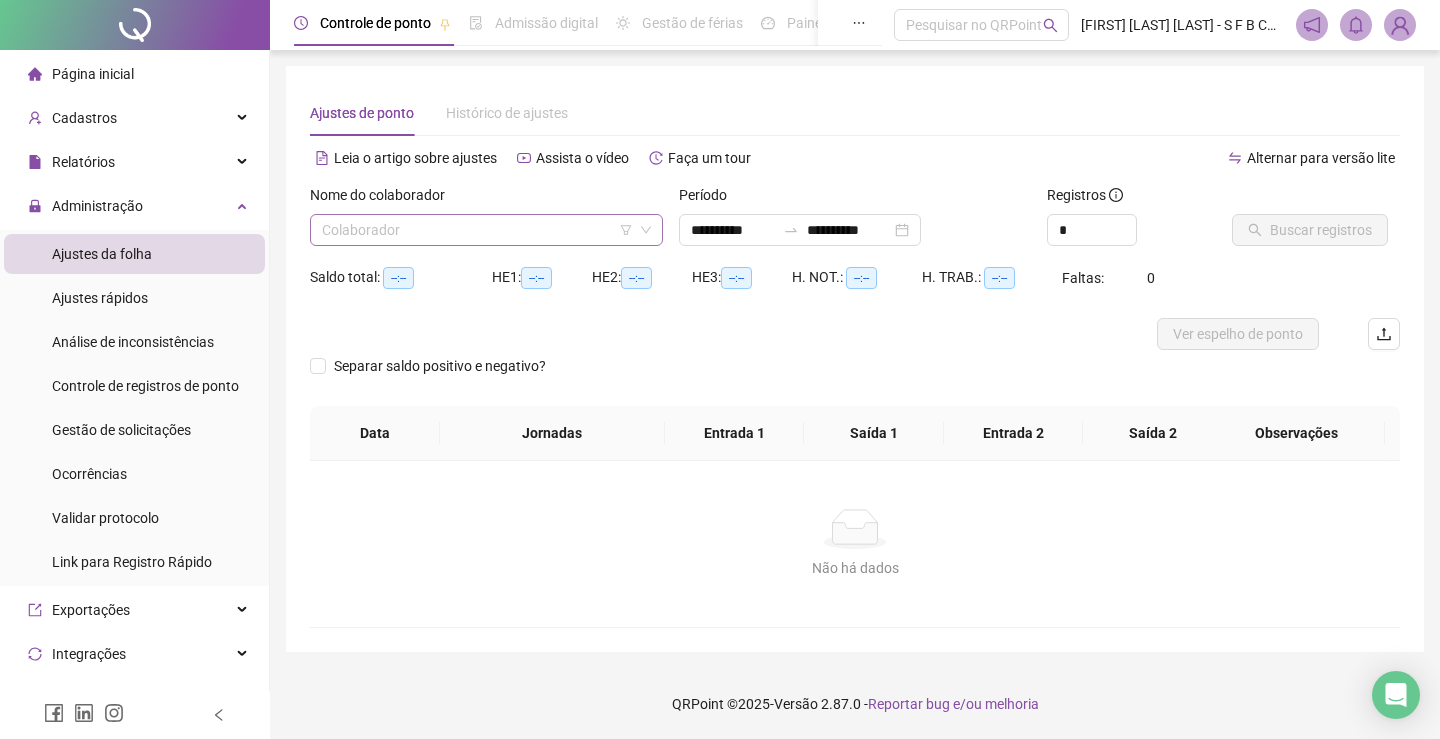 click at bounding box center [480, 230] 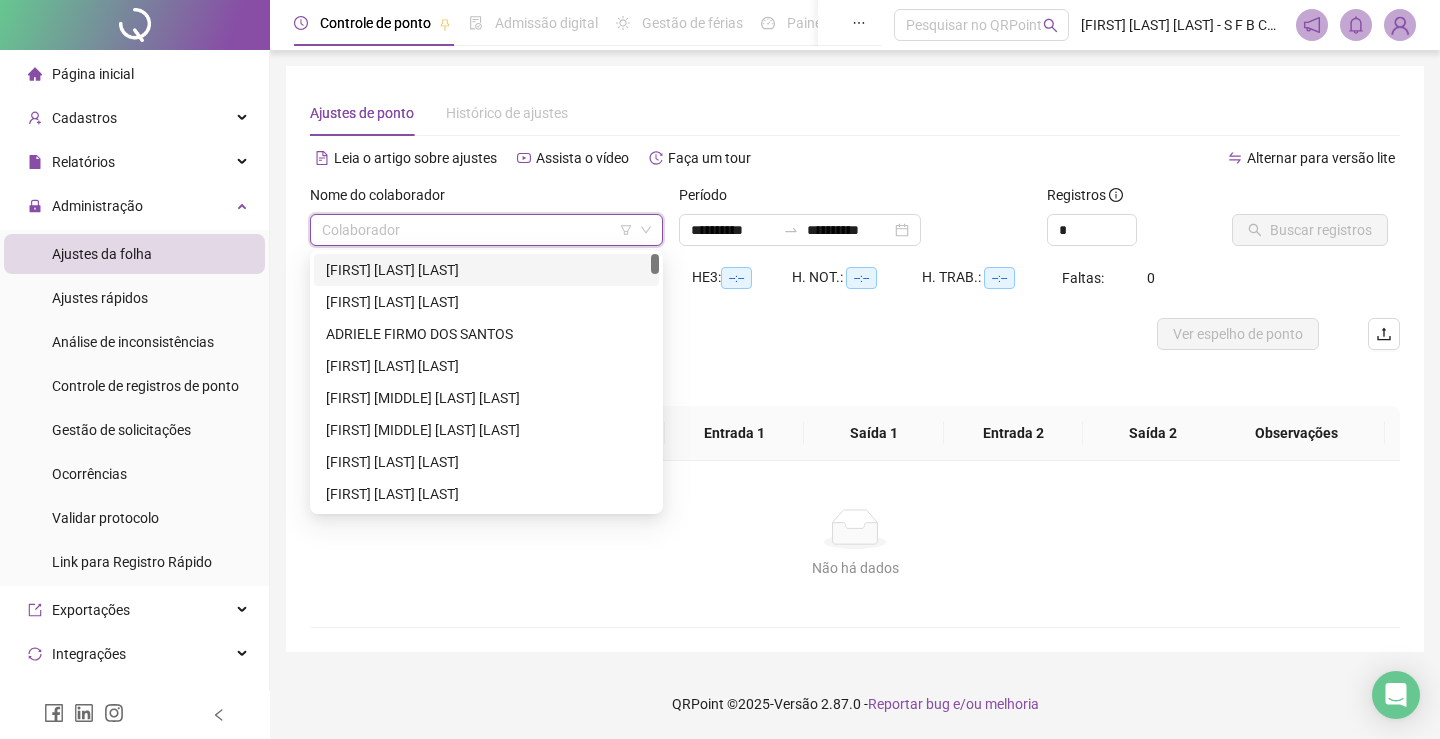 click at bounding box center (480, 230) 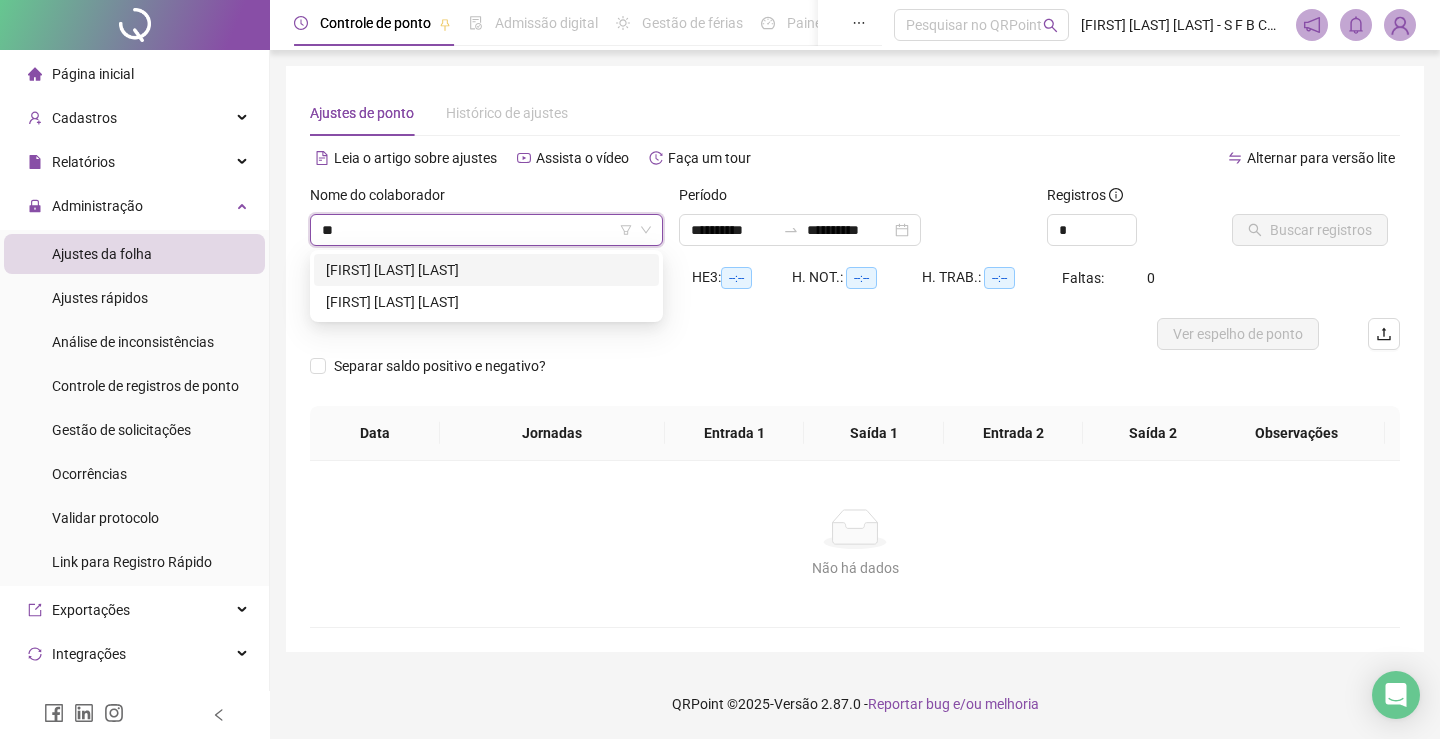 type on "***" 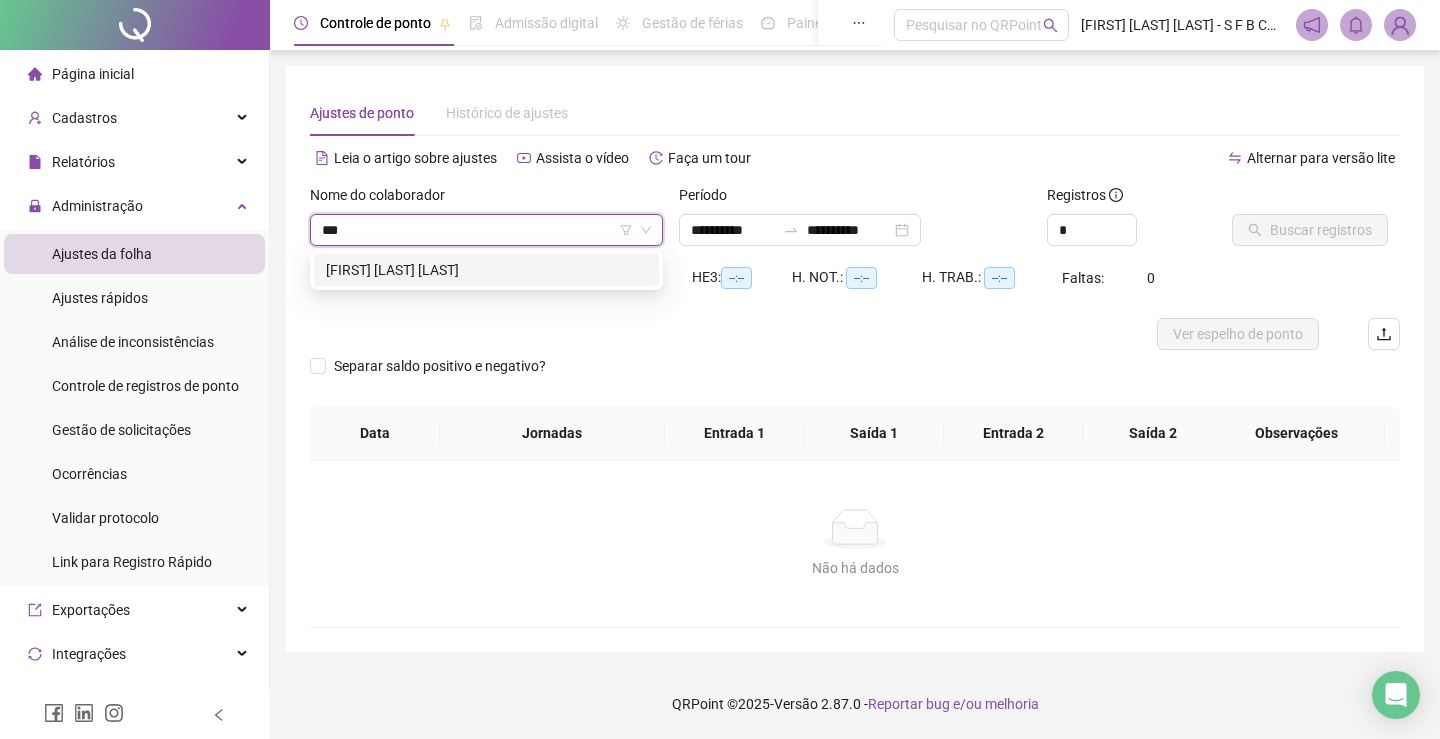 click on "[FIRST] [LAST] [LAST]" at bounding box center (486, 270) 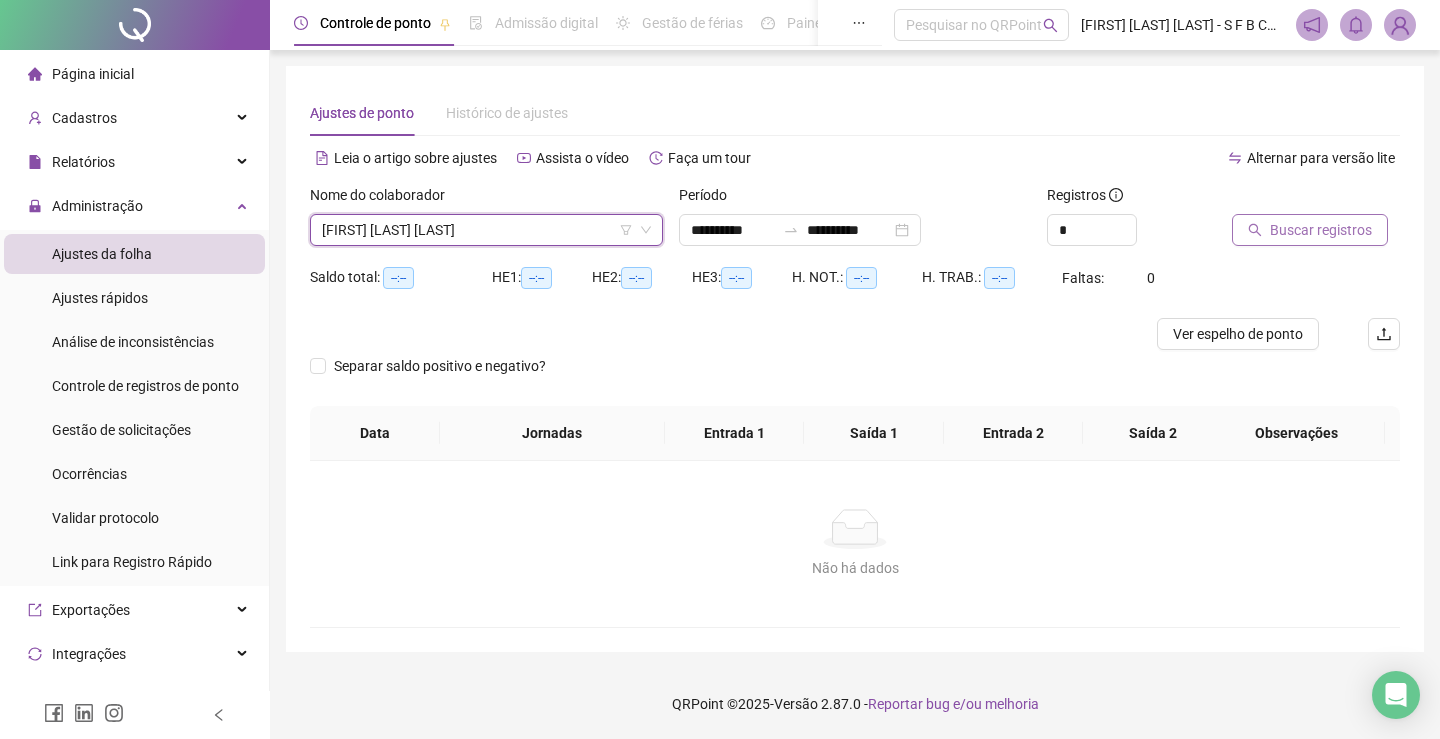 click on "Buscar registros" at bounding box center [1321, 230] 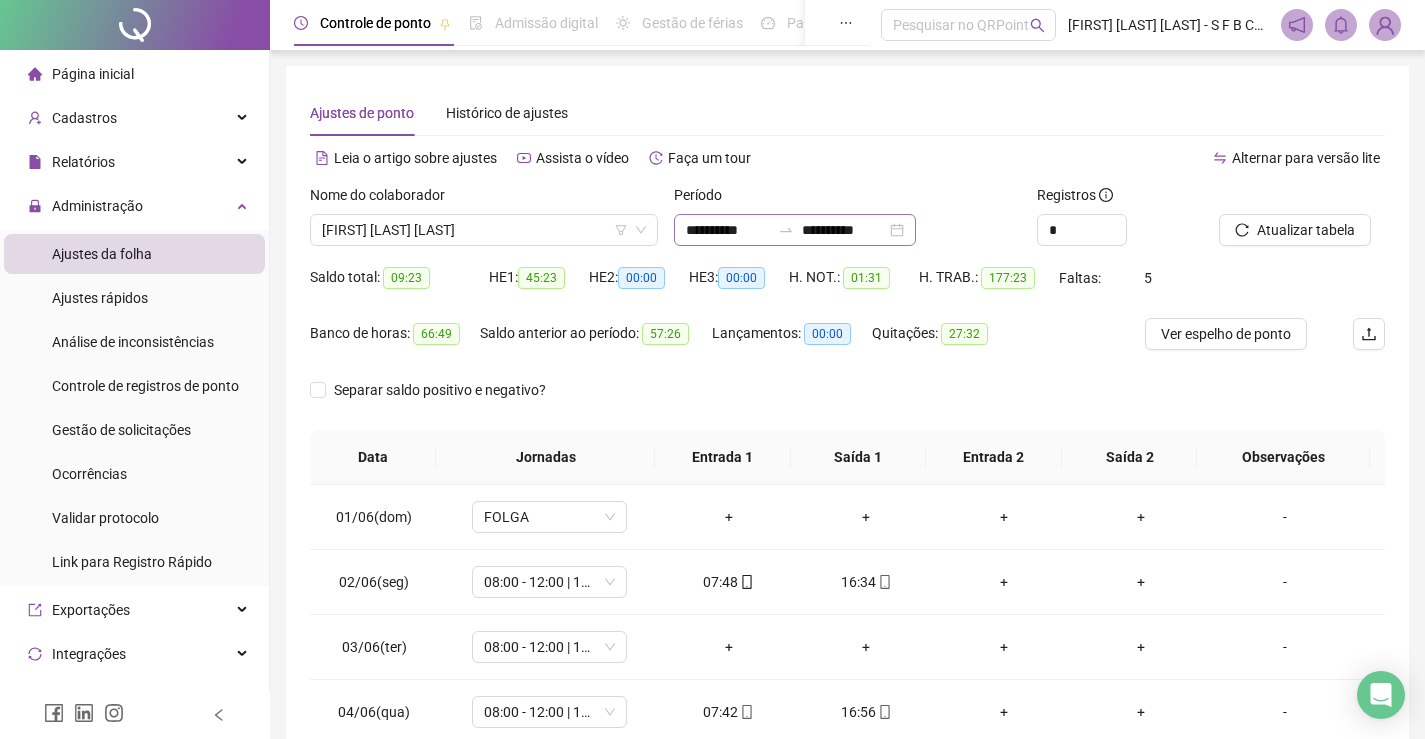click on "**********" at bounding box center (795, 230) 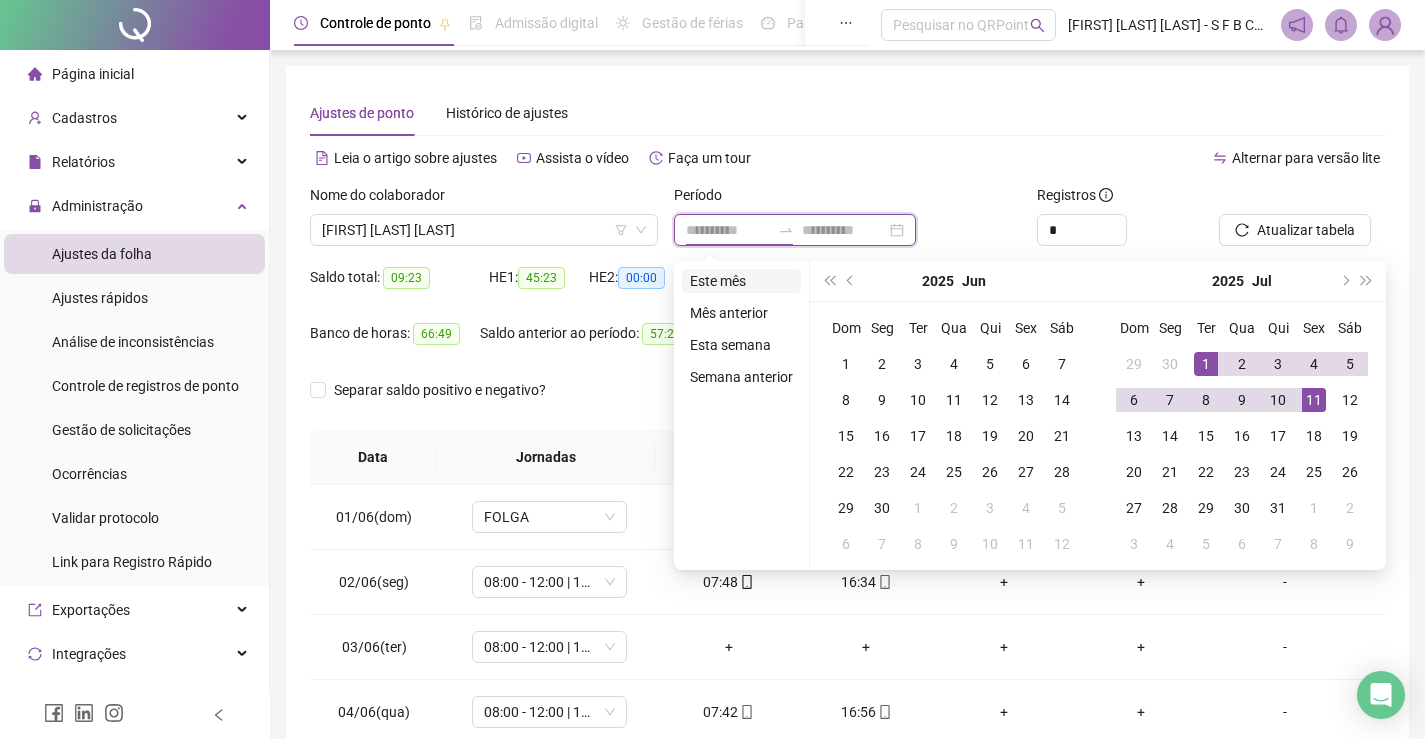 type on "**********" 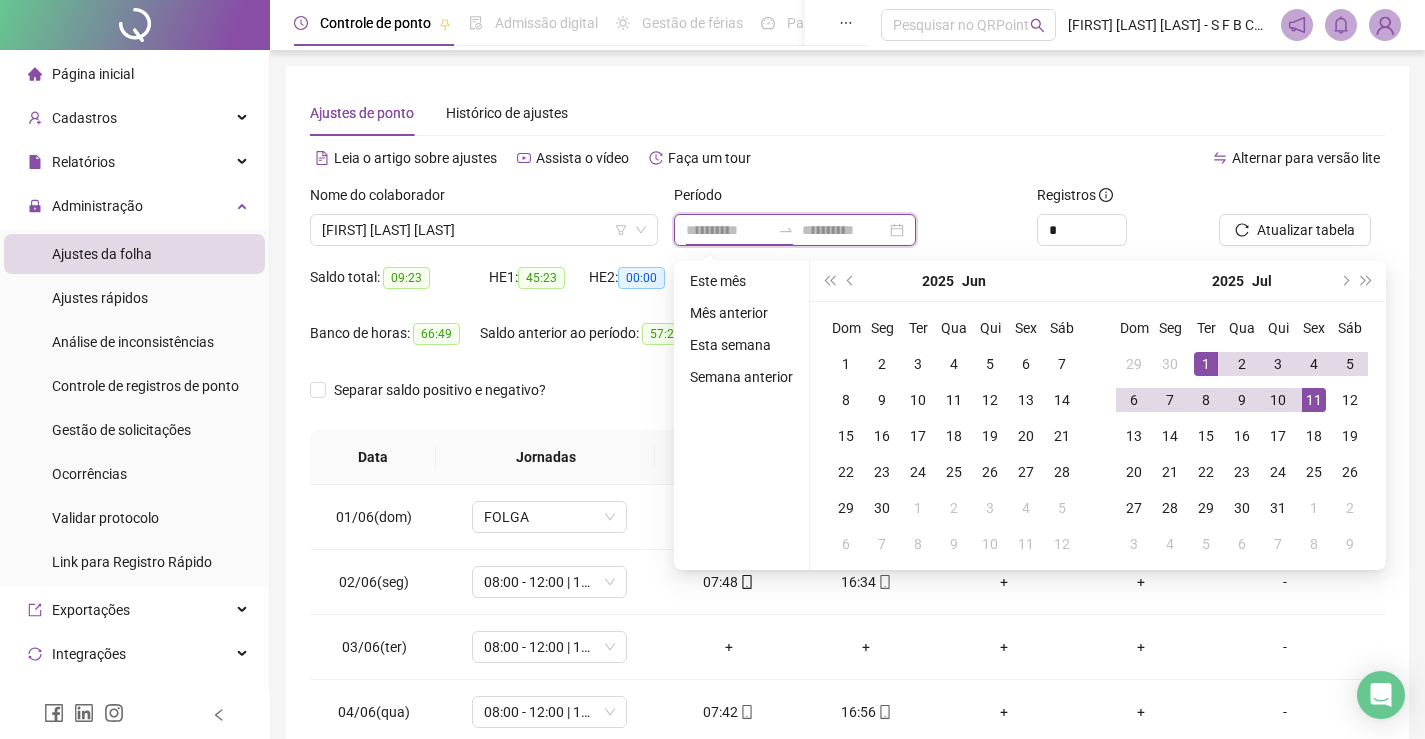 type on "**********" 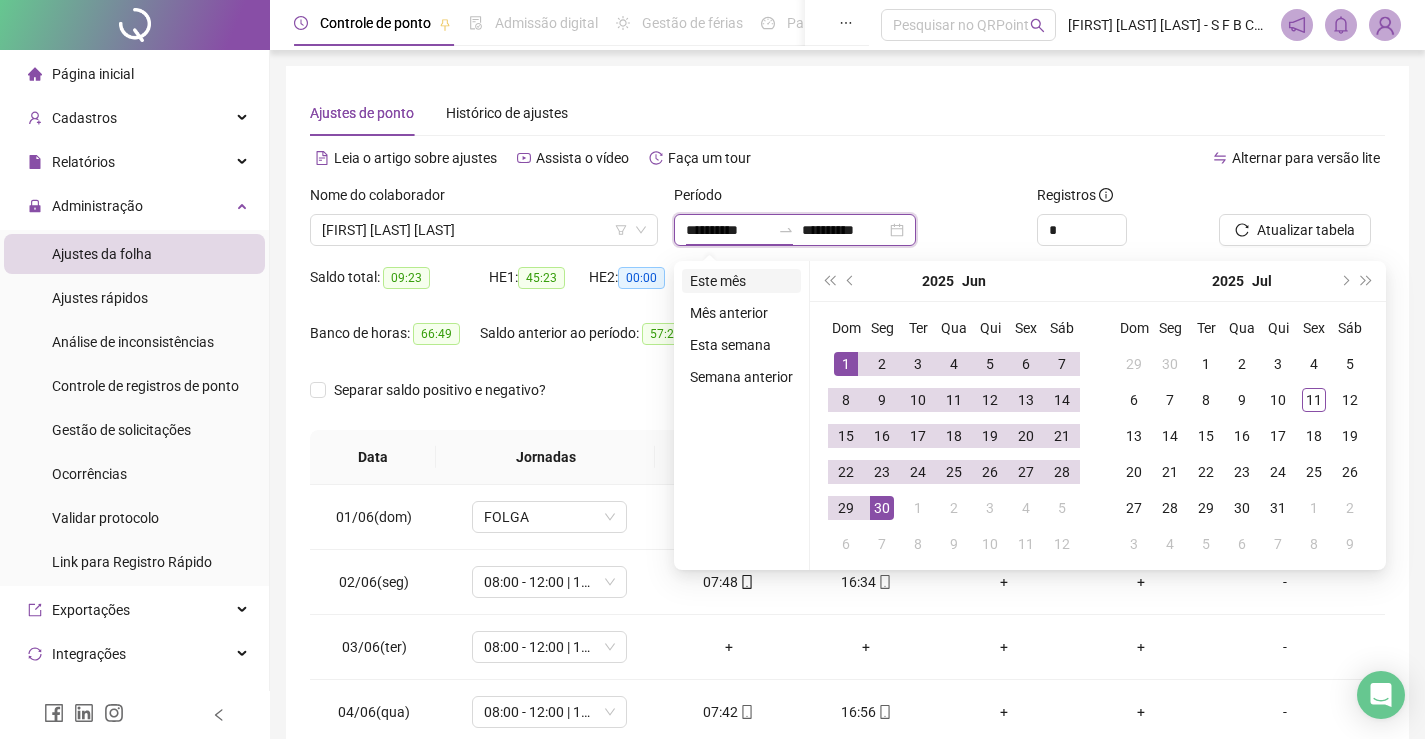 type on "**********" 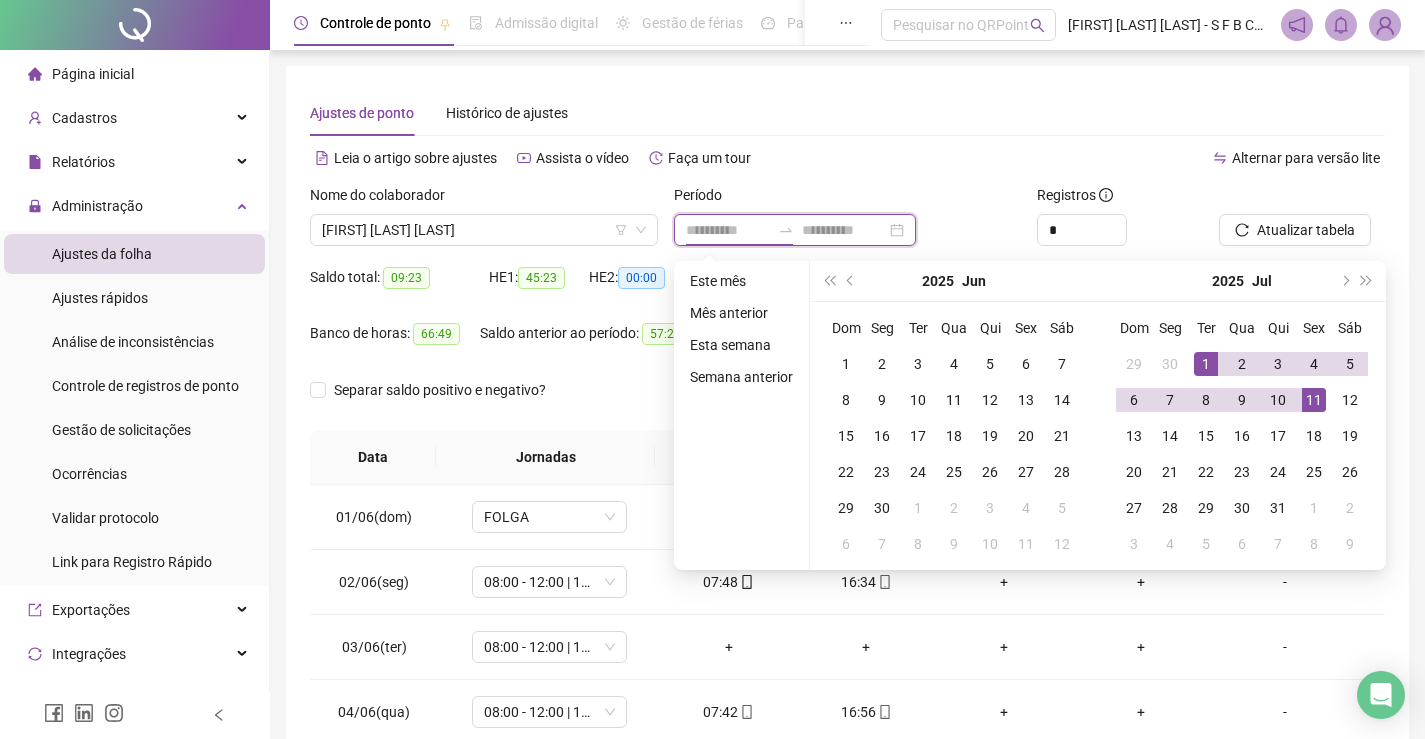 type on "**********" 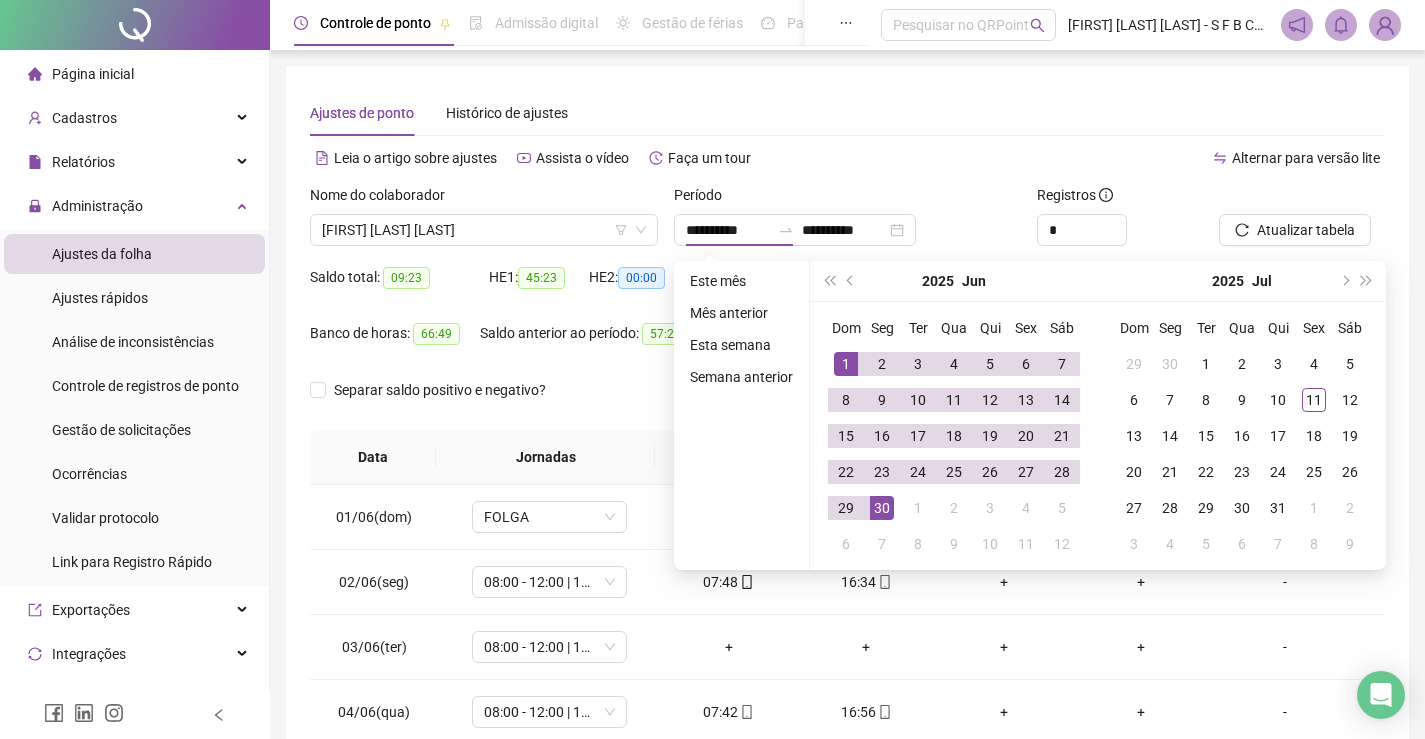 click on "Alternar para versão lite" at bounding box center (1117, 158) 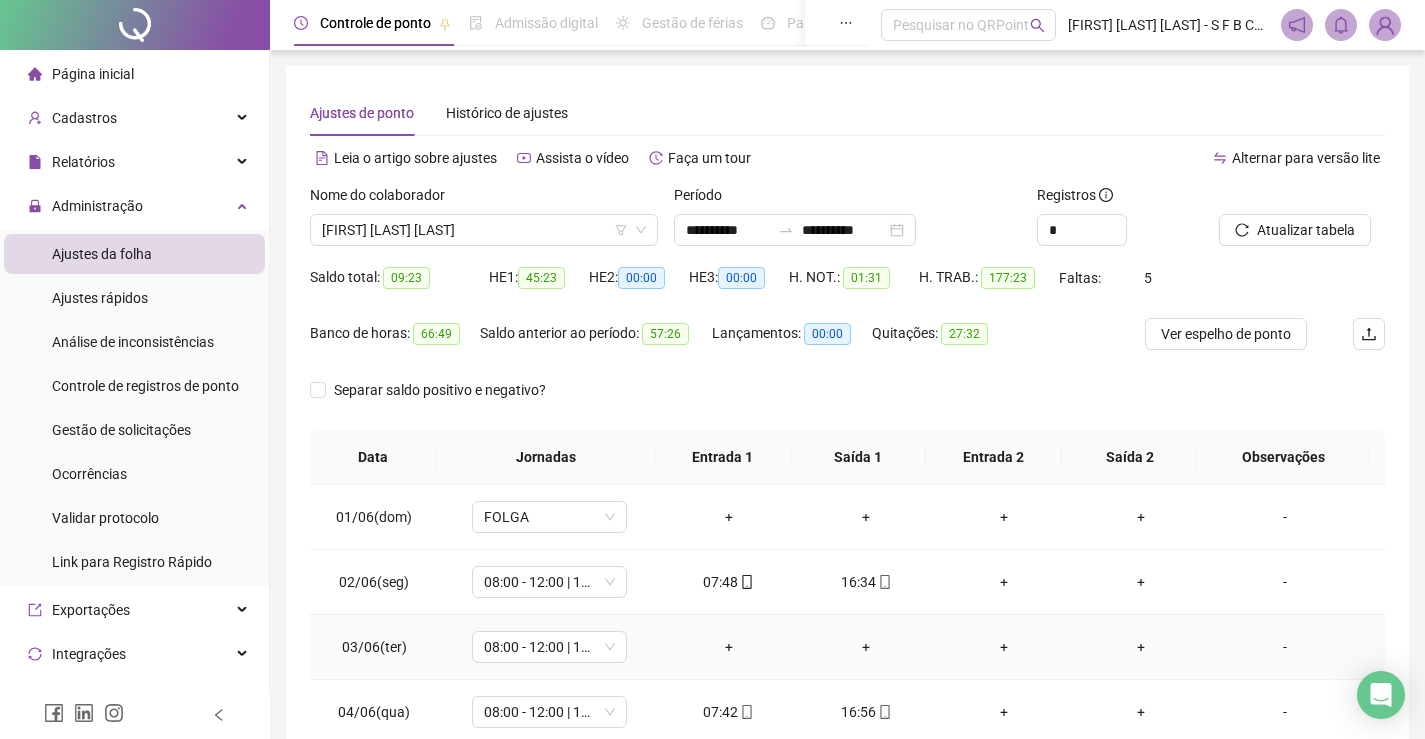 scroll, scrollTop: 200, scrollLeft: 0, axis: vertical 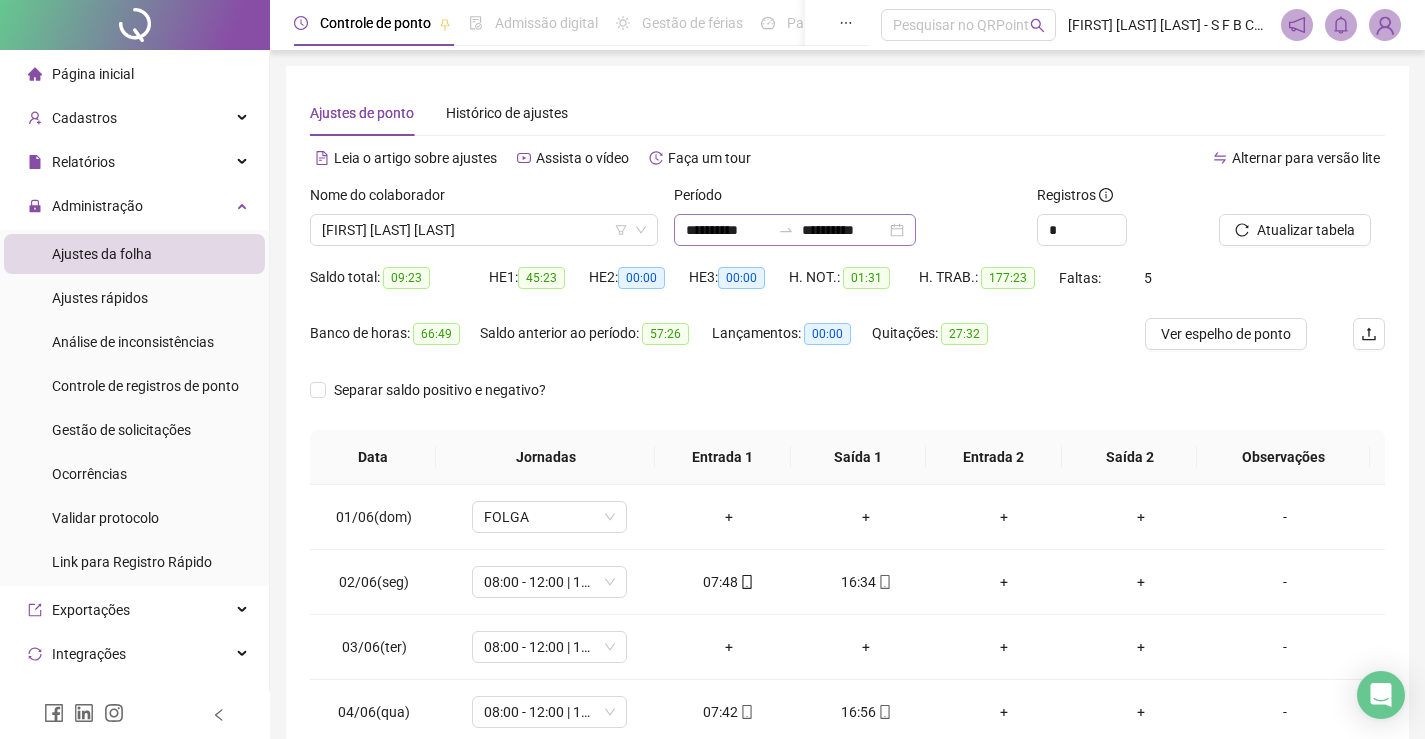 click on "**********" at bounding box center [795, 230] 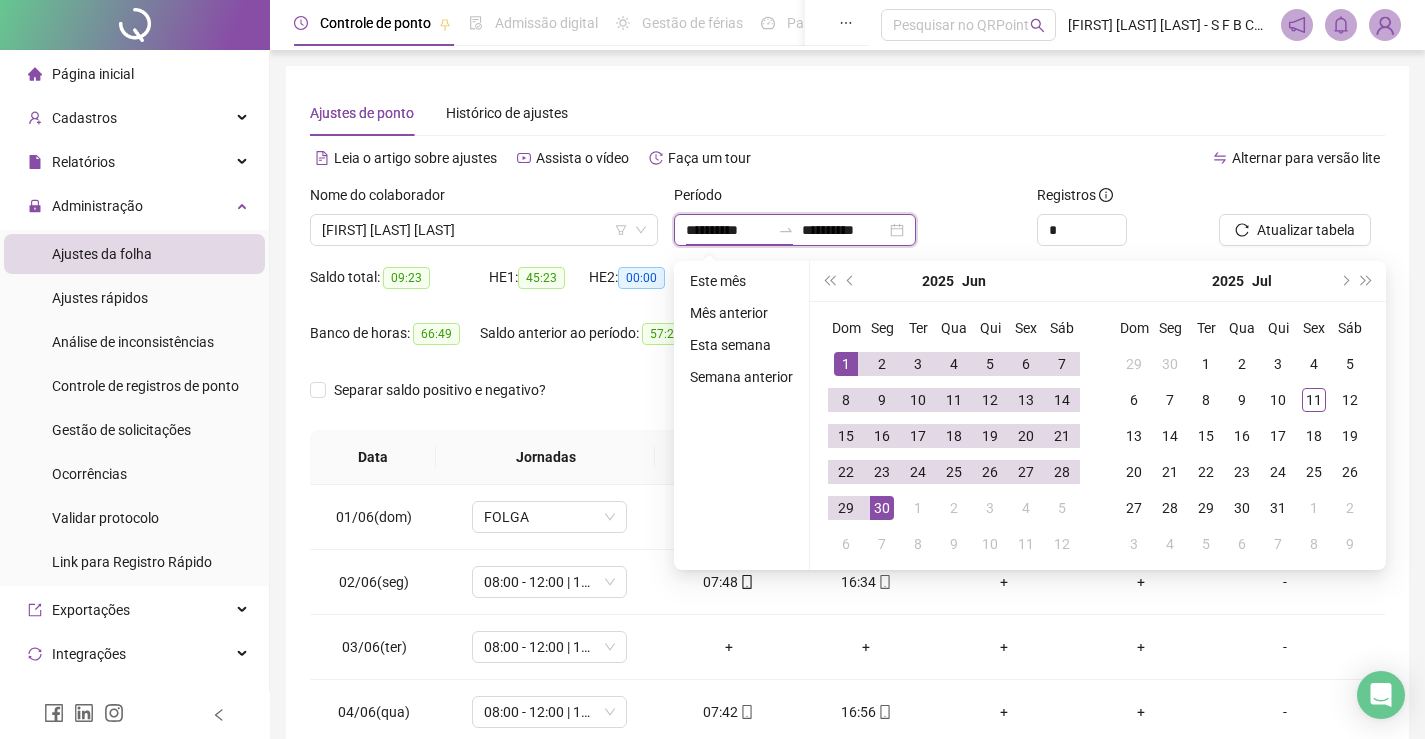 type on "**********" 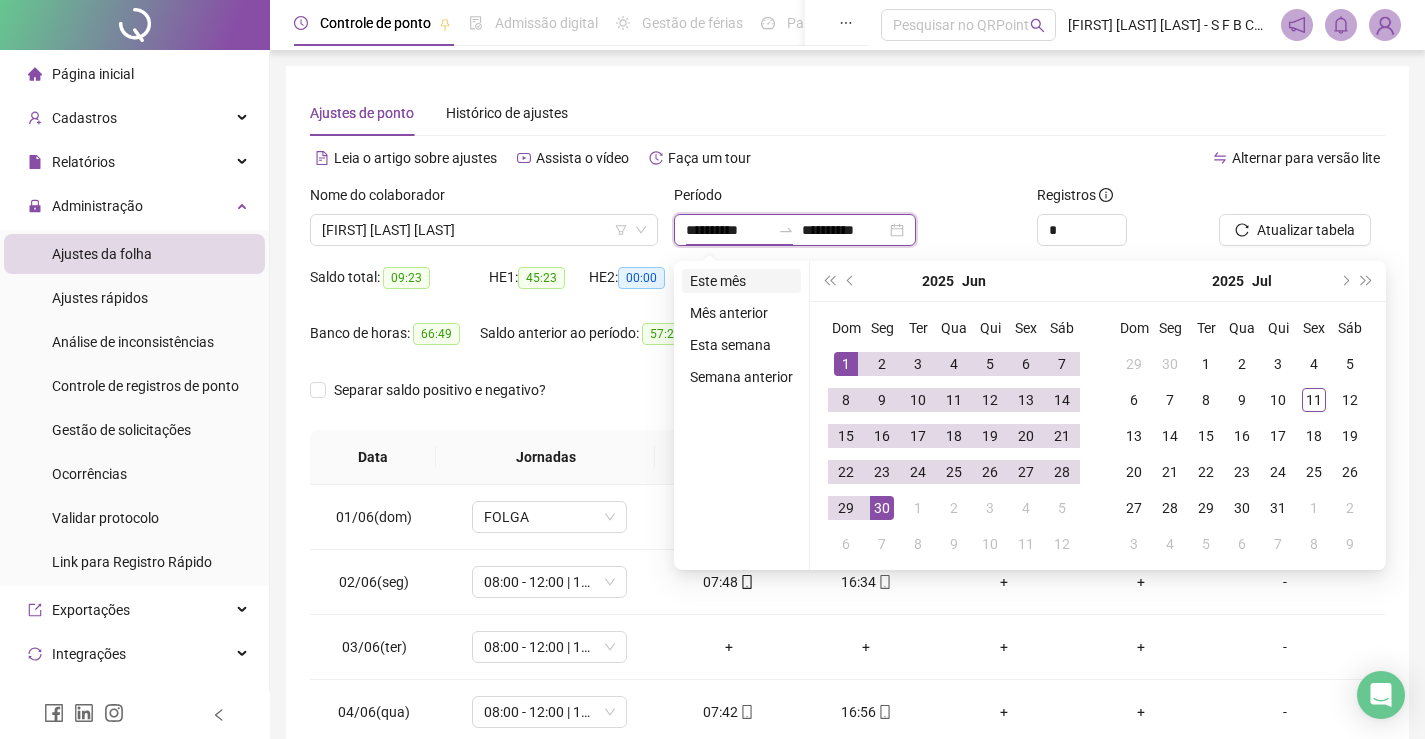type on "**********" 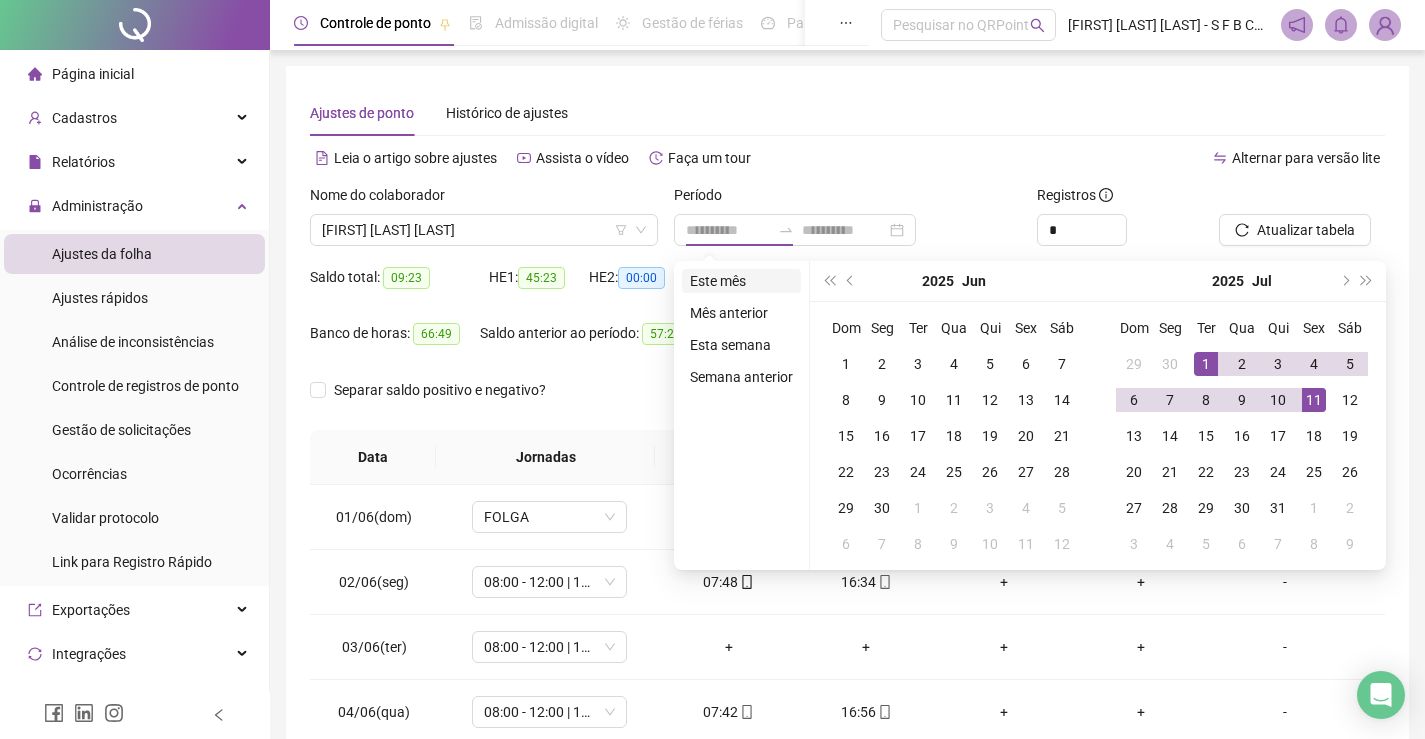 click on "Este mês" at bounding box center [741, 281] 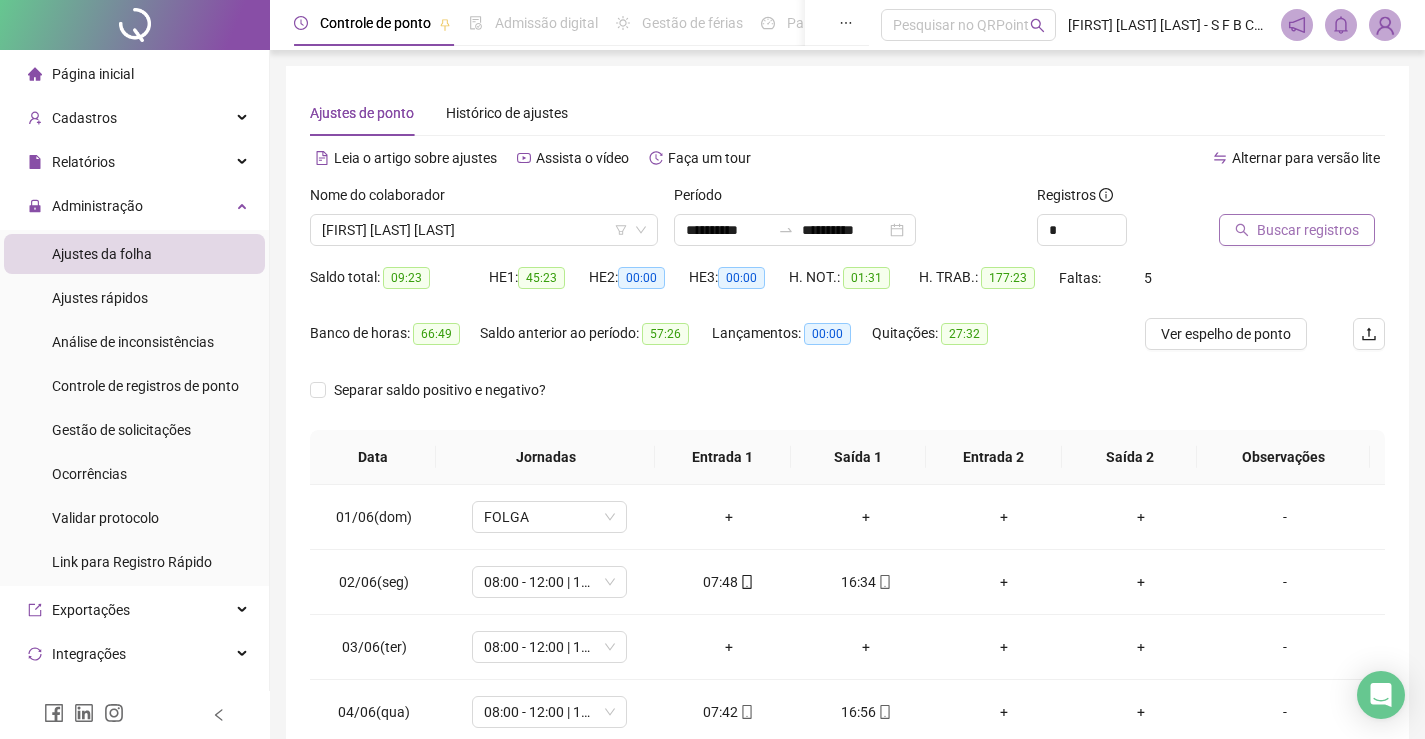 click on "Buscar registros" at bounding box center (1297, 230) 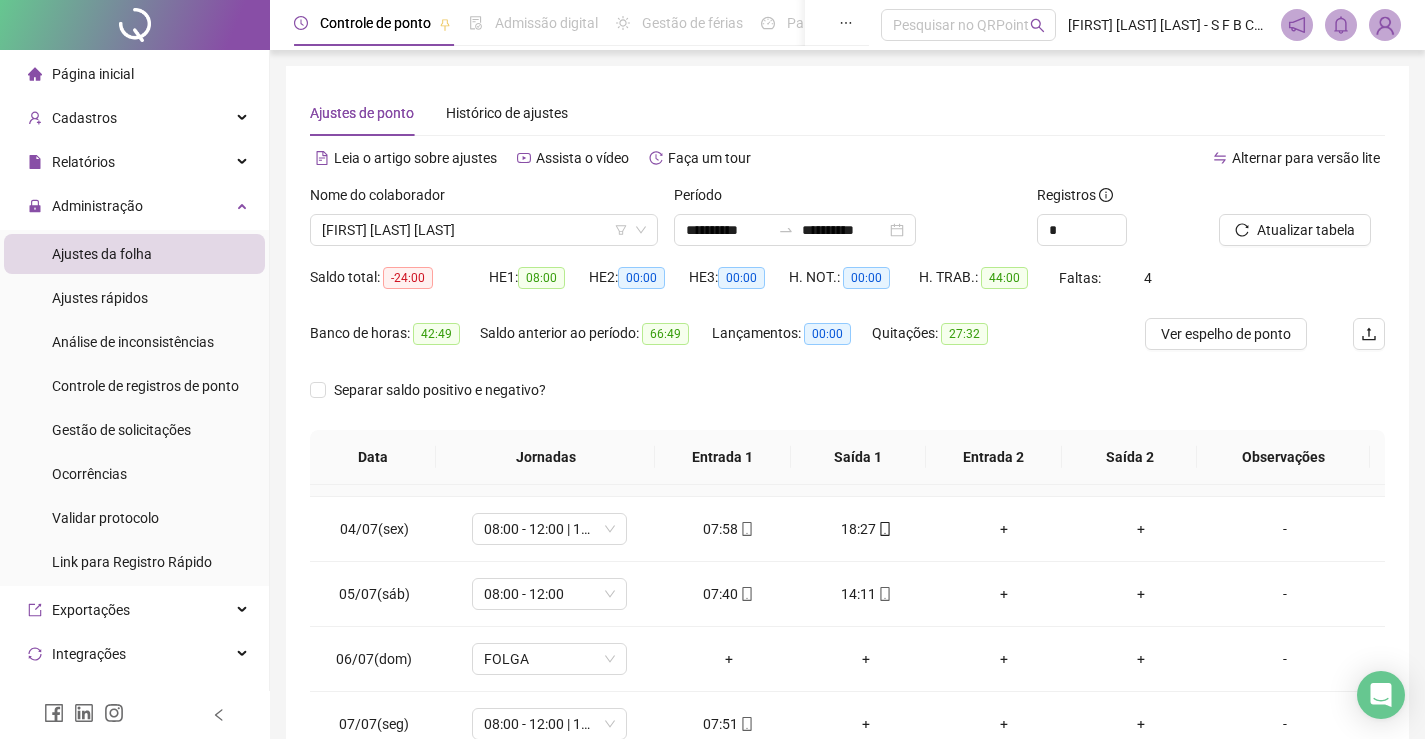scroll, scrollTop: 200, scrollLeft: 0, axis: vertical 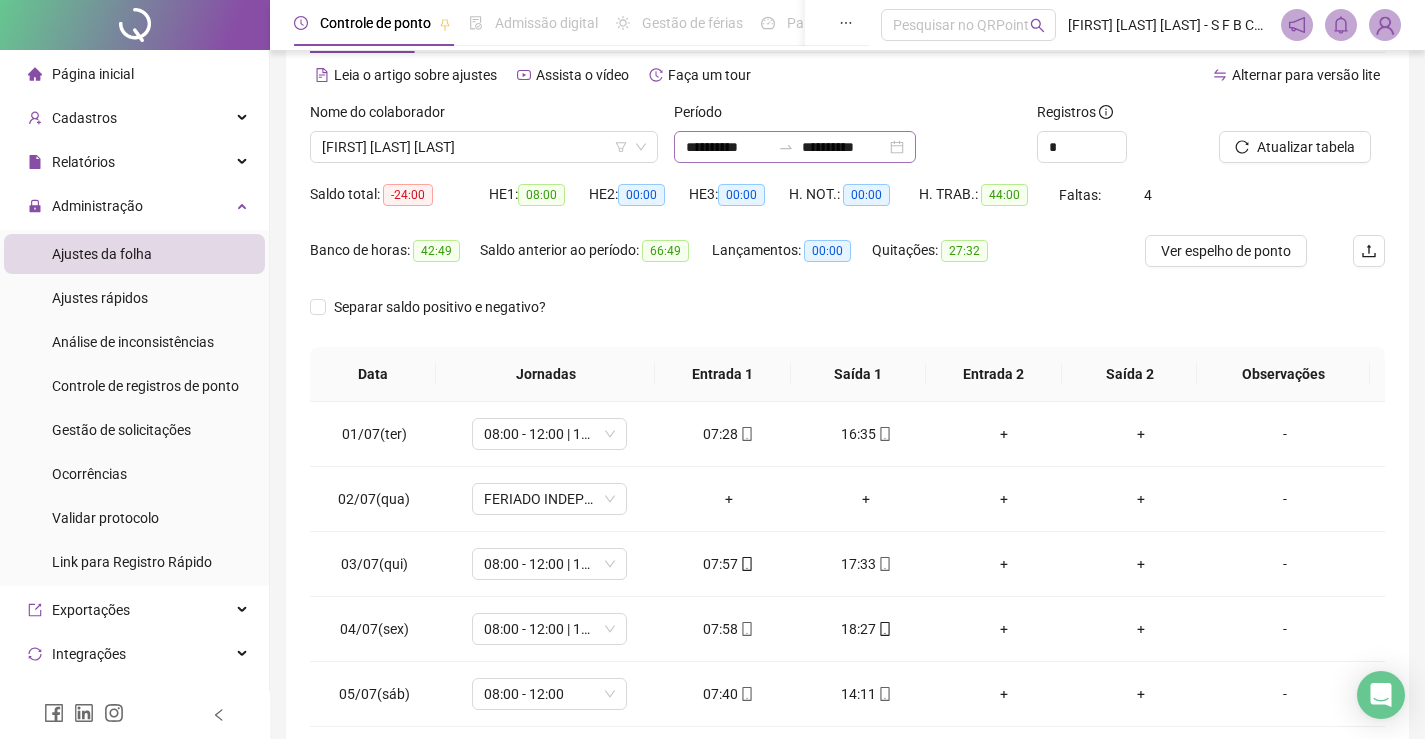 click on "**********" at bounding box center [795, 147] 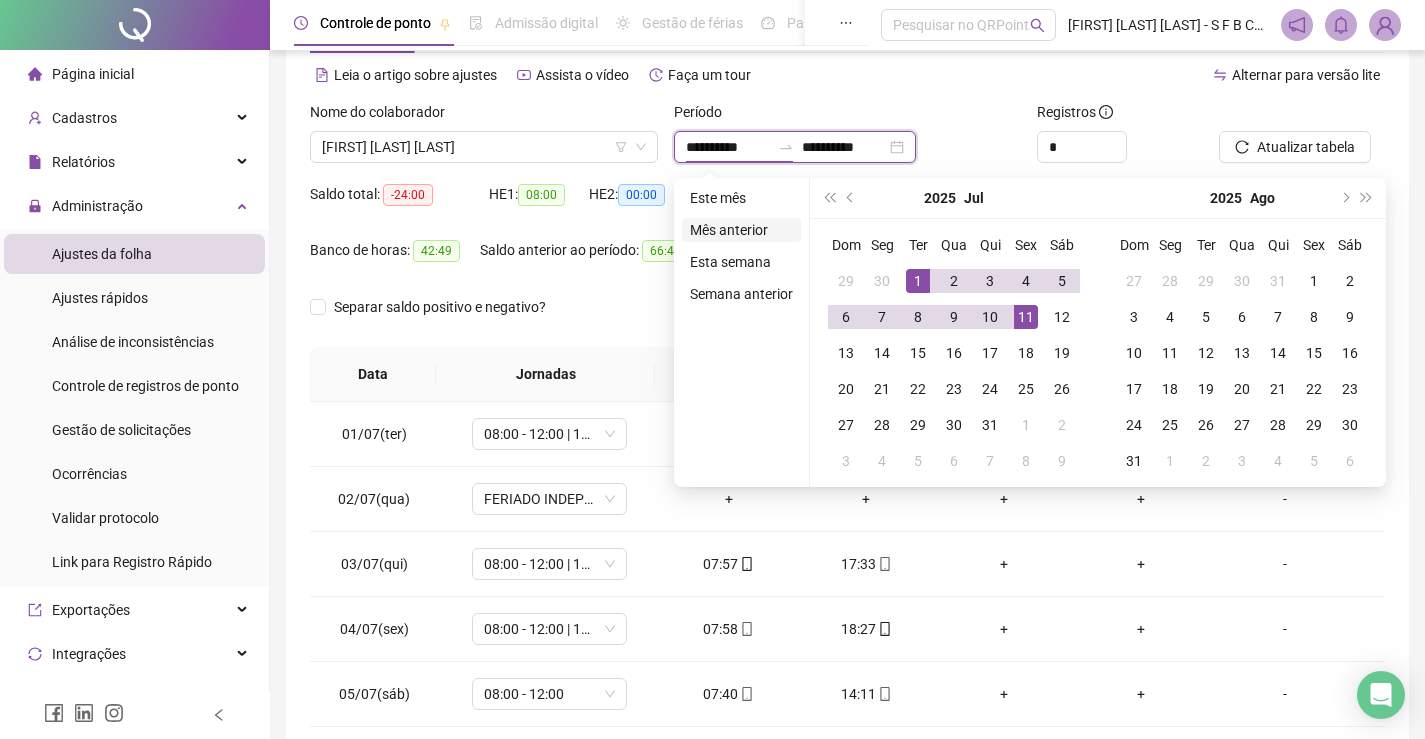 type on "**********" 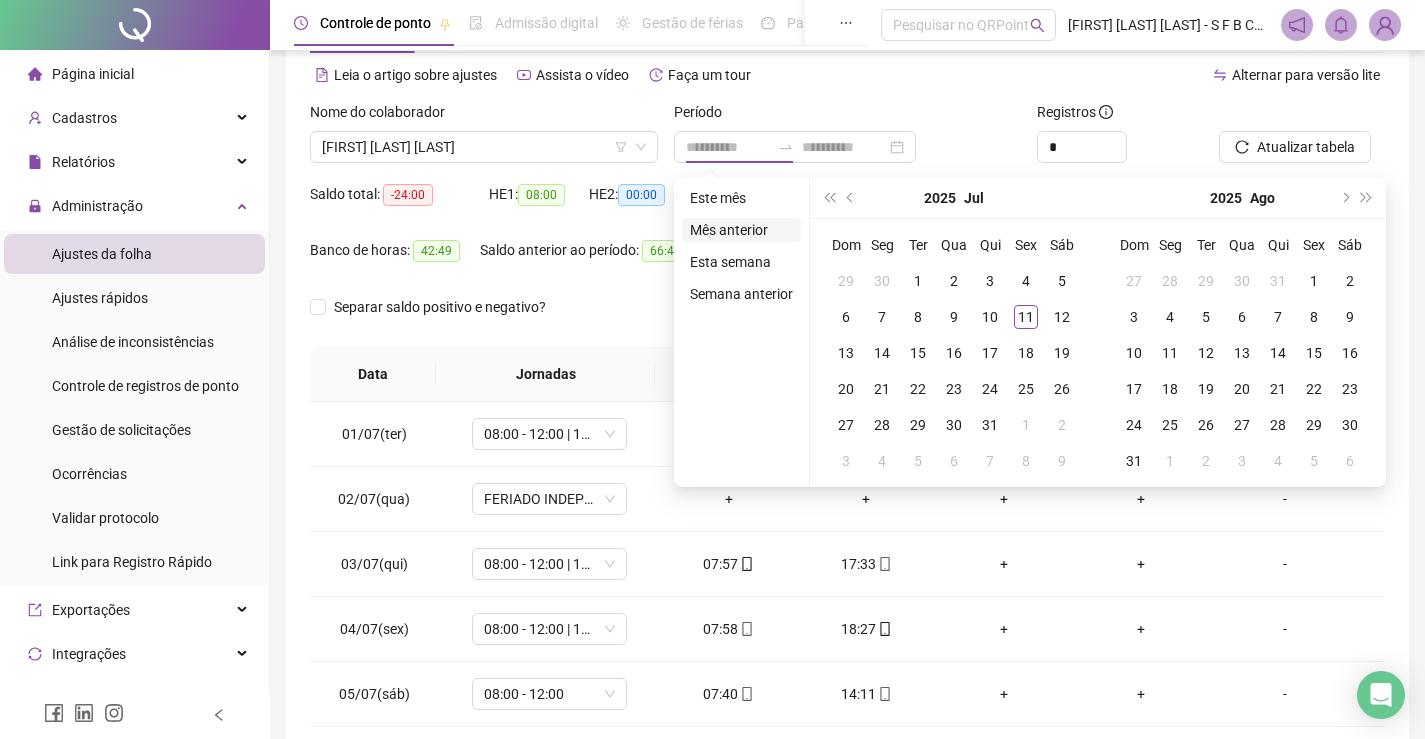 click on "Mês anterior" at bounding box center (741, 230) 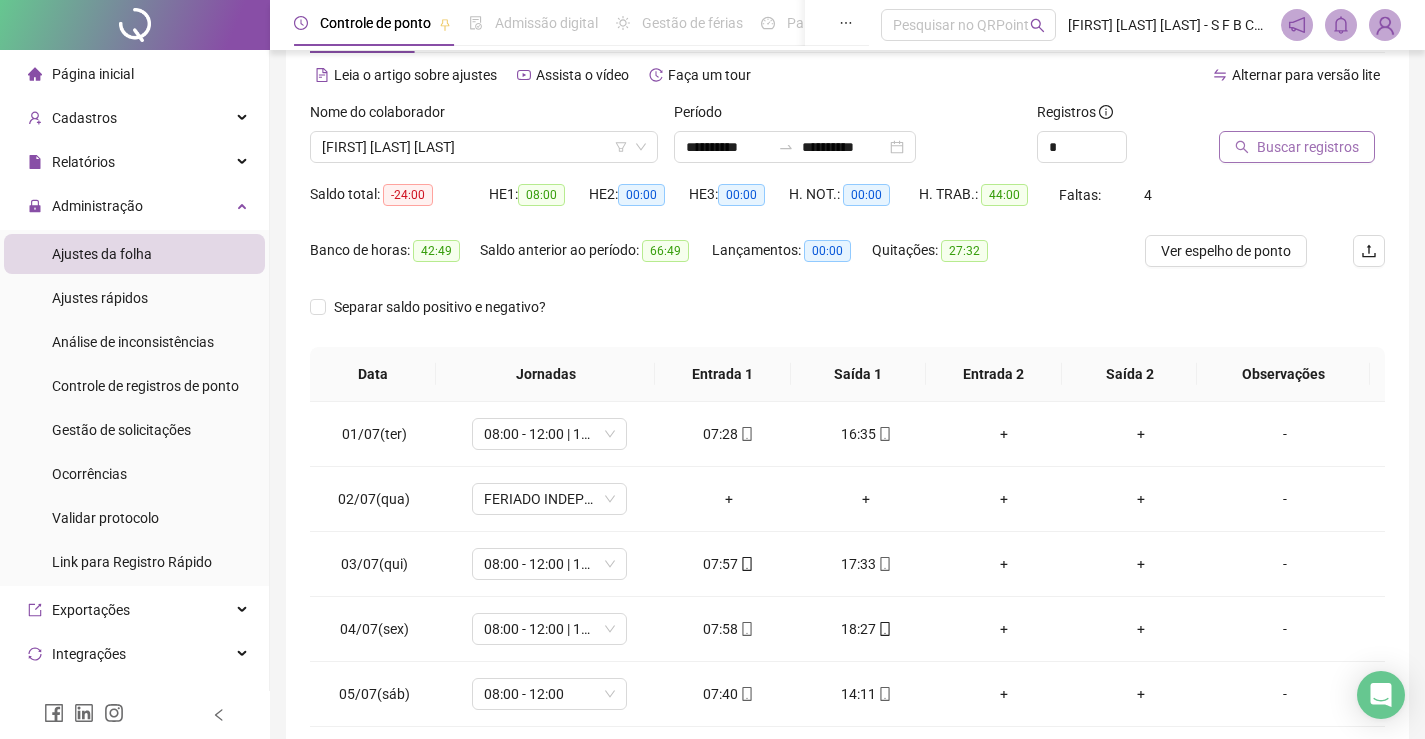click on "Buscar registros" at bounding box center [1308, 147] 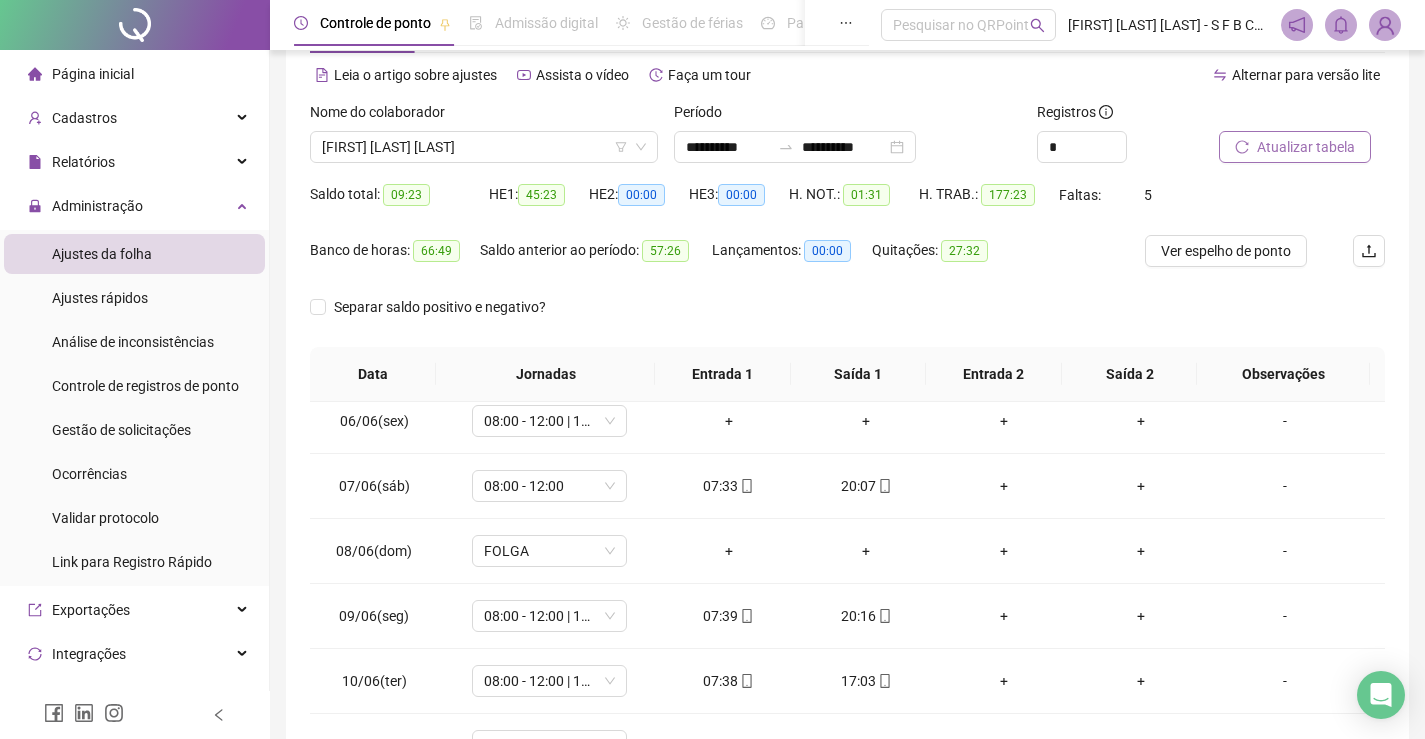 scroll, scrollTop: 400, scrollLeft: 0, axis: vertical 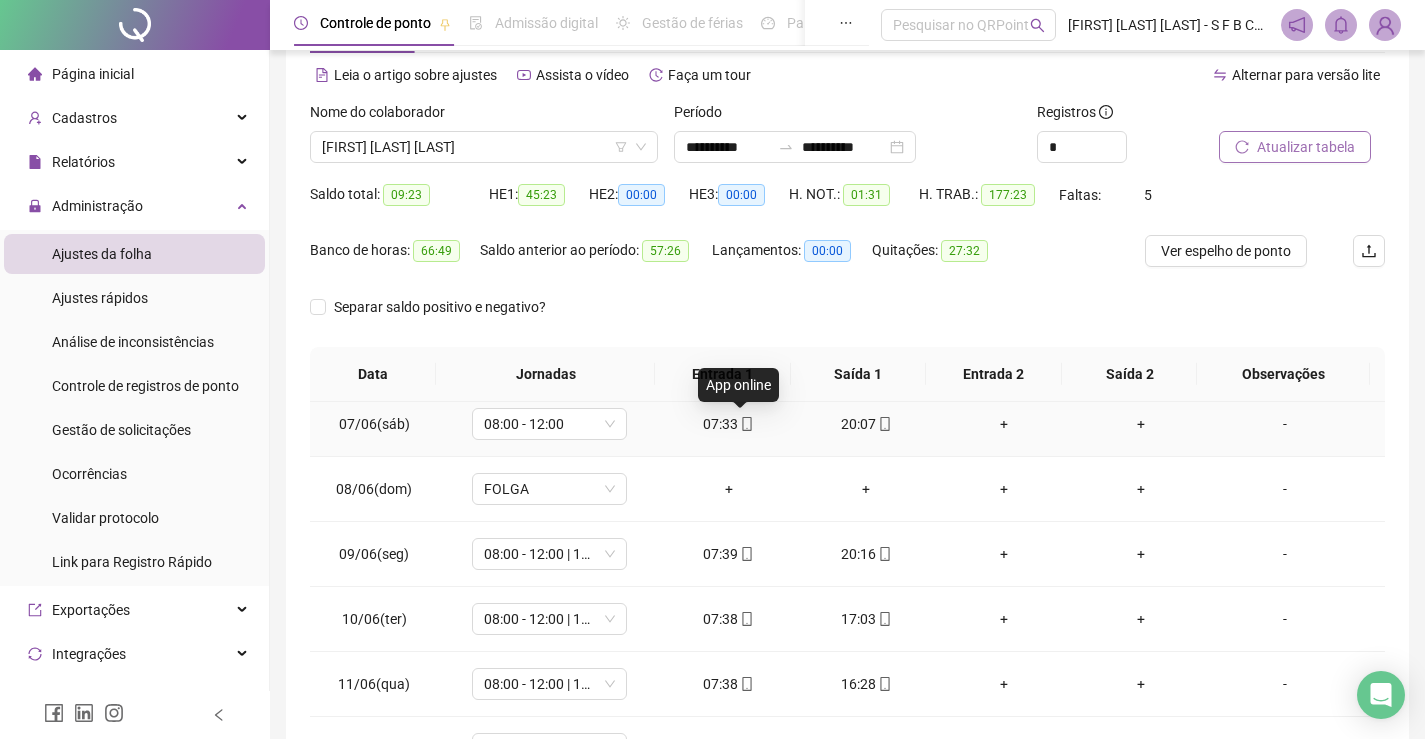 click at bounding box center (746, 424) 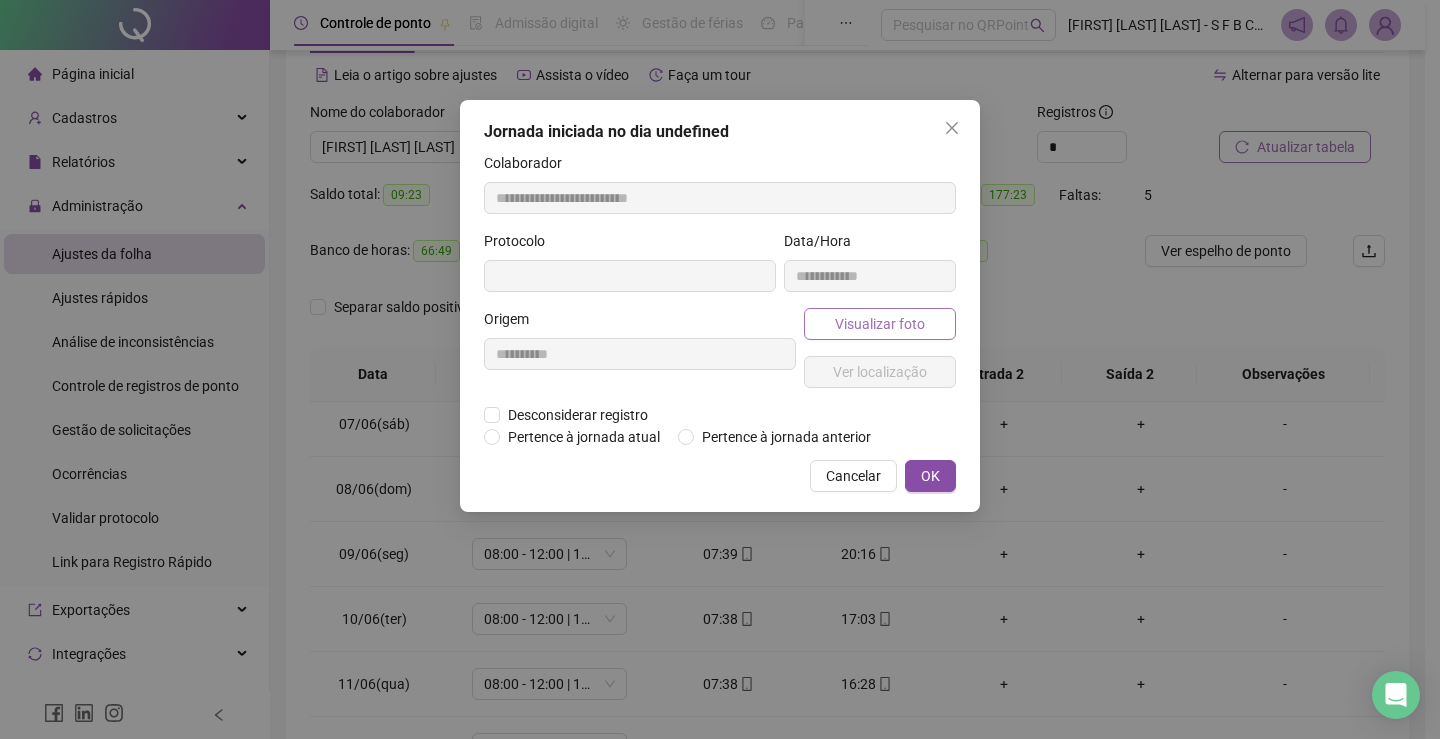 click on "Visualizar foto" at bounding box center (880, 324) 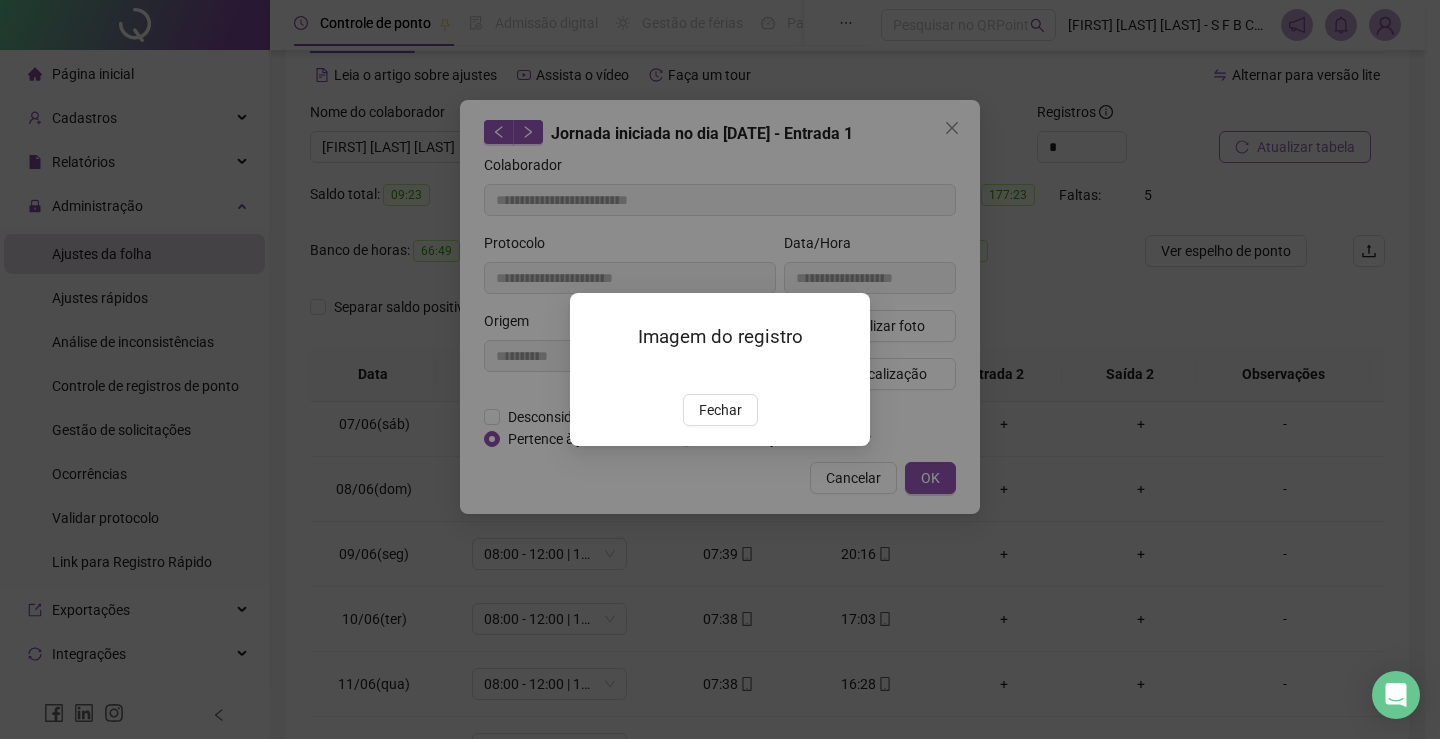click on "Imagem do registro Fechar" at bounding box center (720, 369) 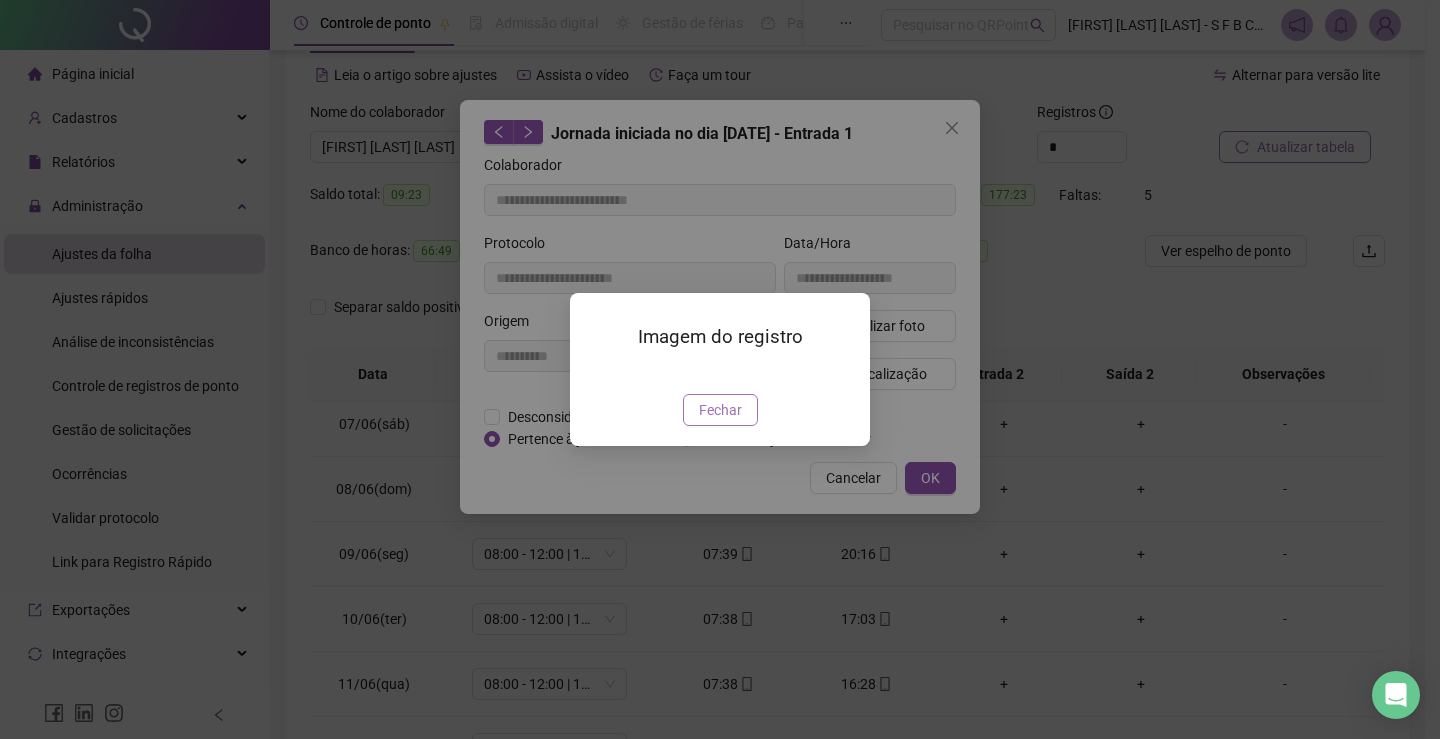 drag, startPoint x: 709, startPoint y: 506, endPoint x: 727, endPoint y: 520, distance: 22.803509 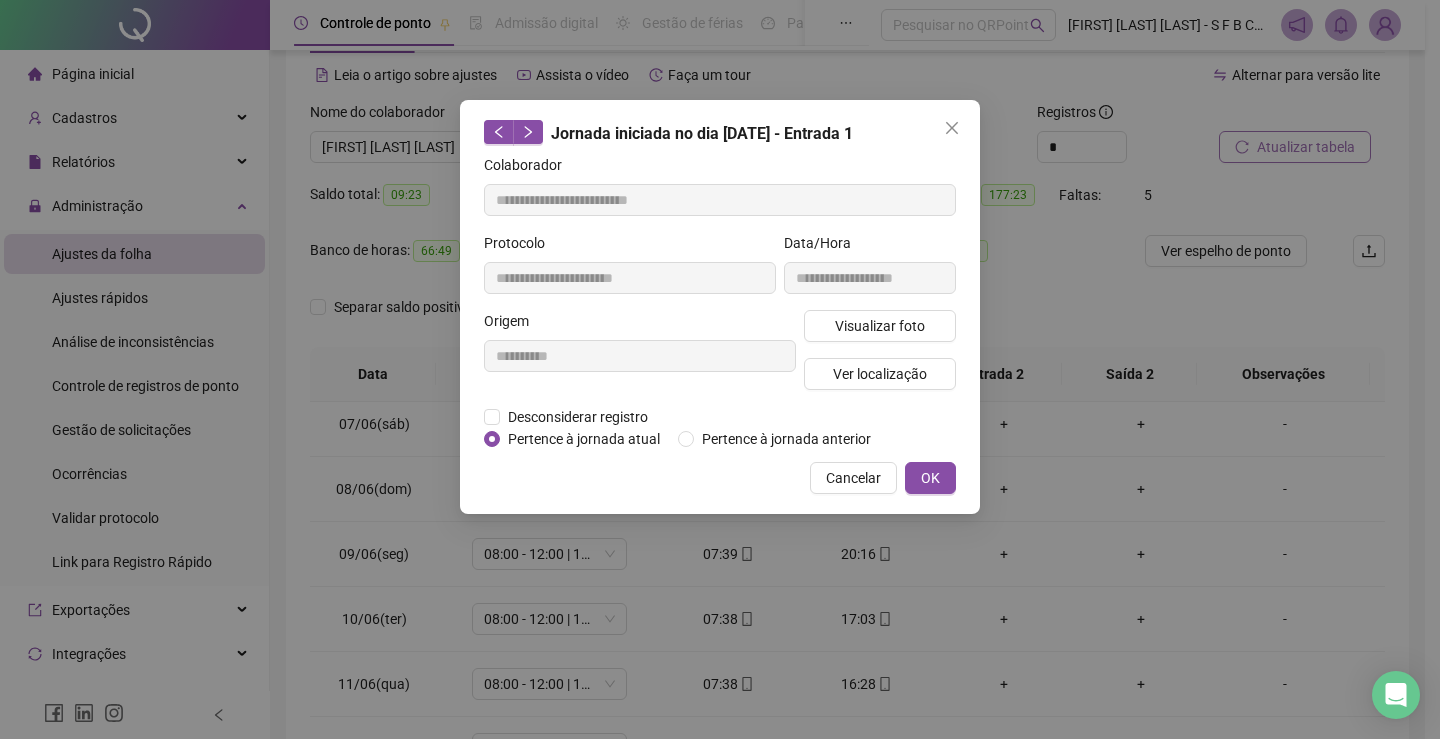 click on "**********" at bounding box center [720, 369] 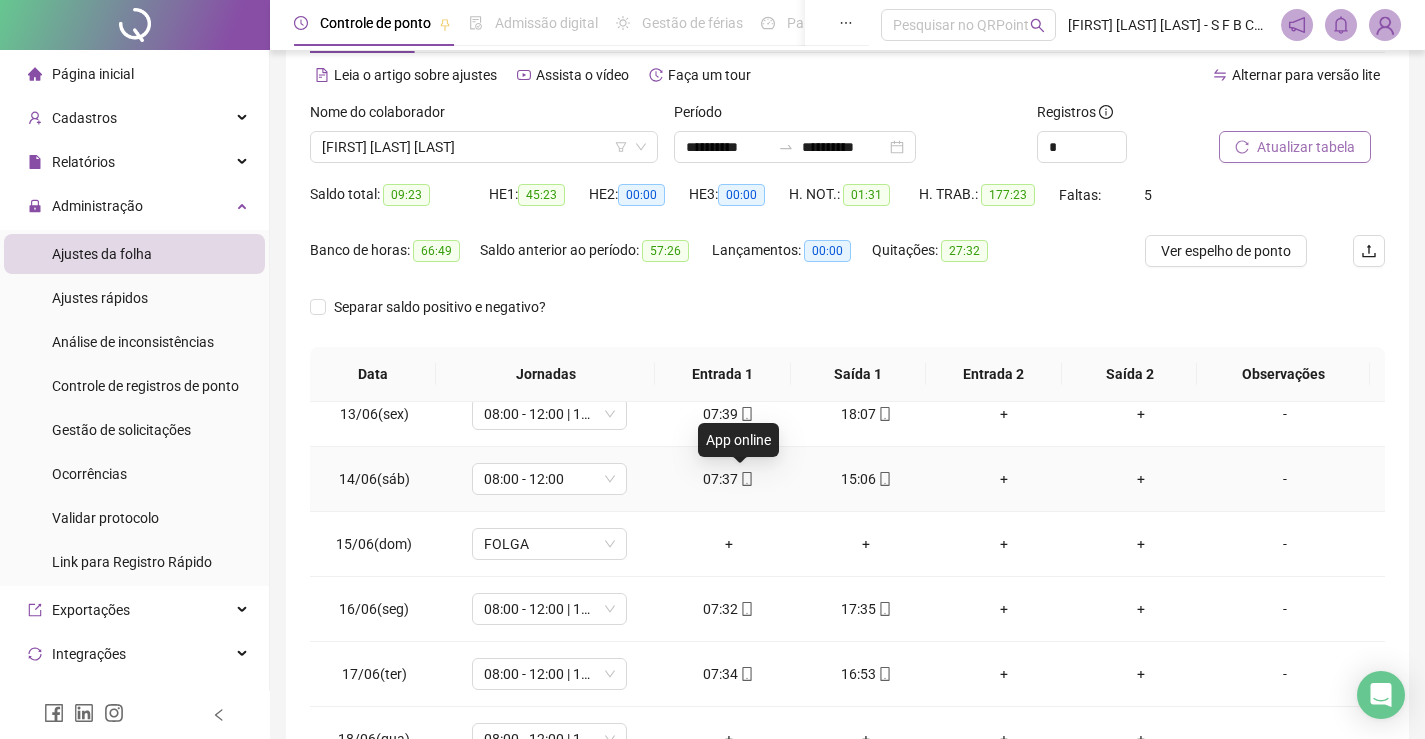 scroll, scrollTop: 700, scrollLeft: 0, axis: vertical 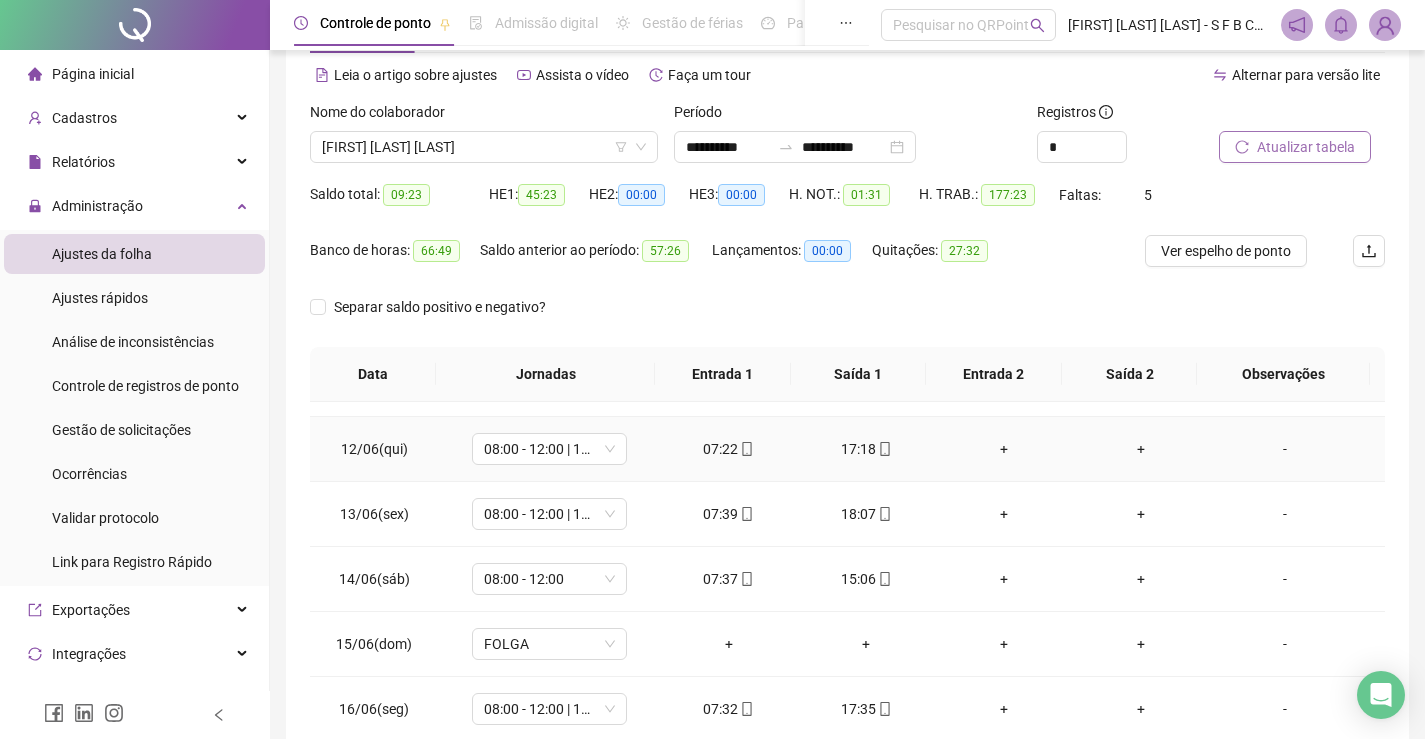 click on "07:22" at bounding box center [729, 449] 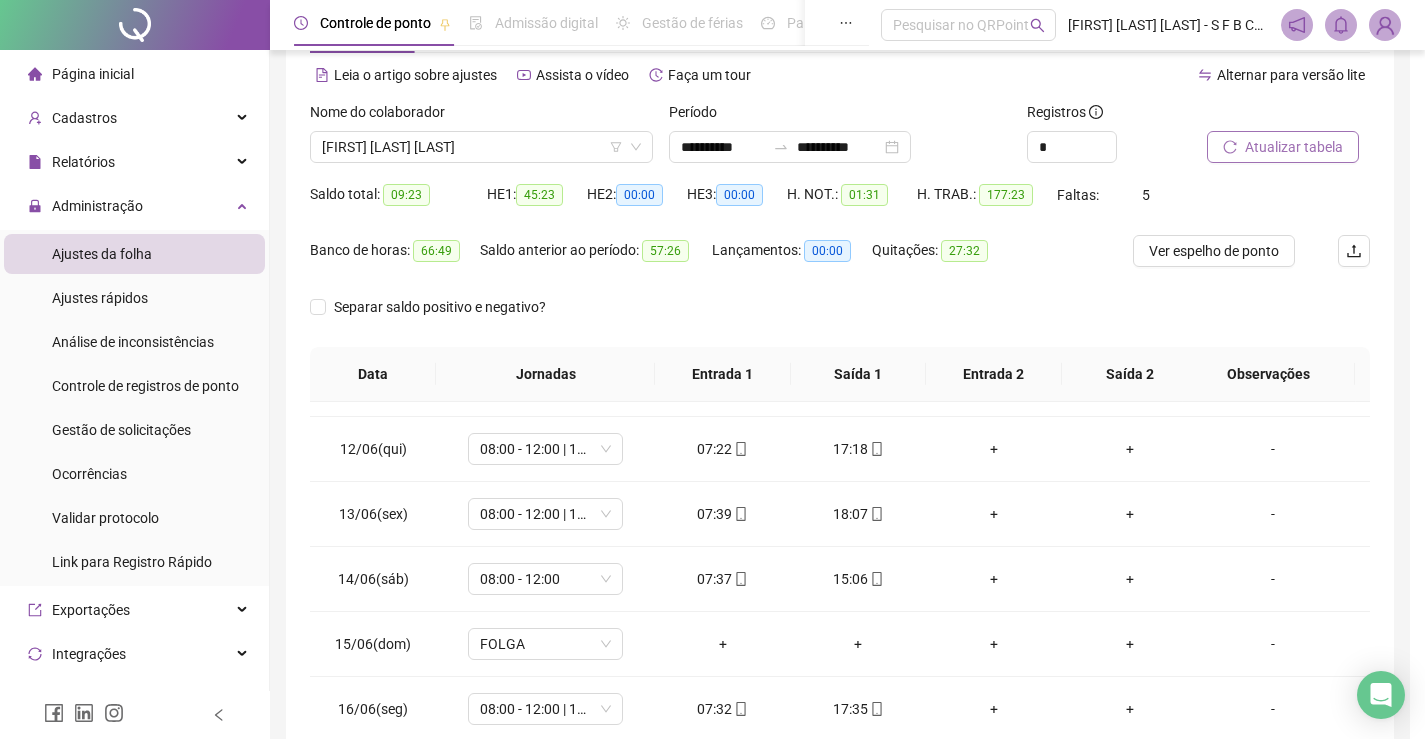 type on "**********" 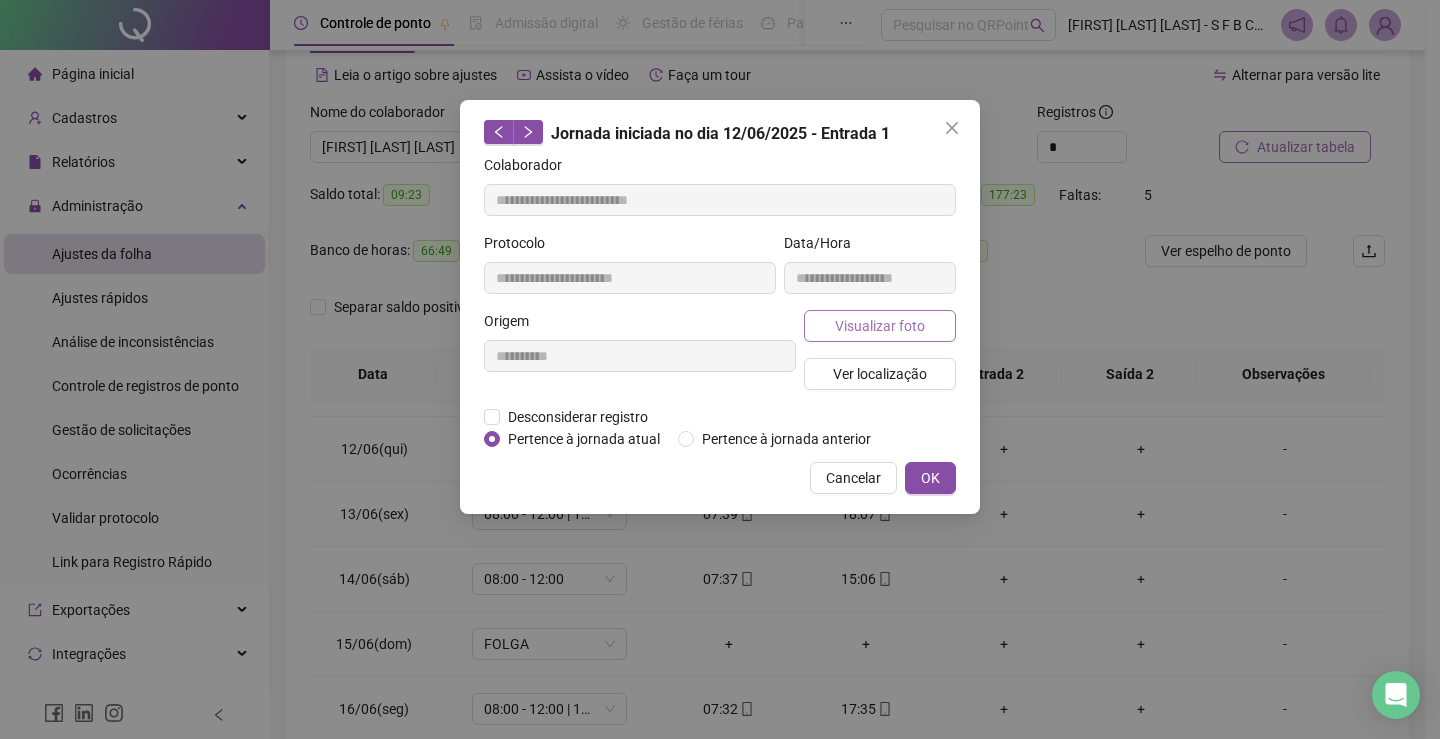 click on "Visualizar foto" at bounding box center [880, 326] 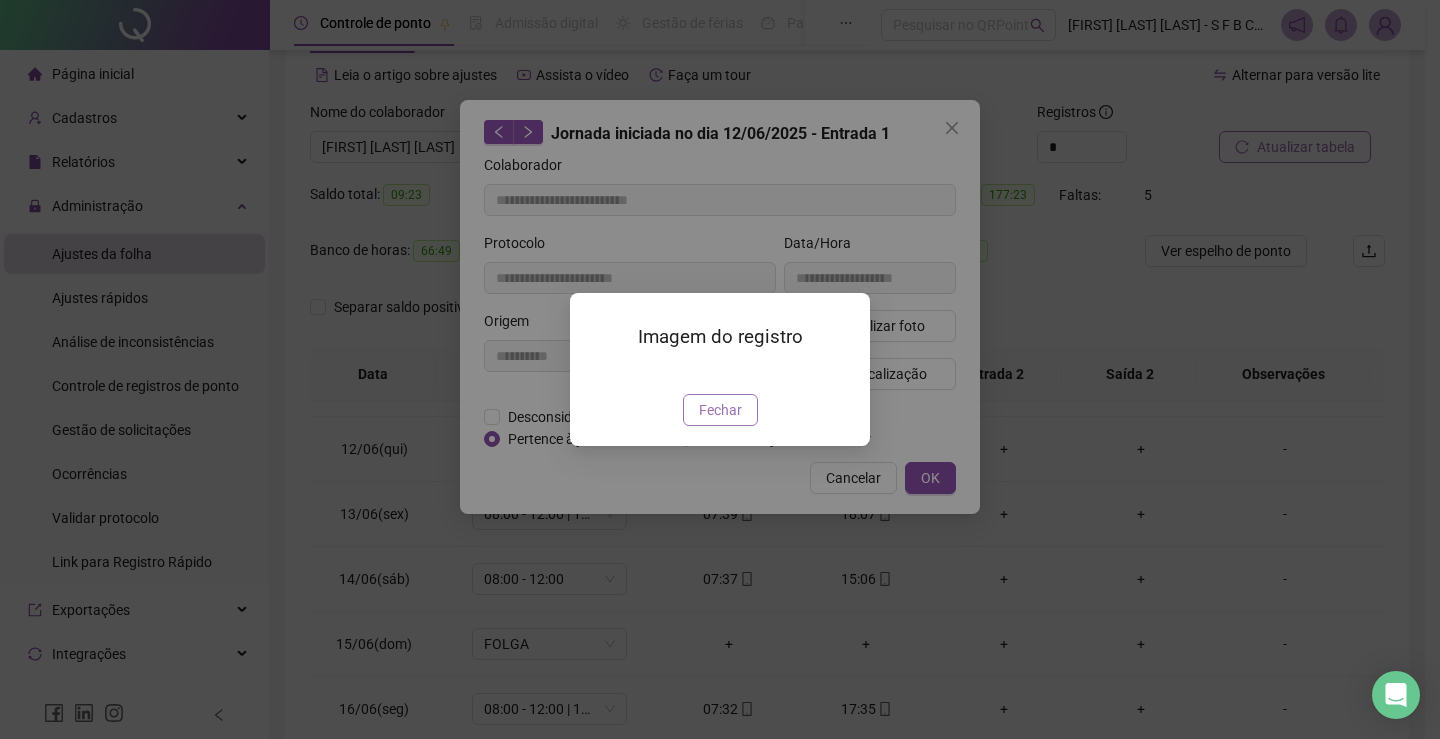 click on "Fechar" at bounding box center [720, 410] 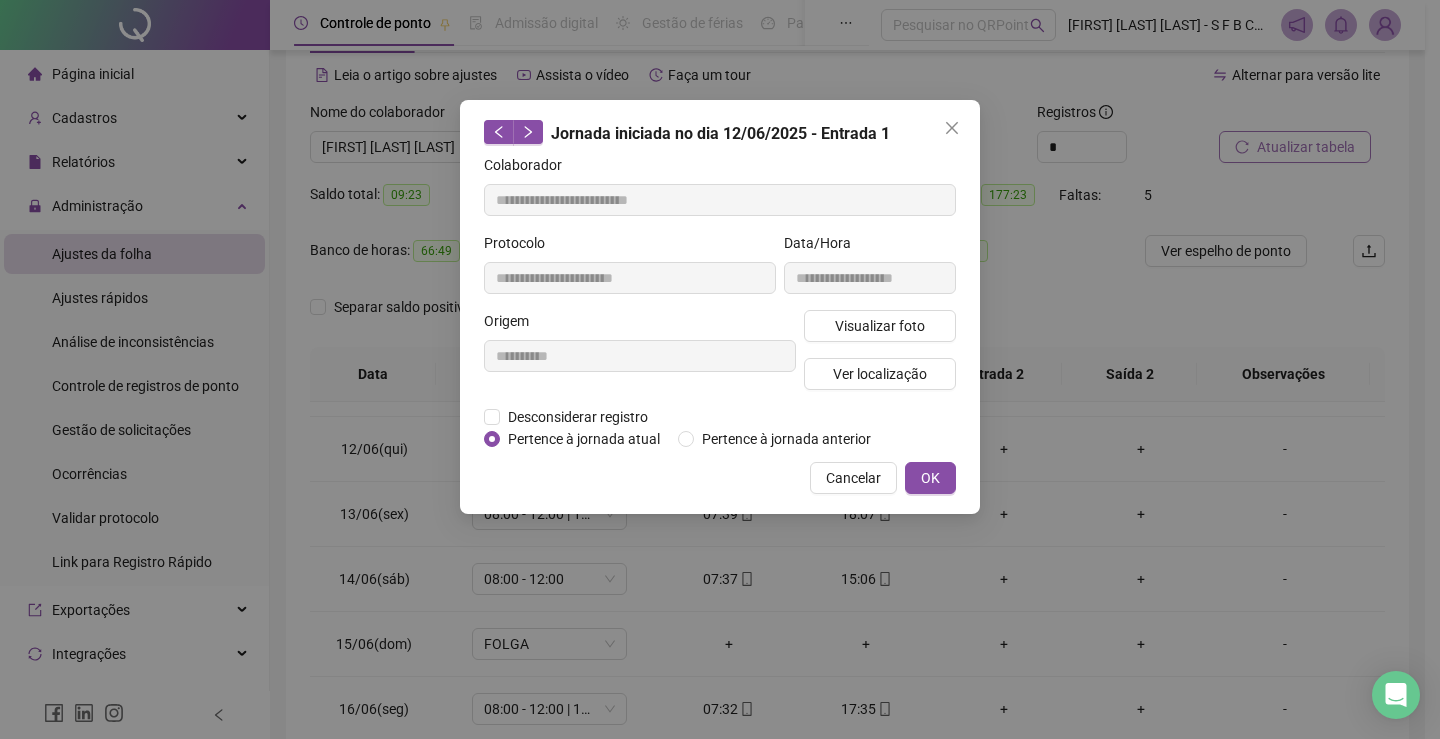 click on "**********" at bounding box center [870, 271] 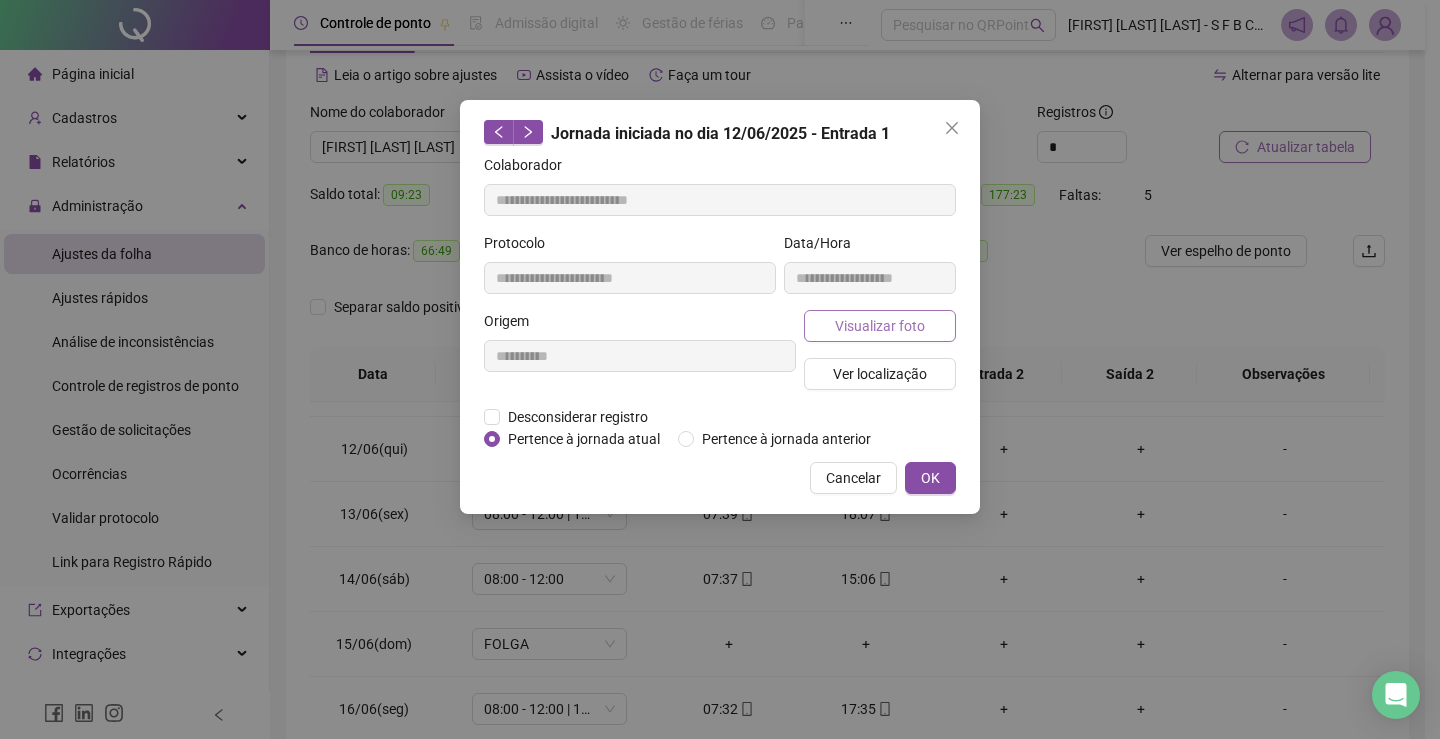 click on "Visualizar foto" at bounding box center (880, 326) 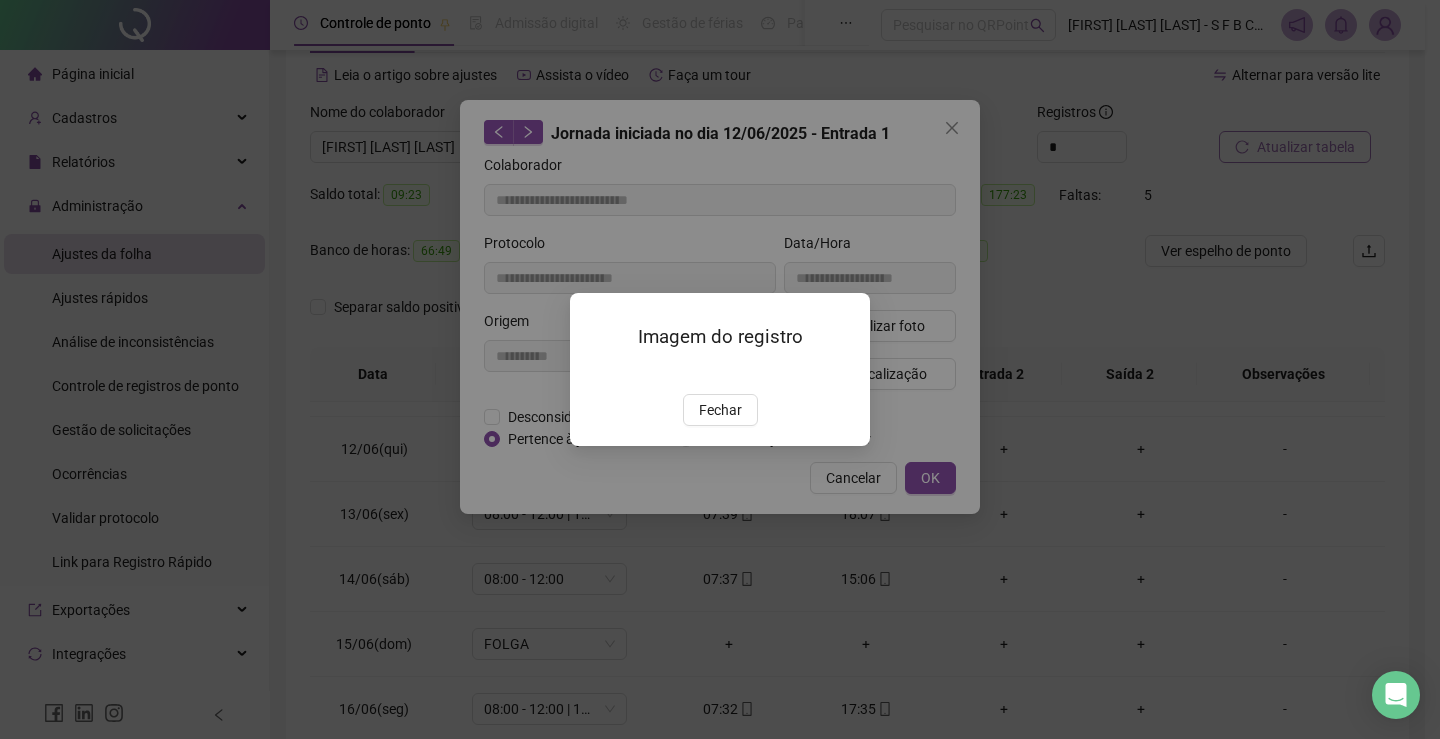 click on "Imagem do registro Fechar" at bounding box center [720, 369] 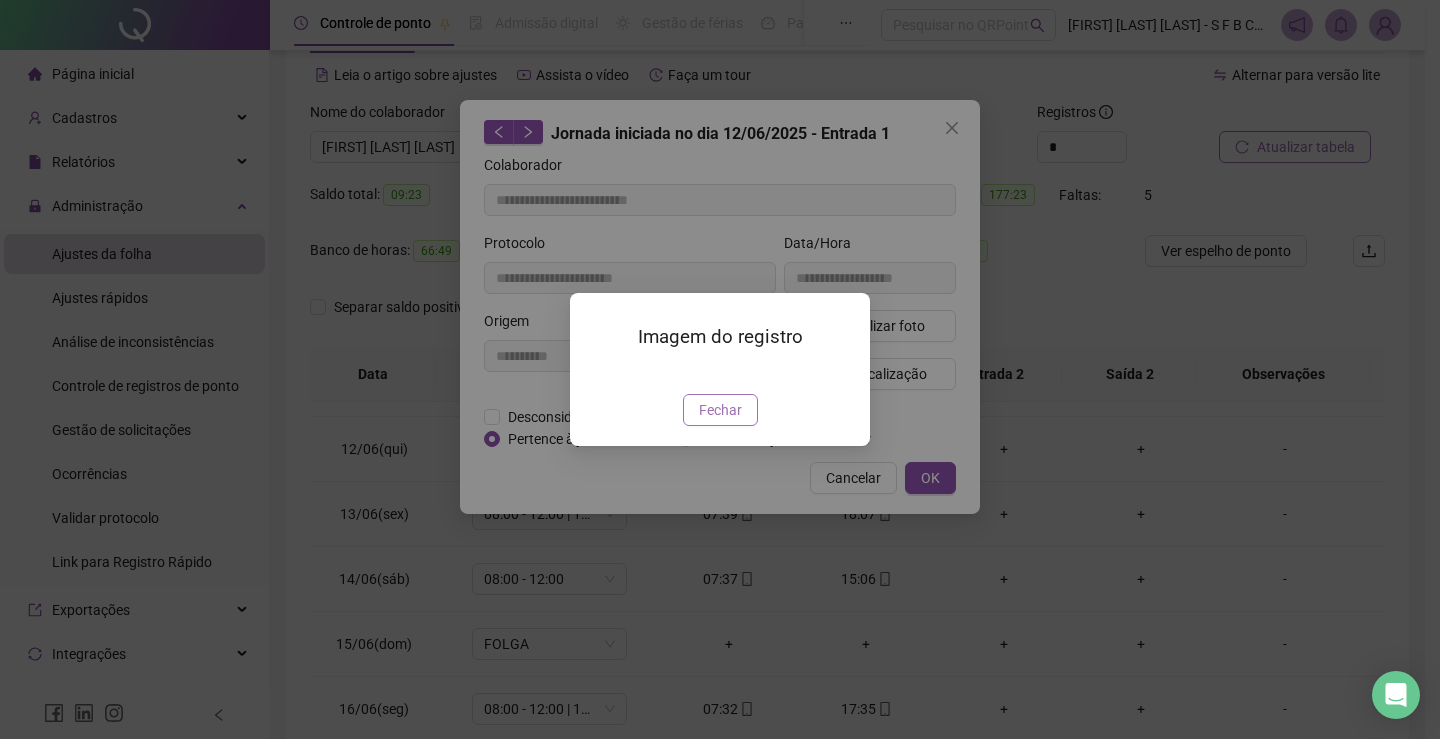 click on "Fechar" at bounding box center [720, 410] 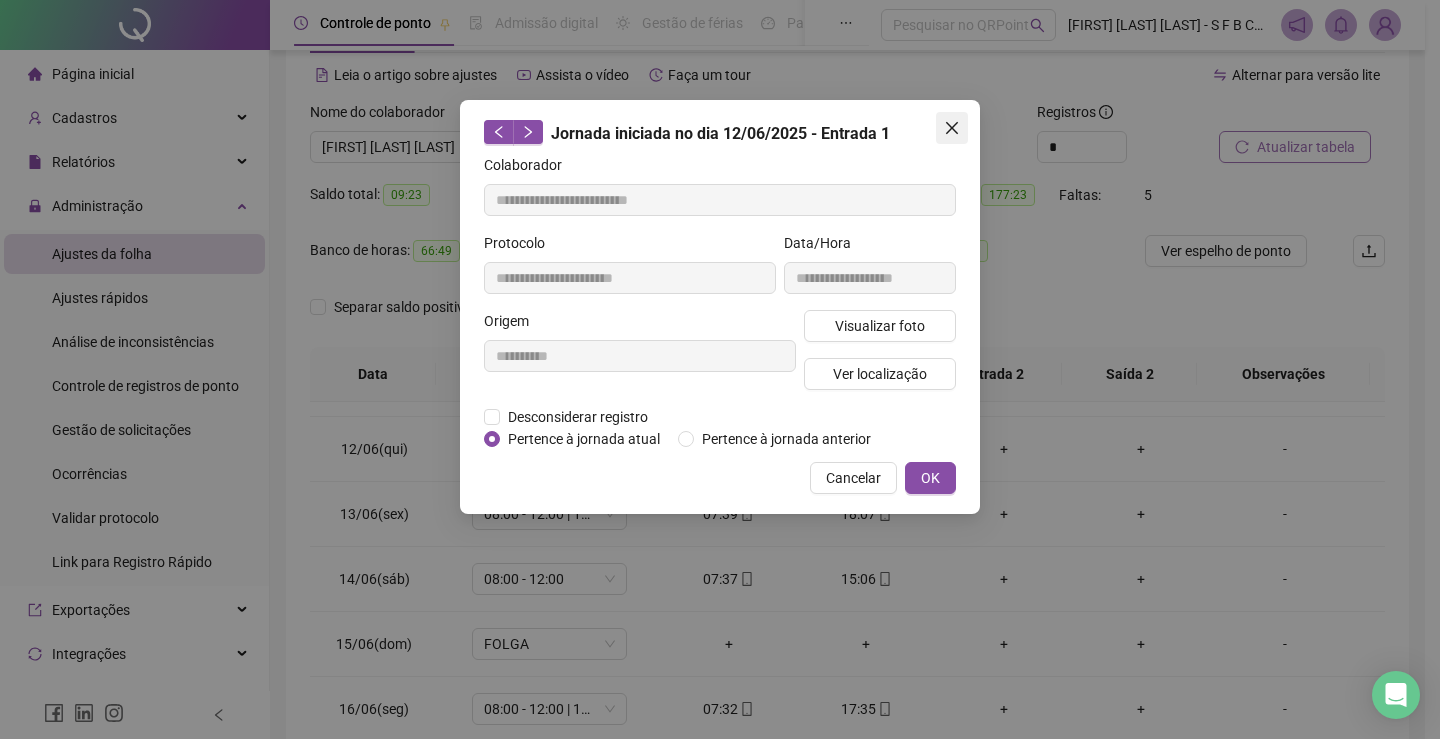 click at bounding box center (952, 128) 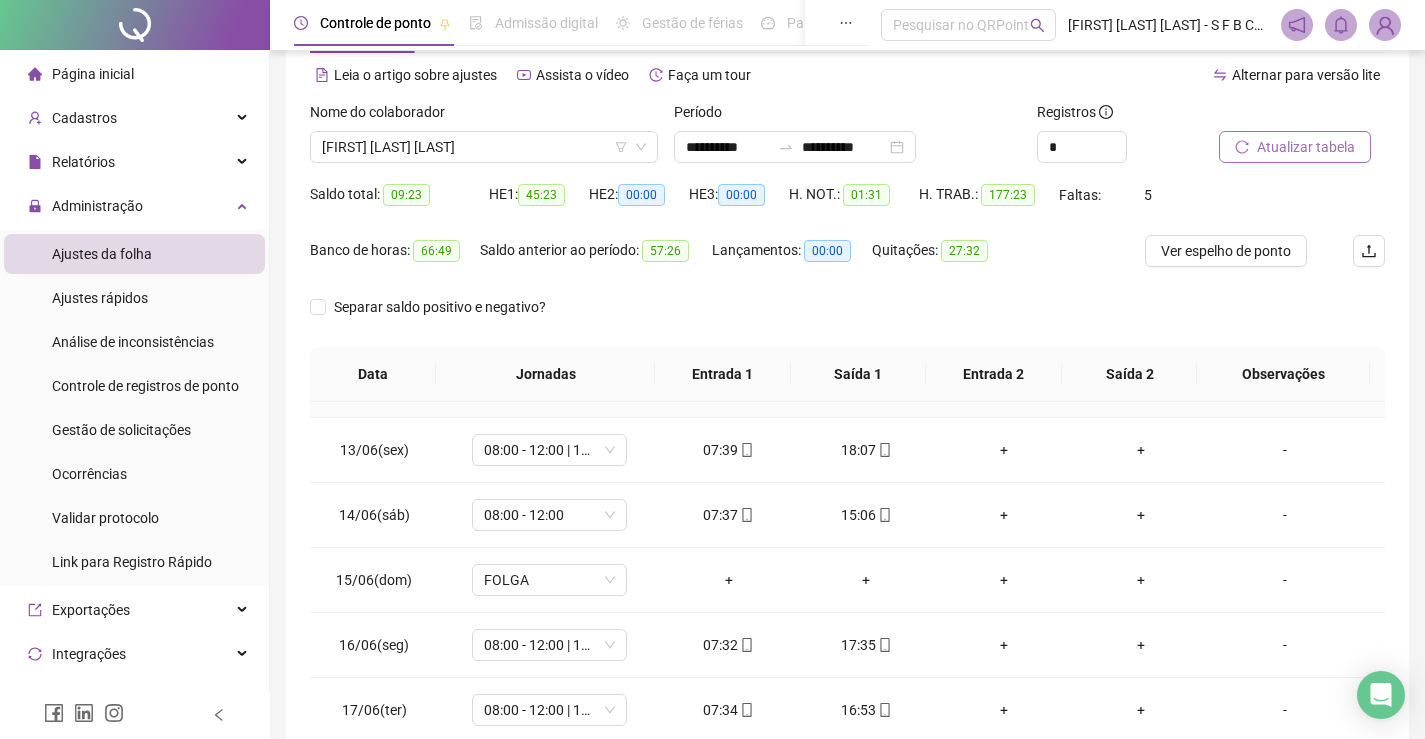 scroll, scrollTop: 800, scrollLeft: 0, axis: vertical 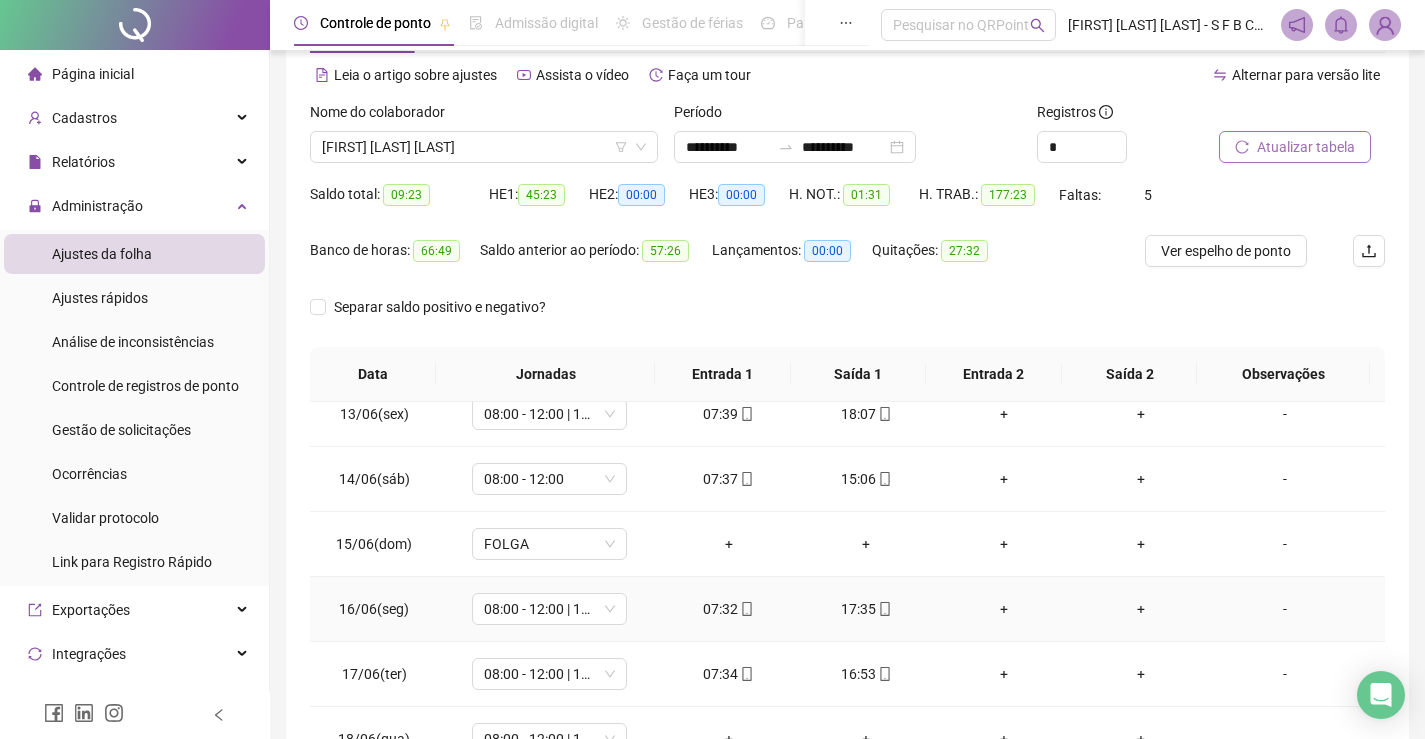 click on "07:32" at bounding box center (729, 609) 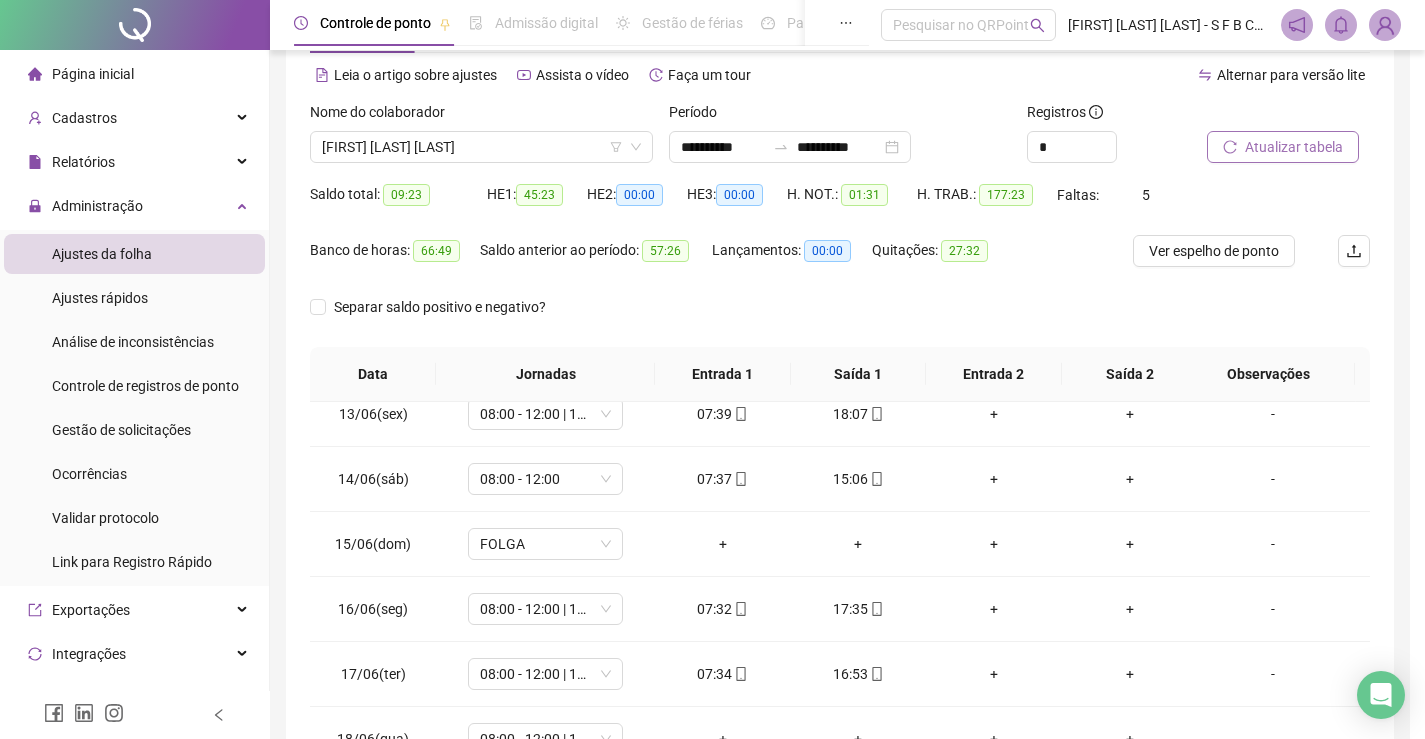 type on "**********" 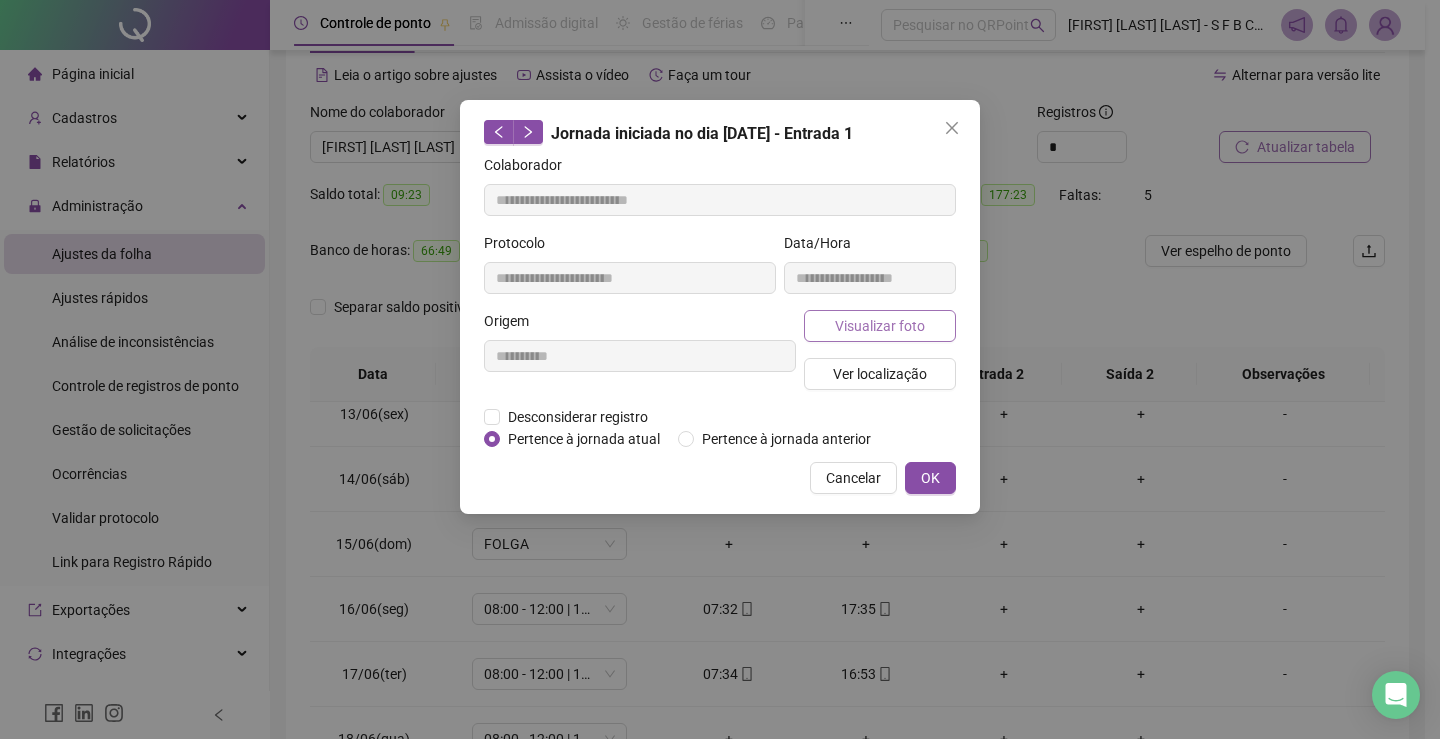 click on "Visualizar foto" at bounding box center (880, 326) 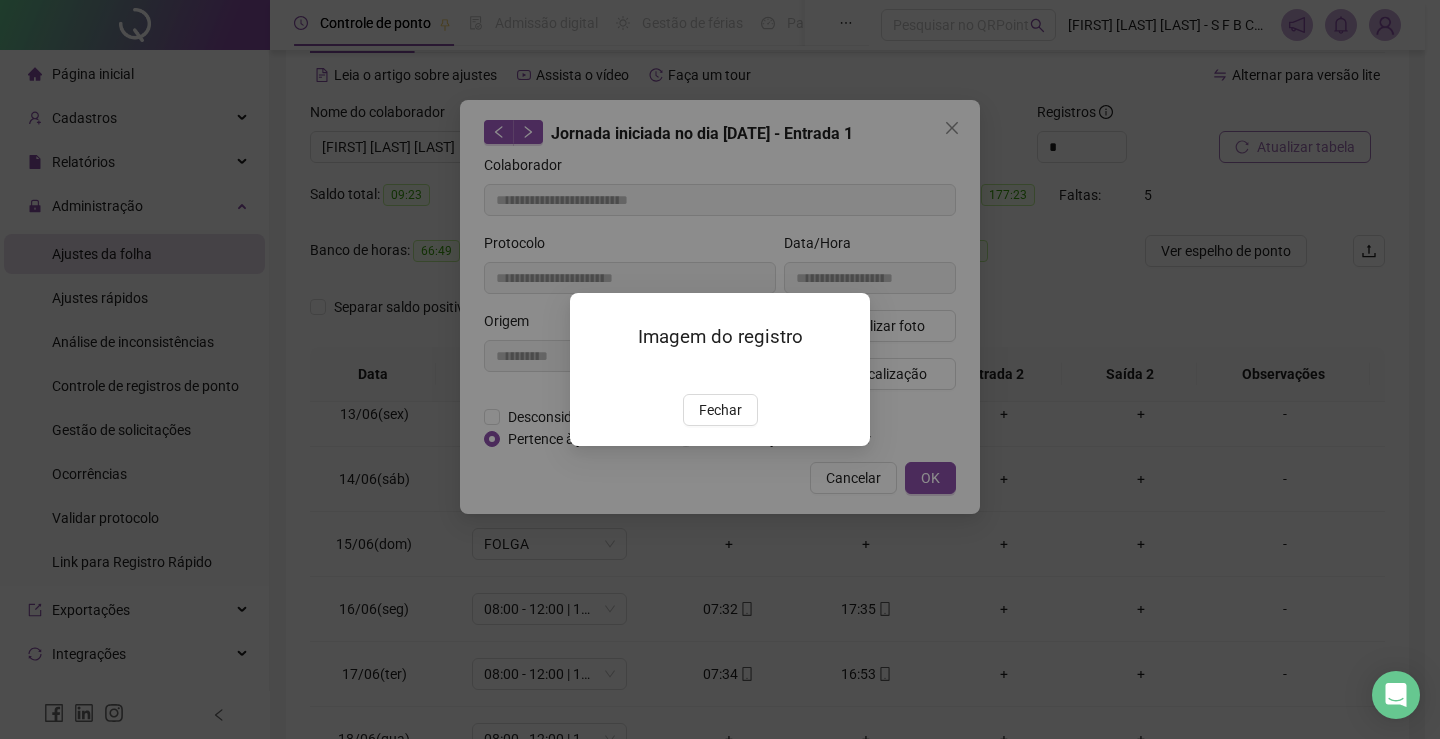 click on "Imagem do registro Fechar" at bounding box center [720, 369] 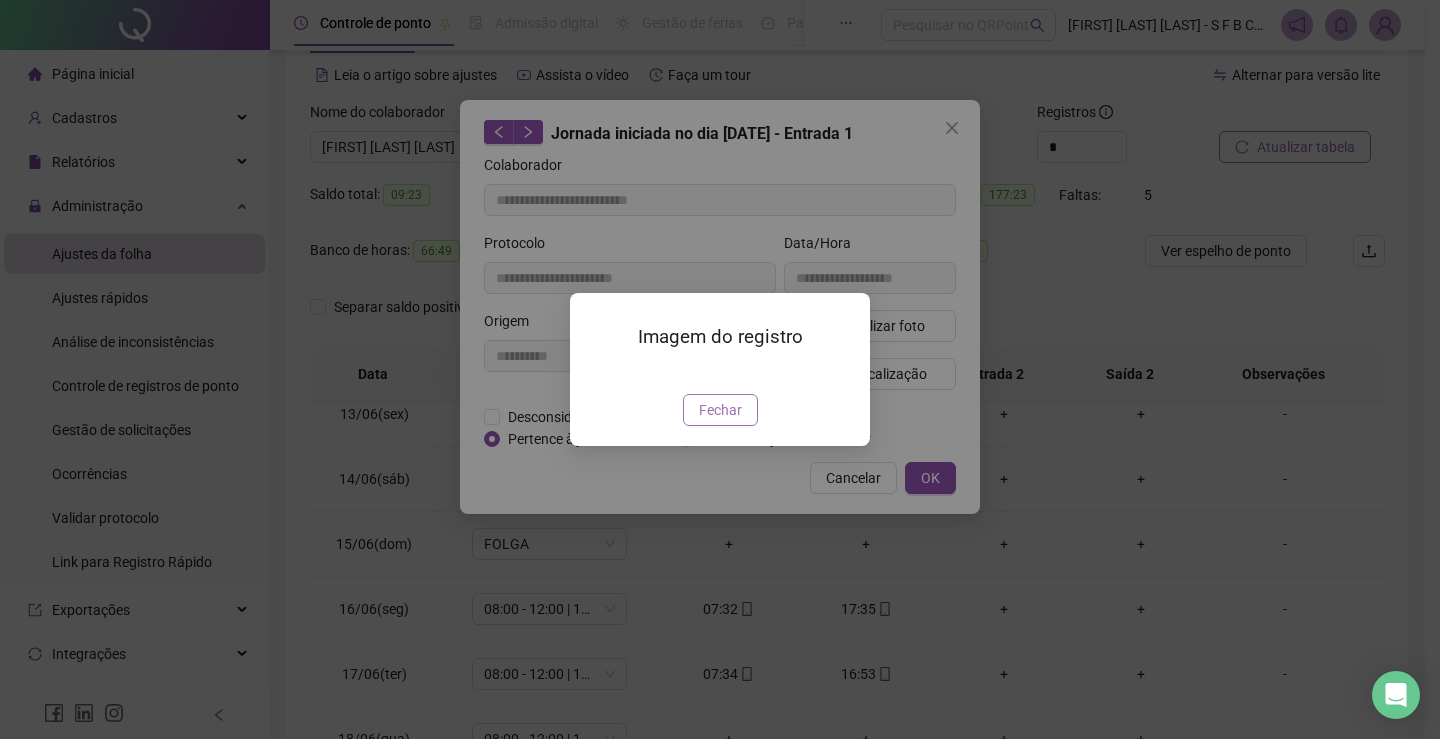 click on "Fechar" at bounding box center (720, 410) 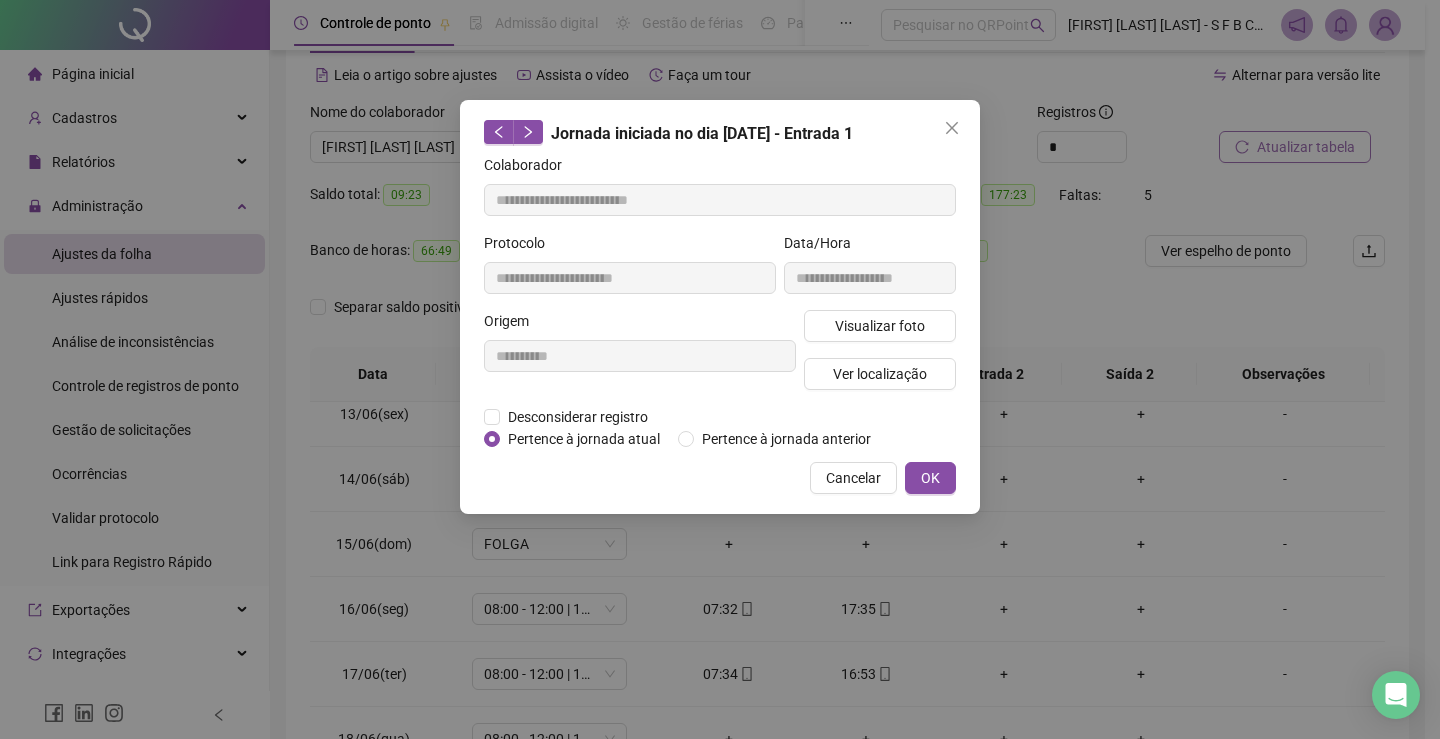 drag, startPoint x: 954, startPoint y: 119, endPoint x: 929, endPoint y: 293, distance: 175.7868 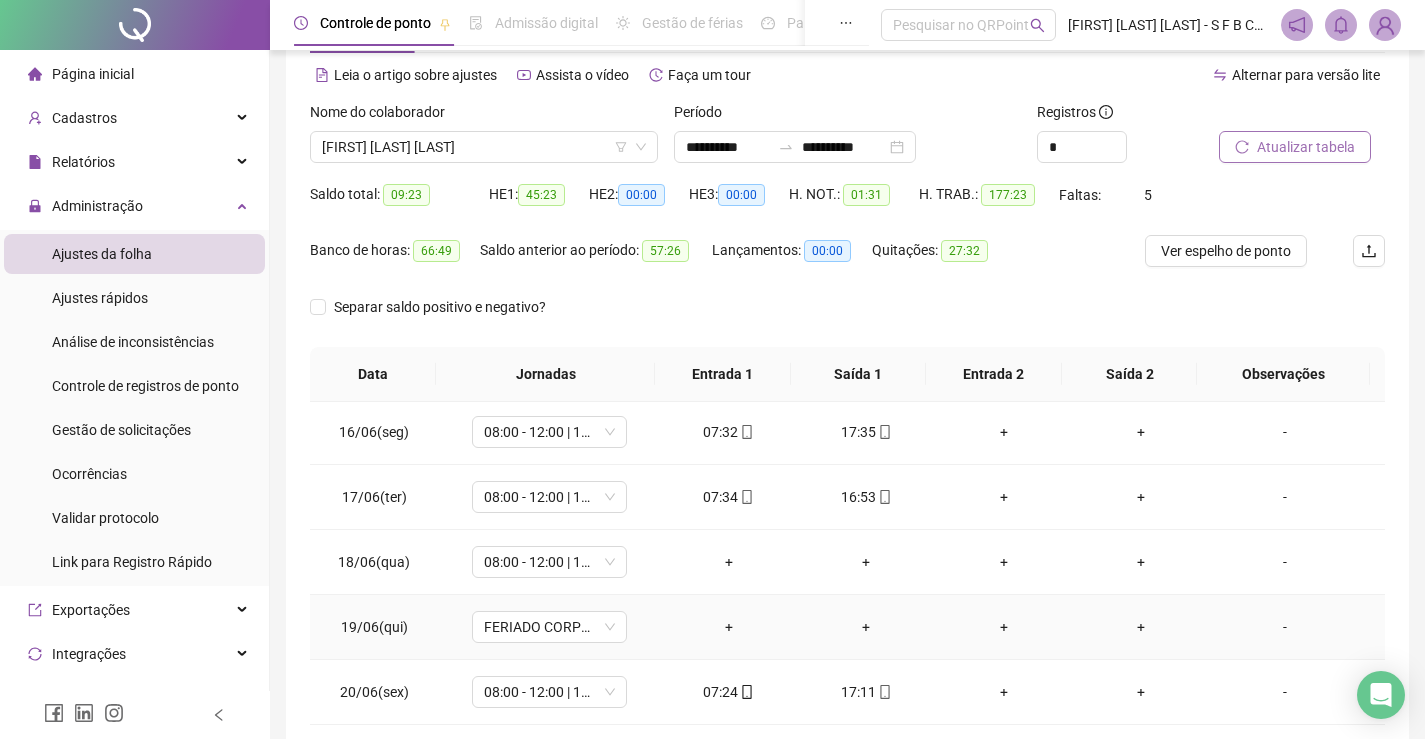 scroll, scrollTop: 1000, scrollLeft: 0, axis: vertical 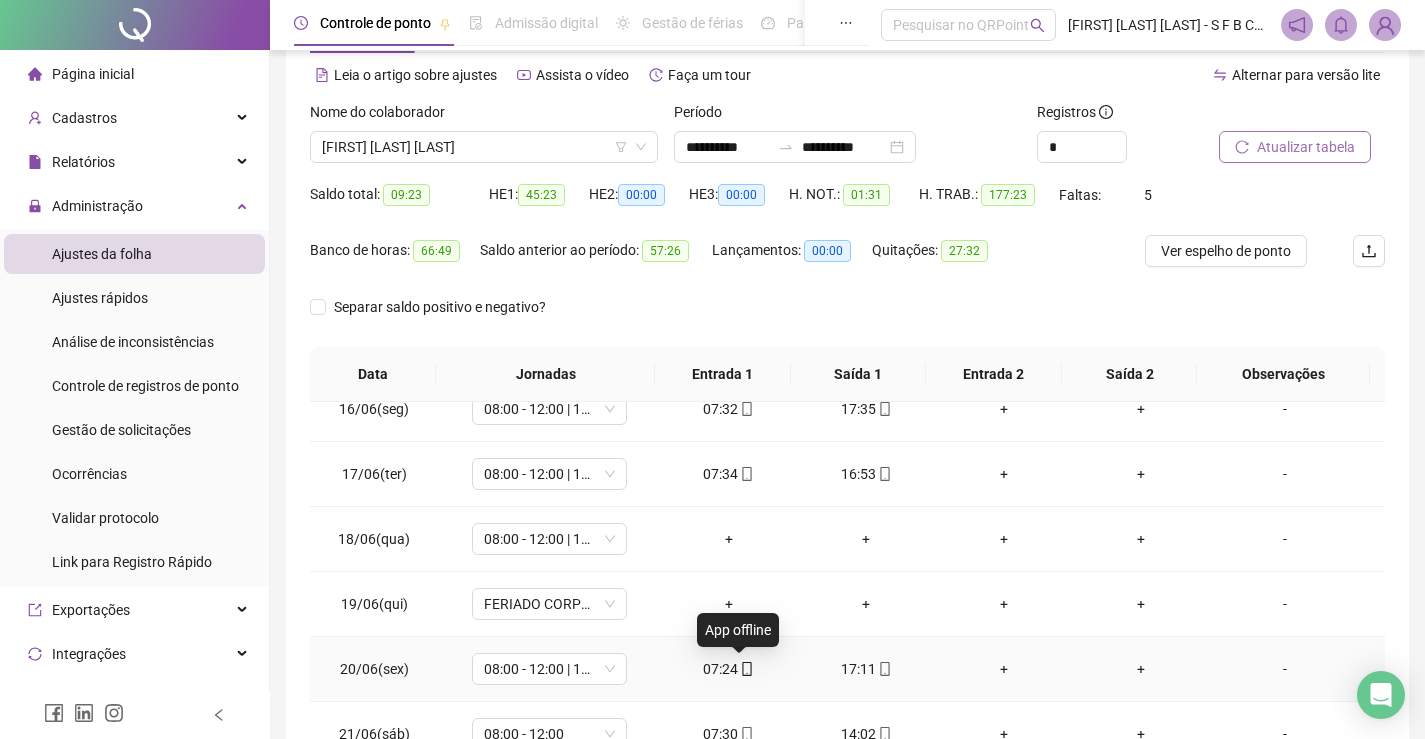 click at bounding box center (746, 669) 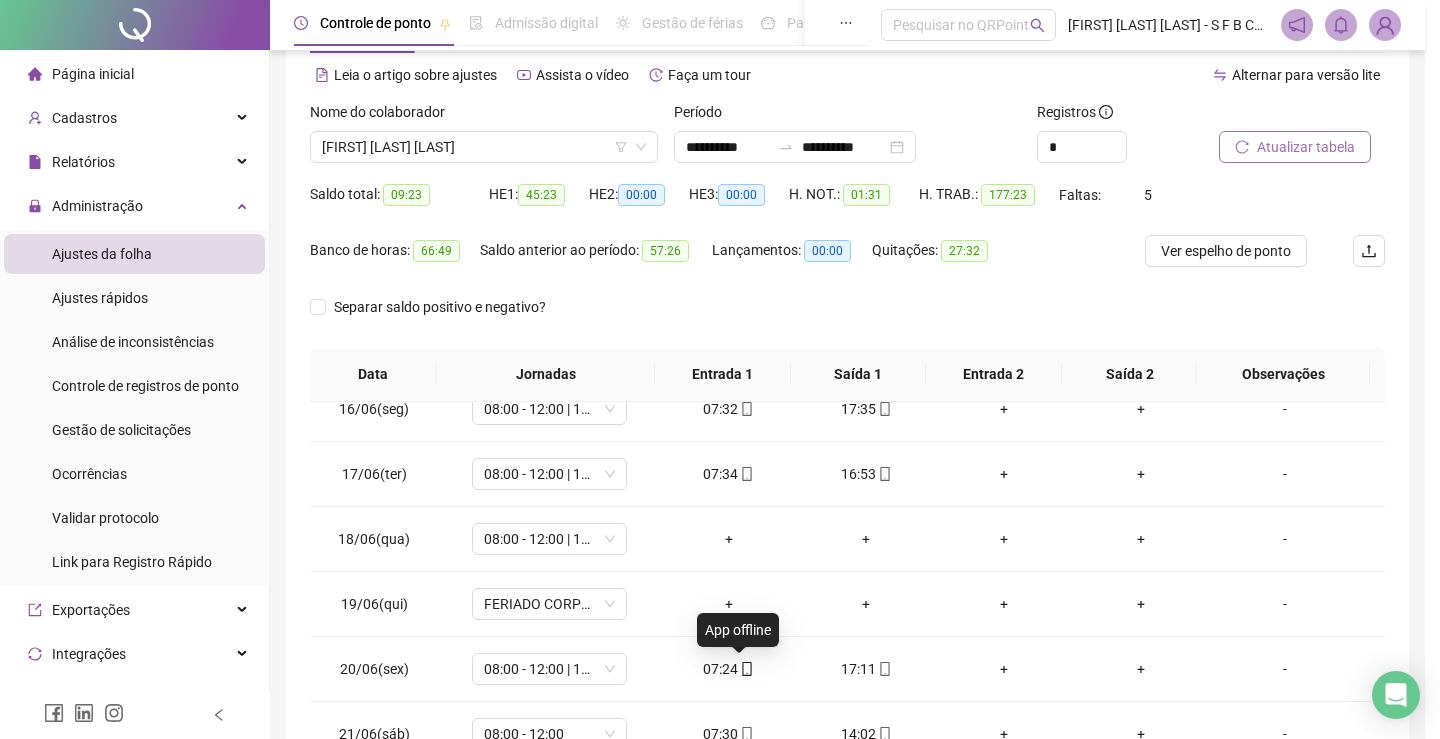type on "**********" 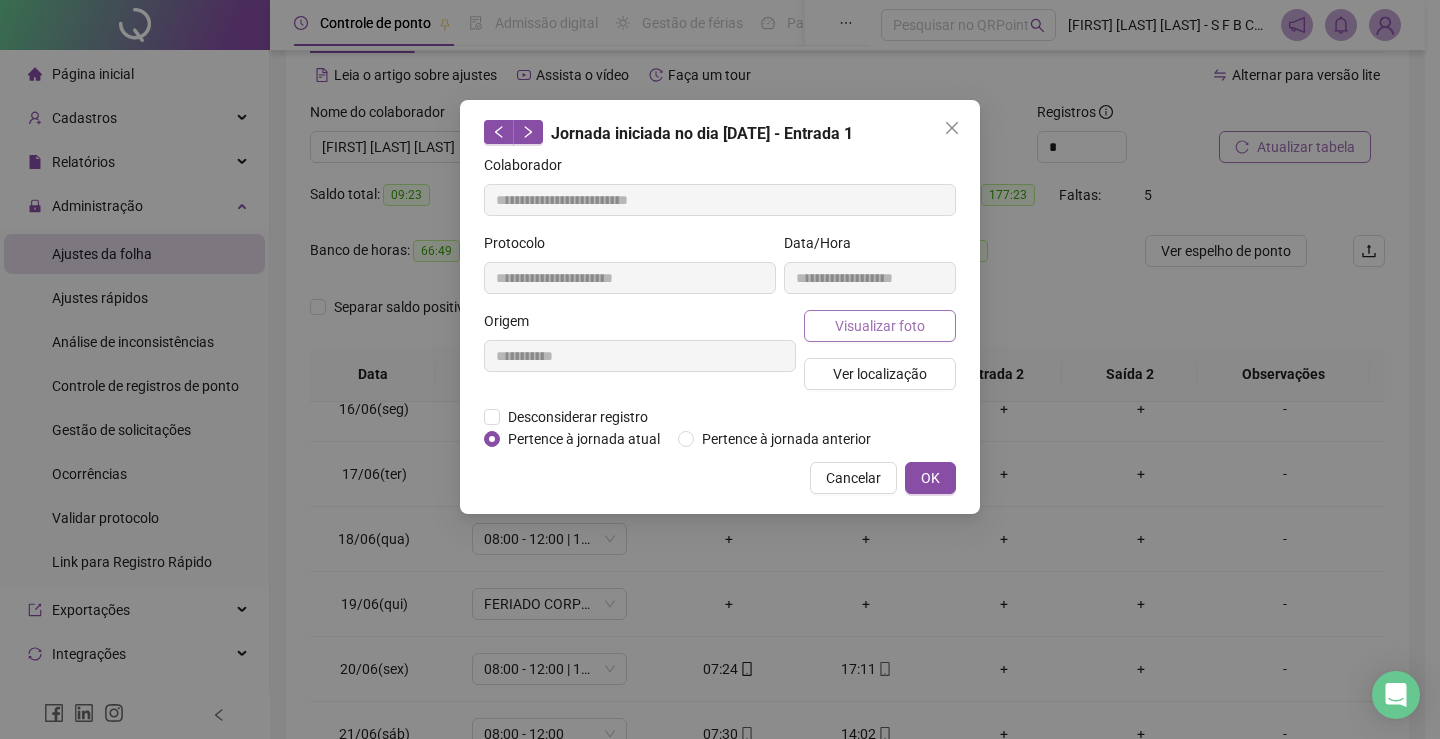 click on "Visualizar foto" at bounding box center (880, 326) 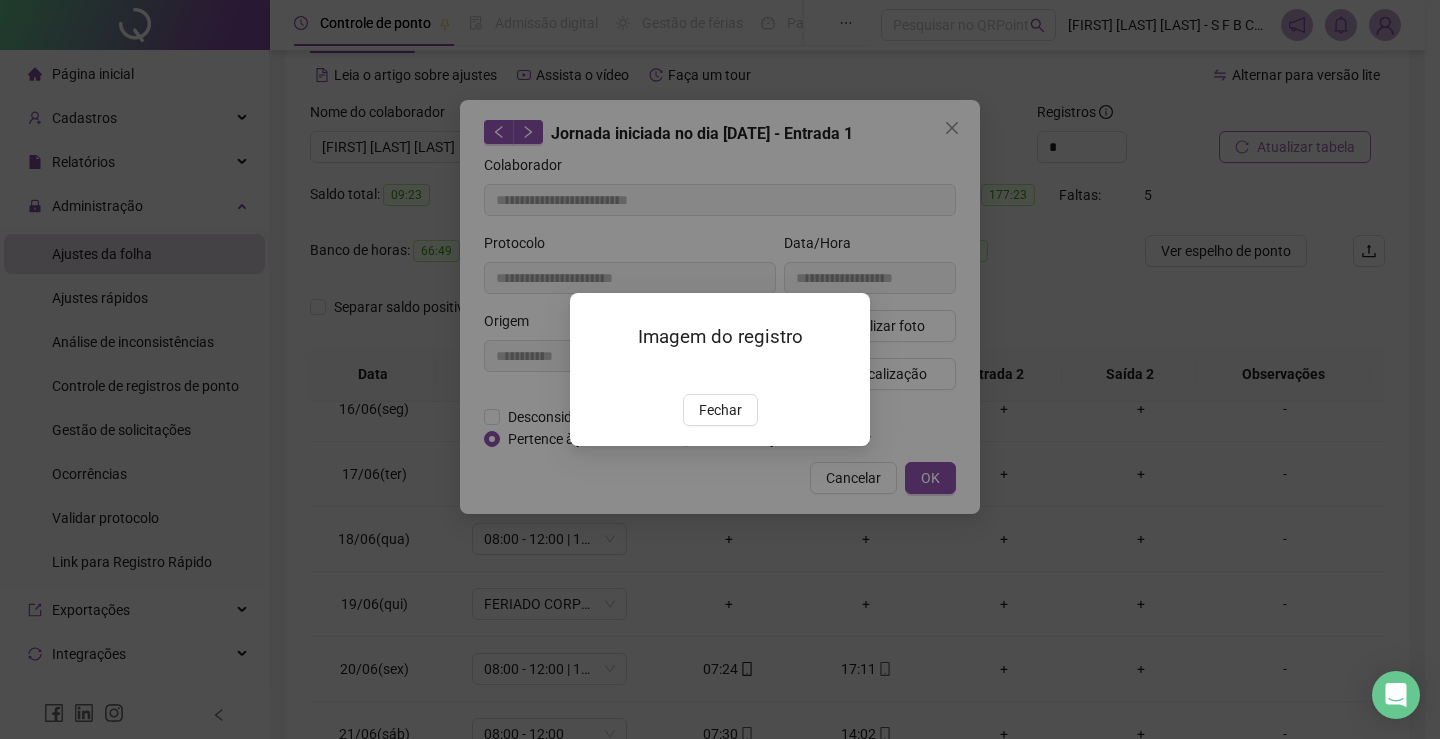click on "Imagem do registro Fechar" at bounding box center [720, 369] 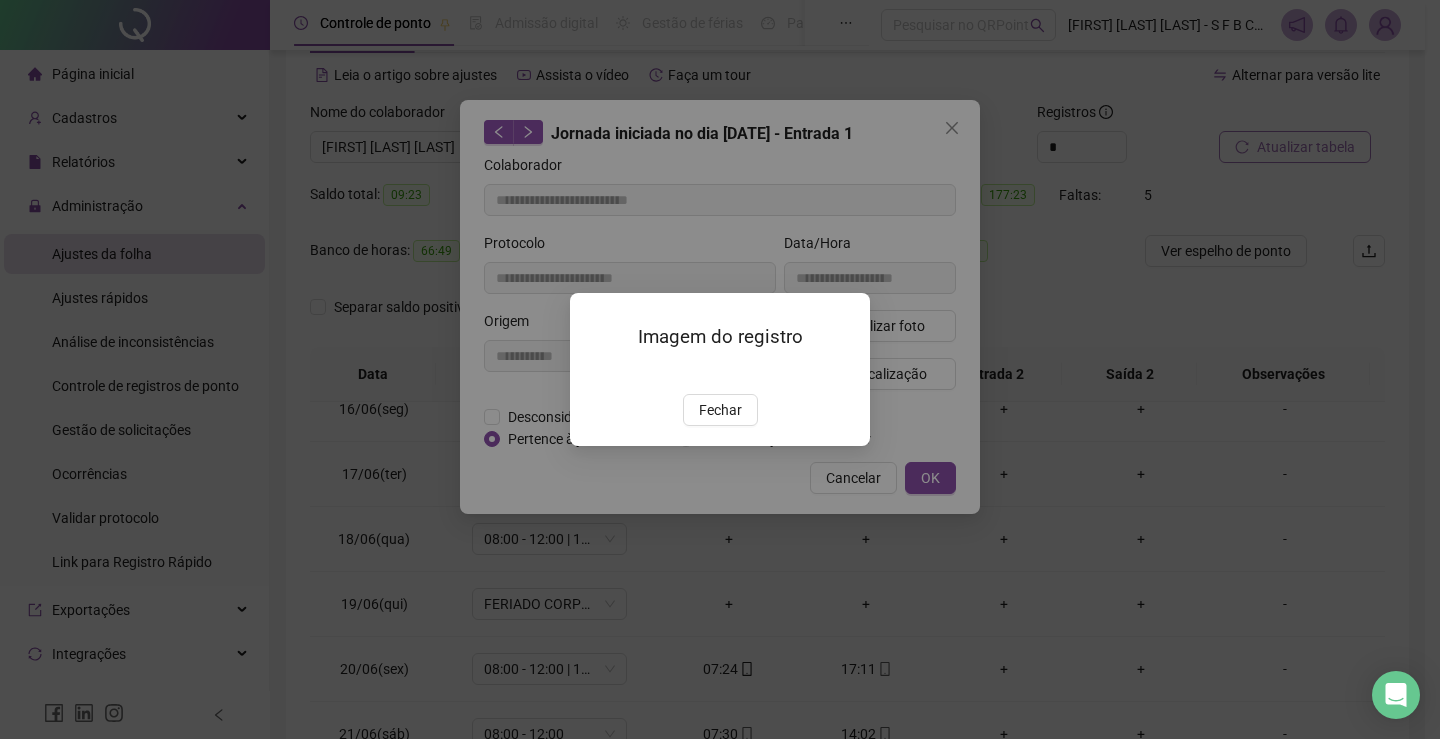 click on "Imagem do registro Fechar" at bounding box center (720, 369) 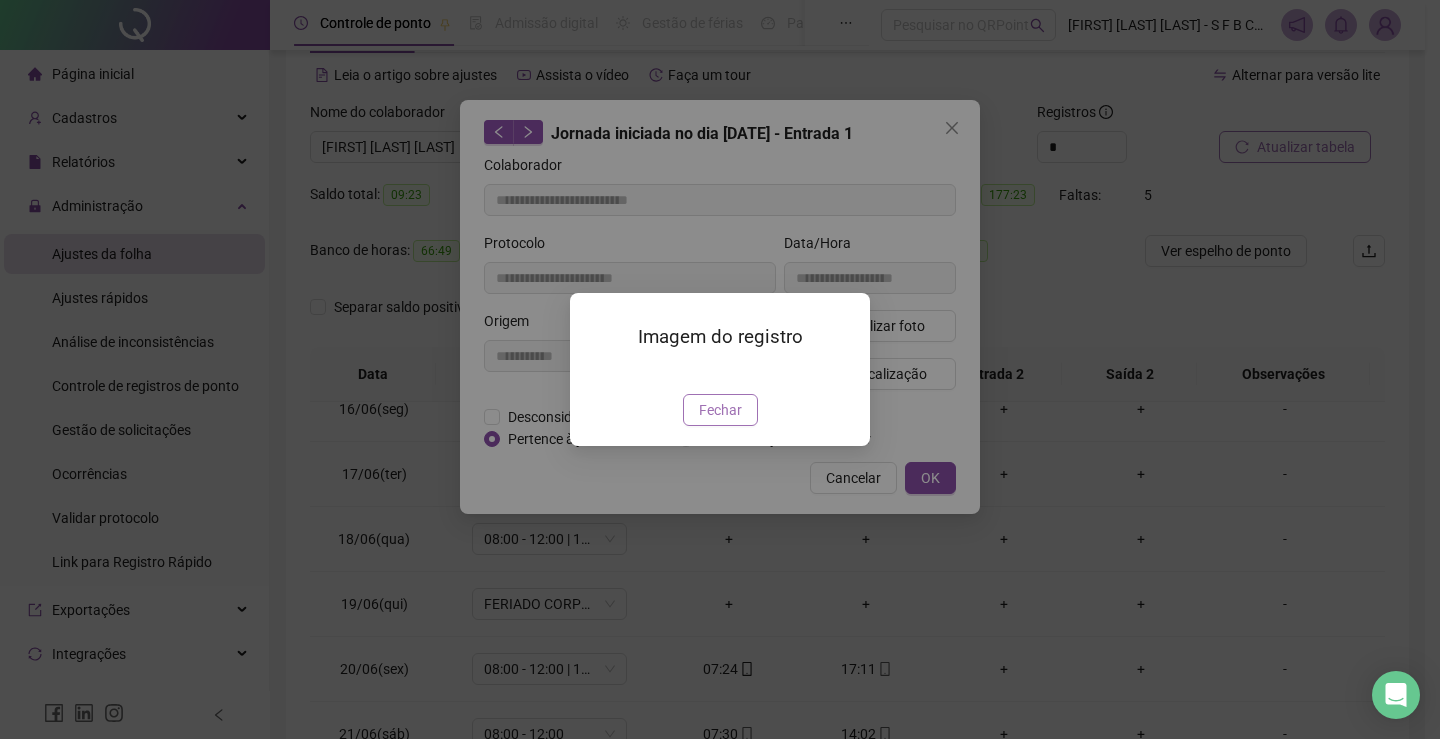 click on "Fechar" at bounding box center (720, 410) 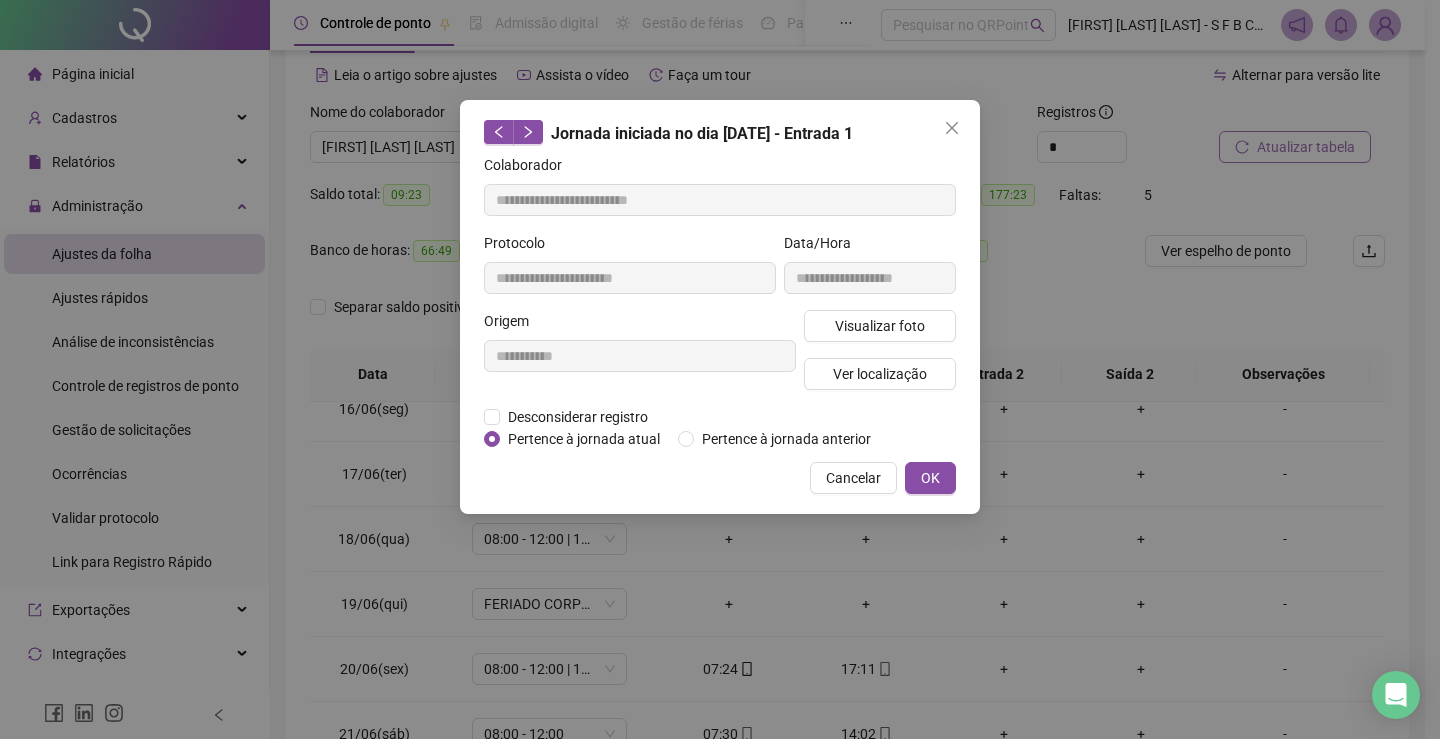 drag, startPoint x: 944, startPoint y: 127, endPoint x: 902, endPoint y: 524, distance: 399.21548 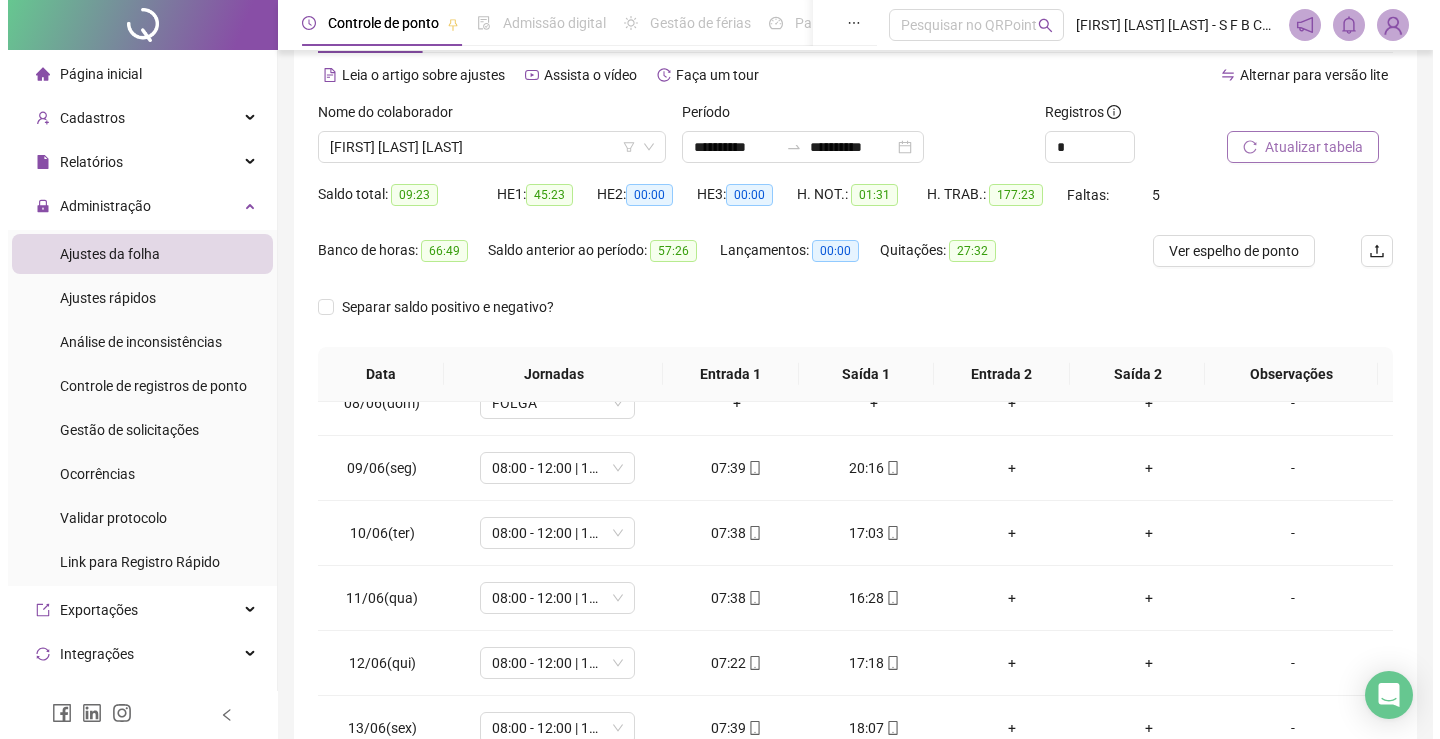 scroll, scrollTop: 300, scrollLeft: 0, axis: vertical 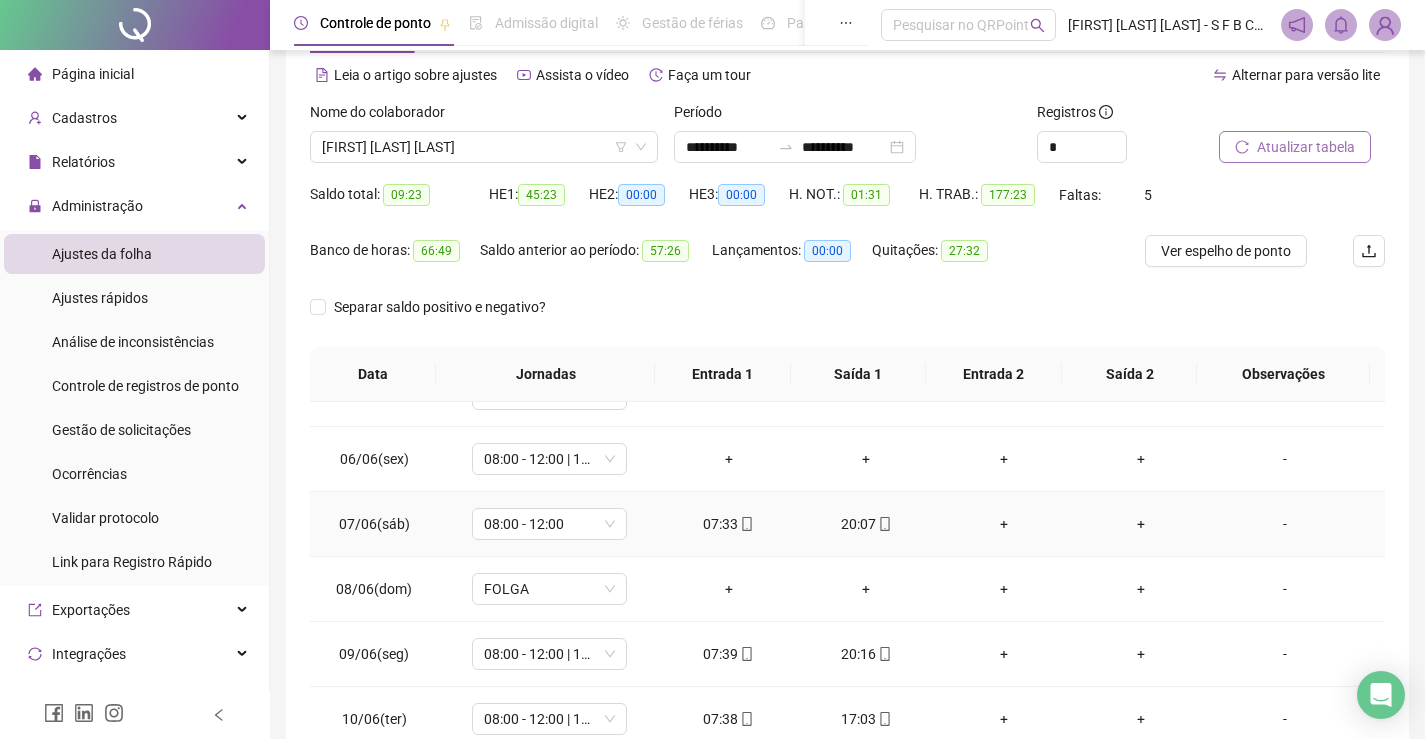 click on "07:33" at bounding box center (729, 524) 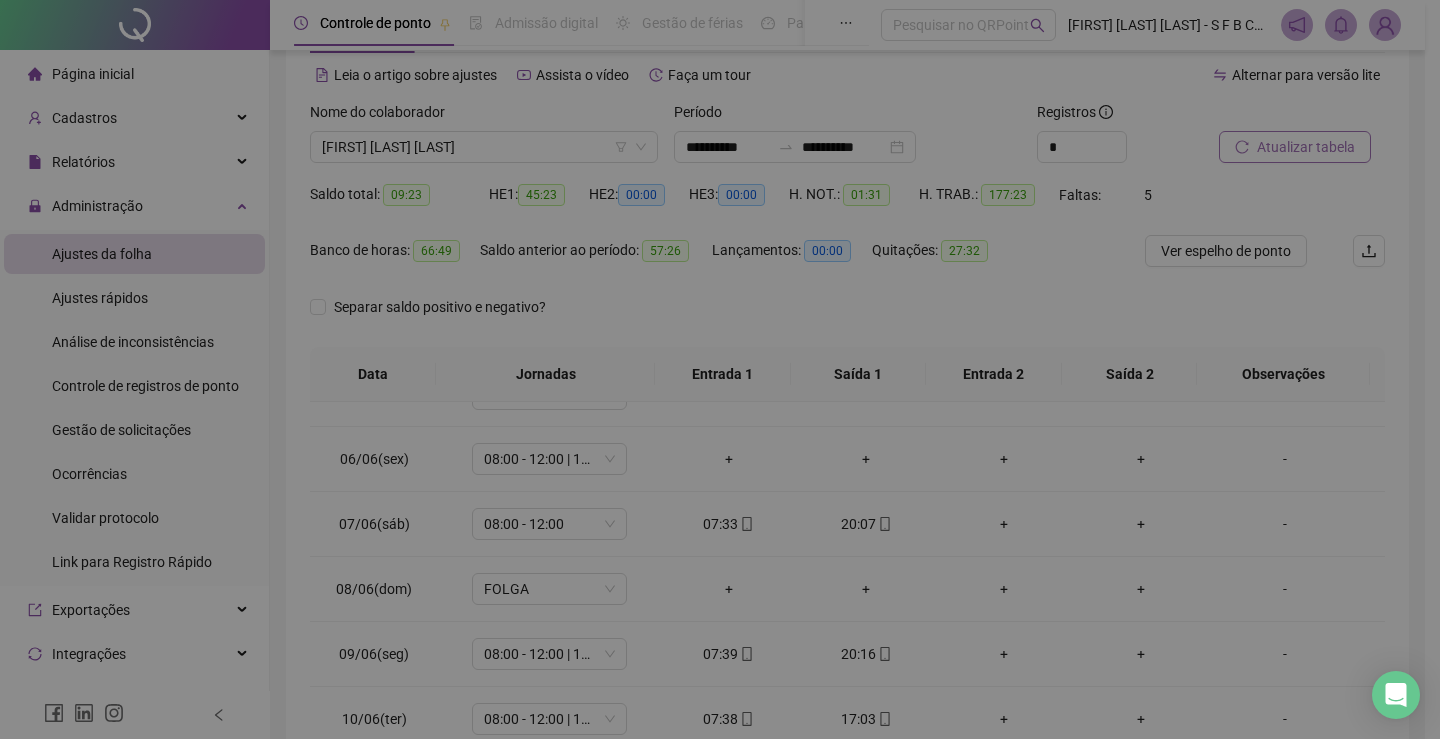 type on "**********" 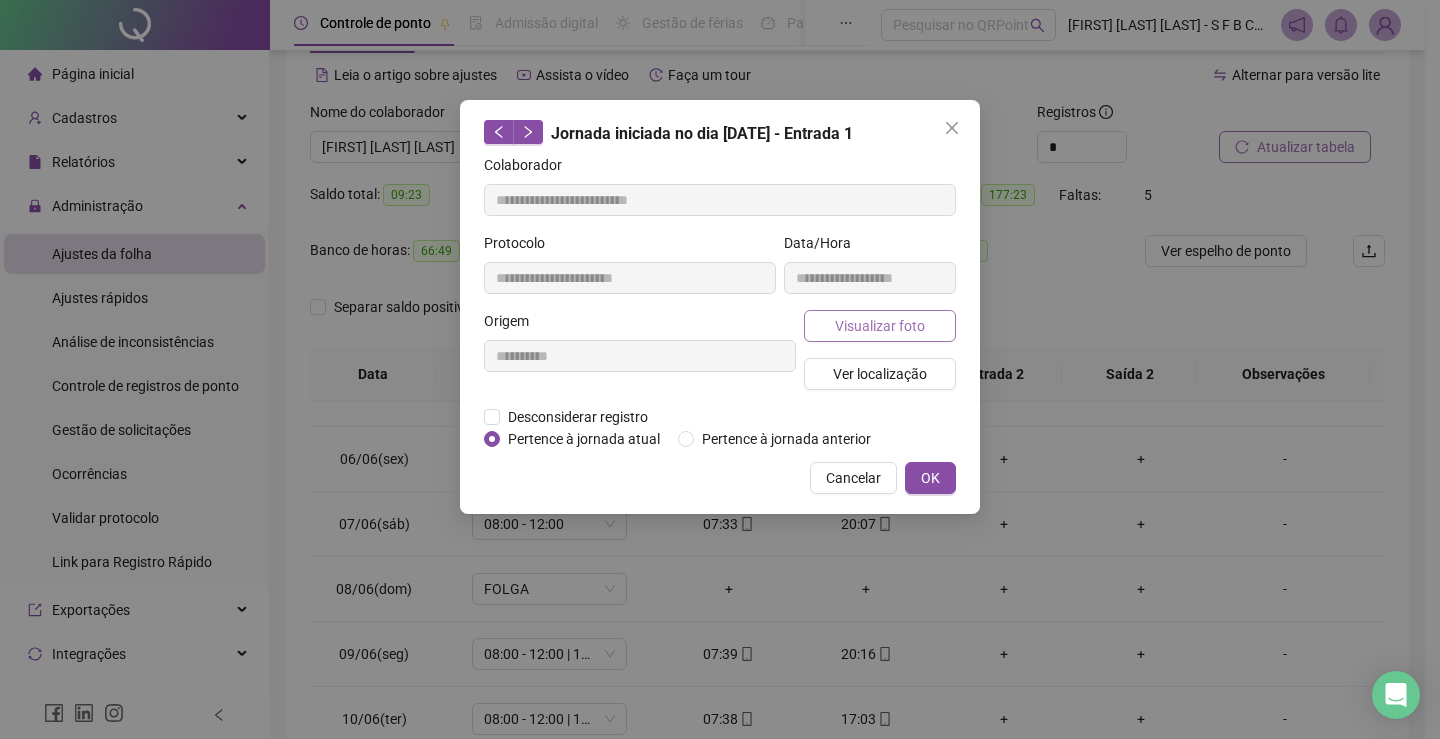 click on "Visualizar foto" at bounding box center [880, 326] 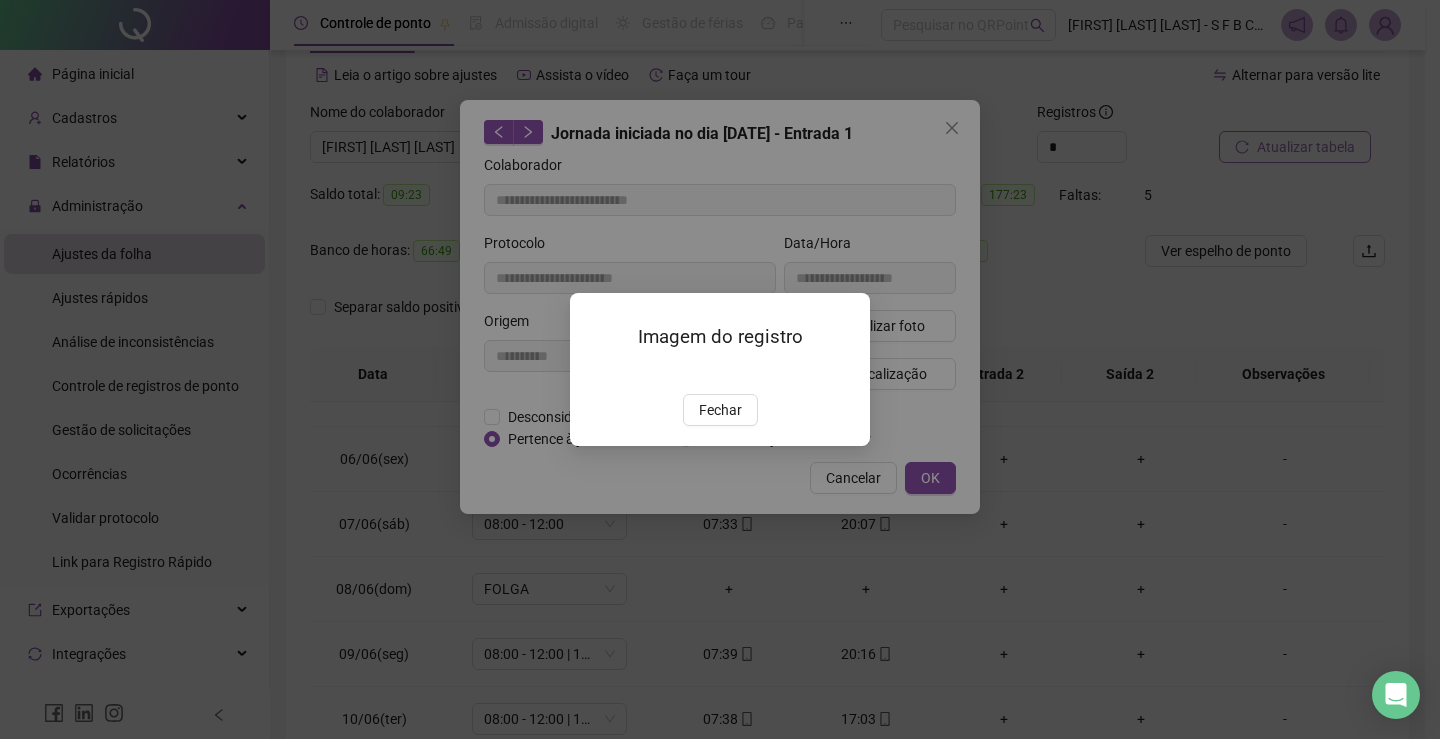 click on "Imagem do registro Fechar" at bounding box center (720, 369) 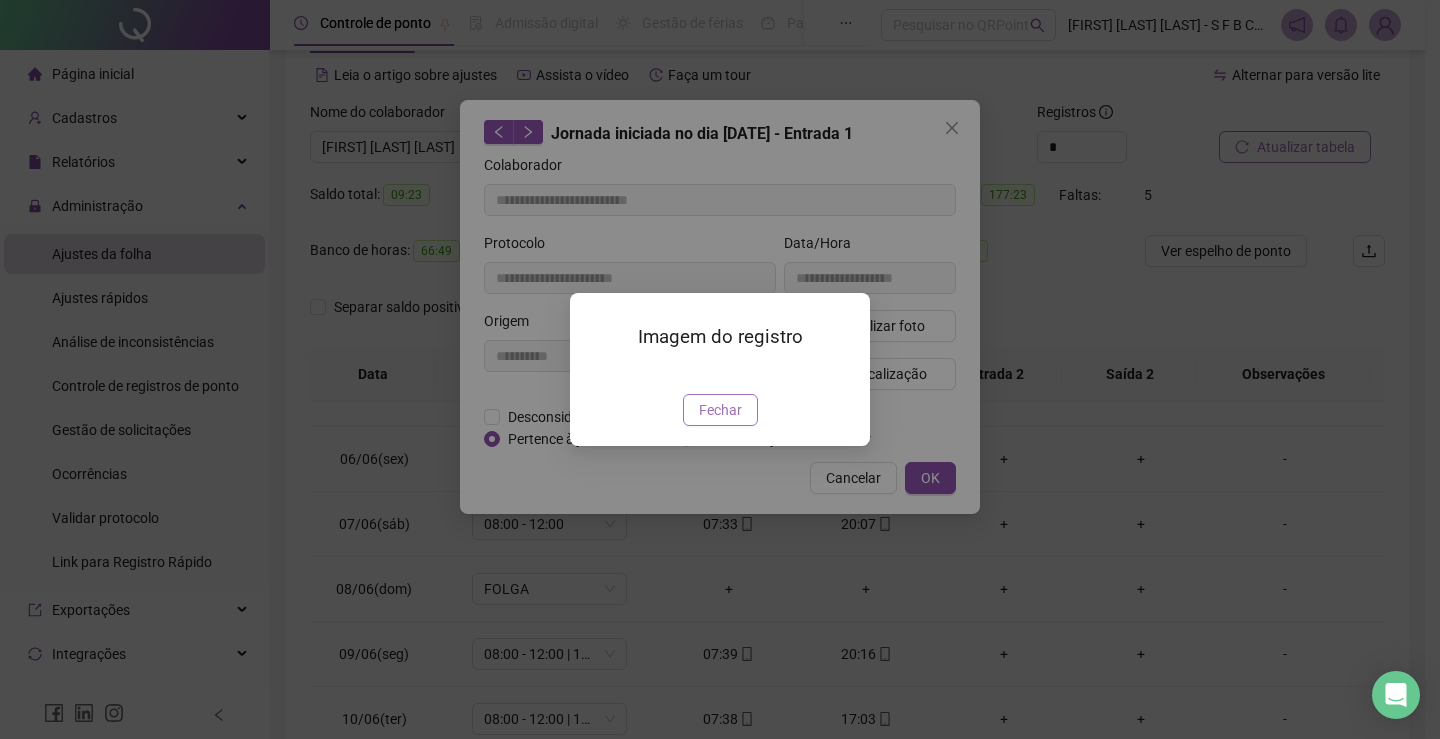 click on "Fechar" at bounding box center (720, 410) 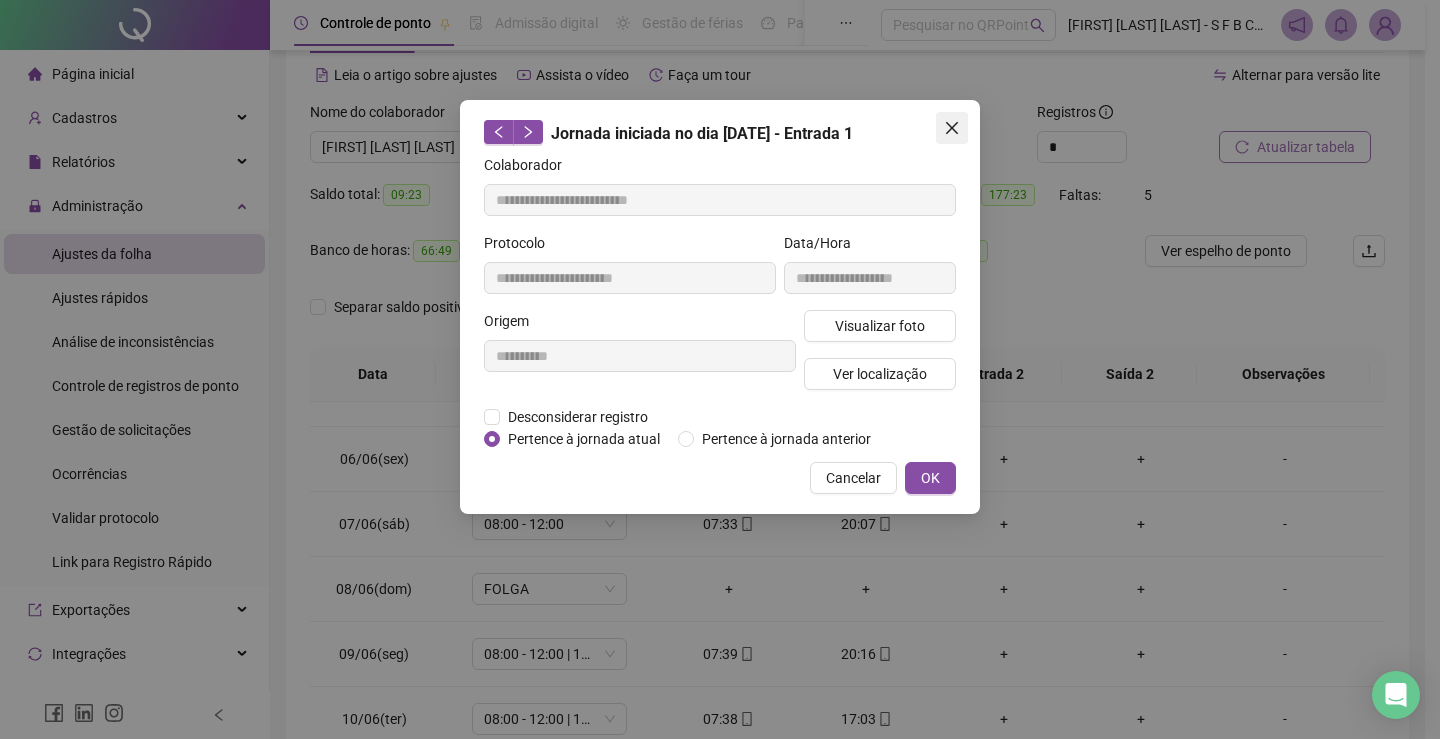 click 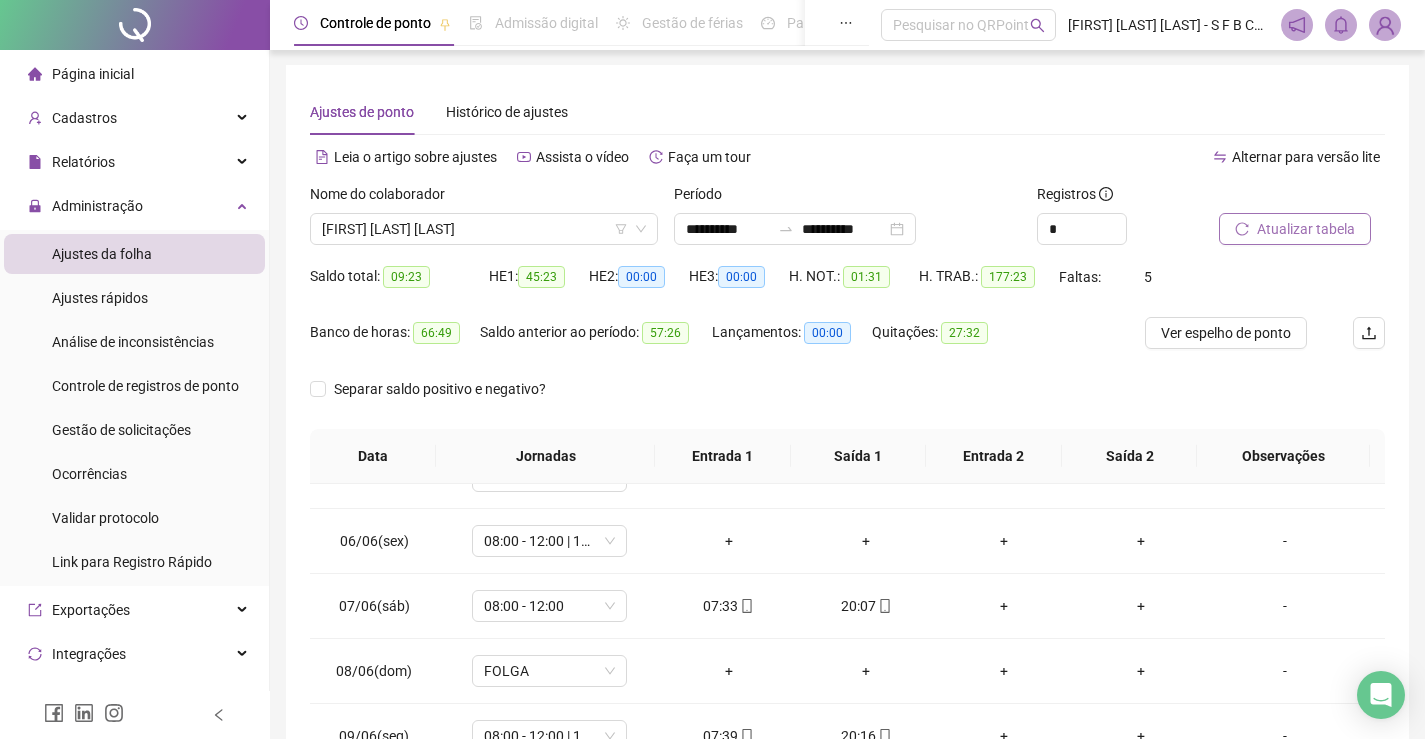 scroll, scrollTop: 0, scrollLeft: 0, axis: both 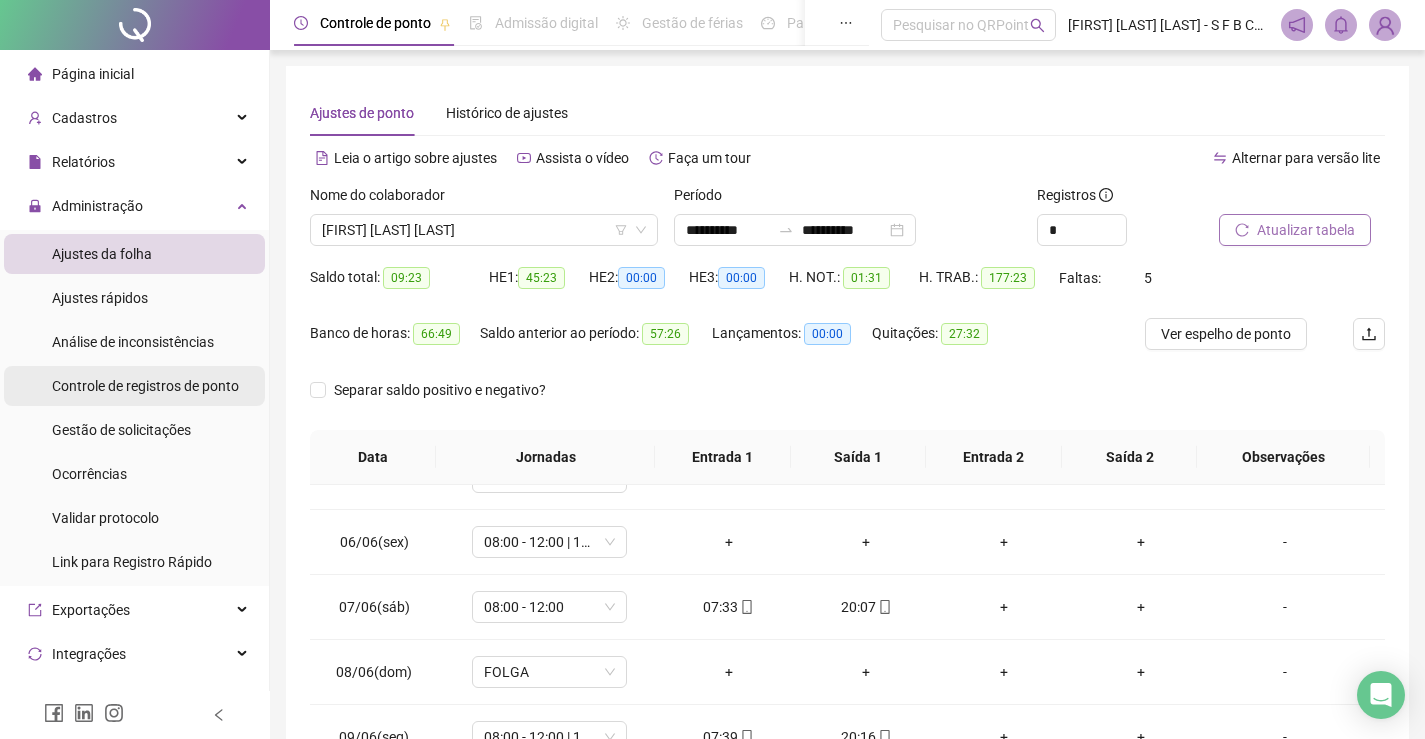 click on "Controle de registros de ponto" at bounding box center (145, 386) 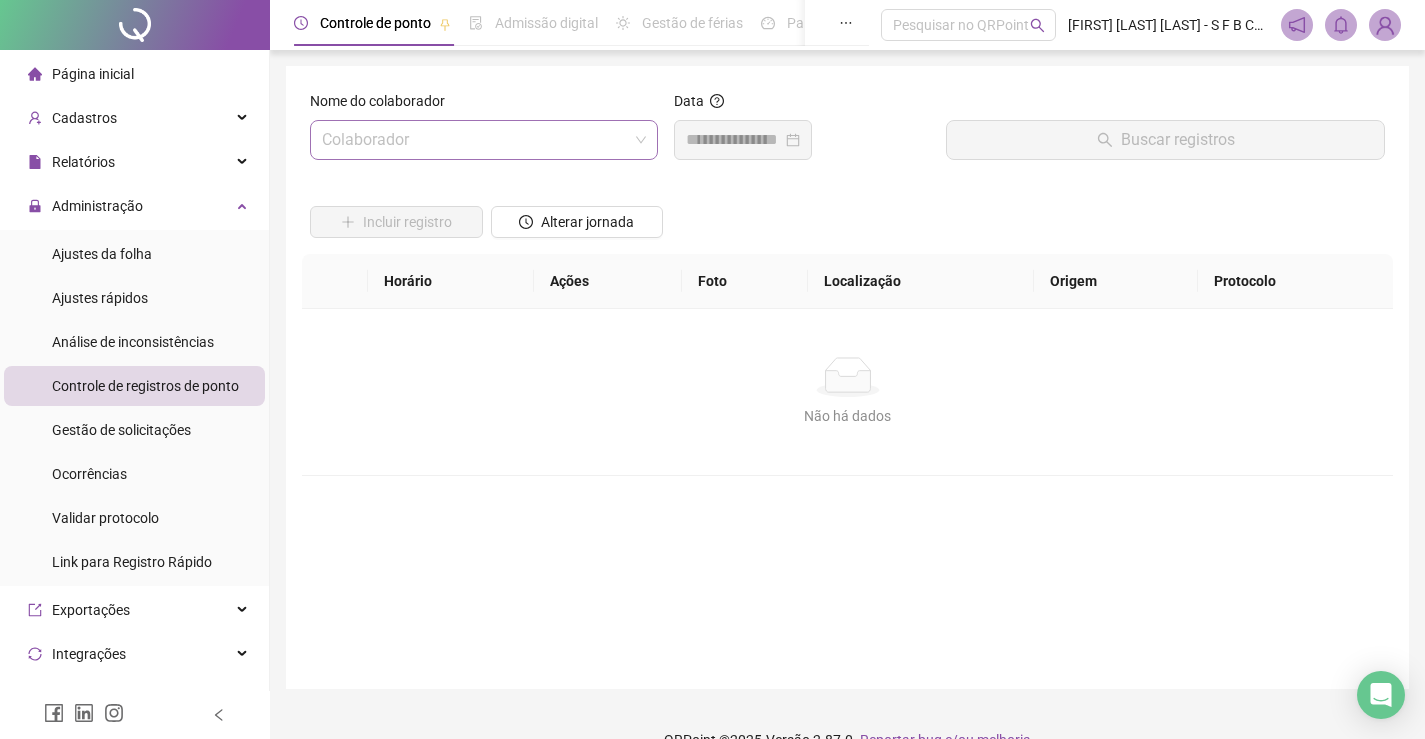 click at bounding box center [478, 140] 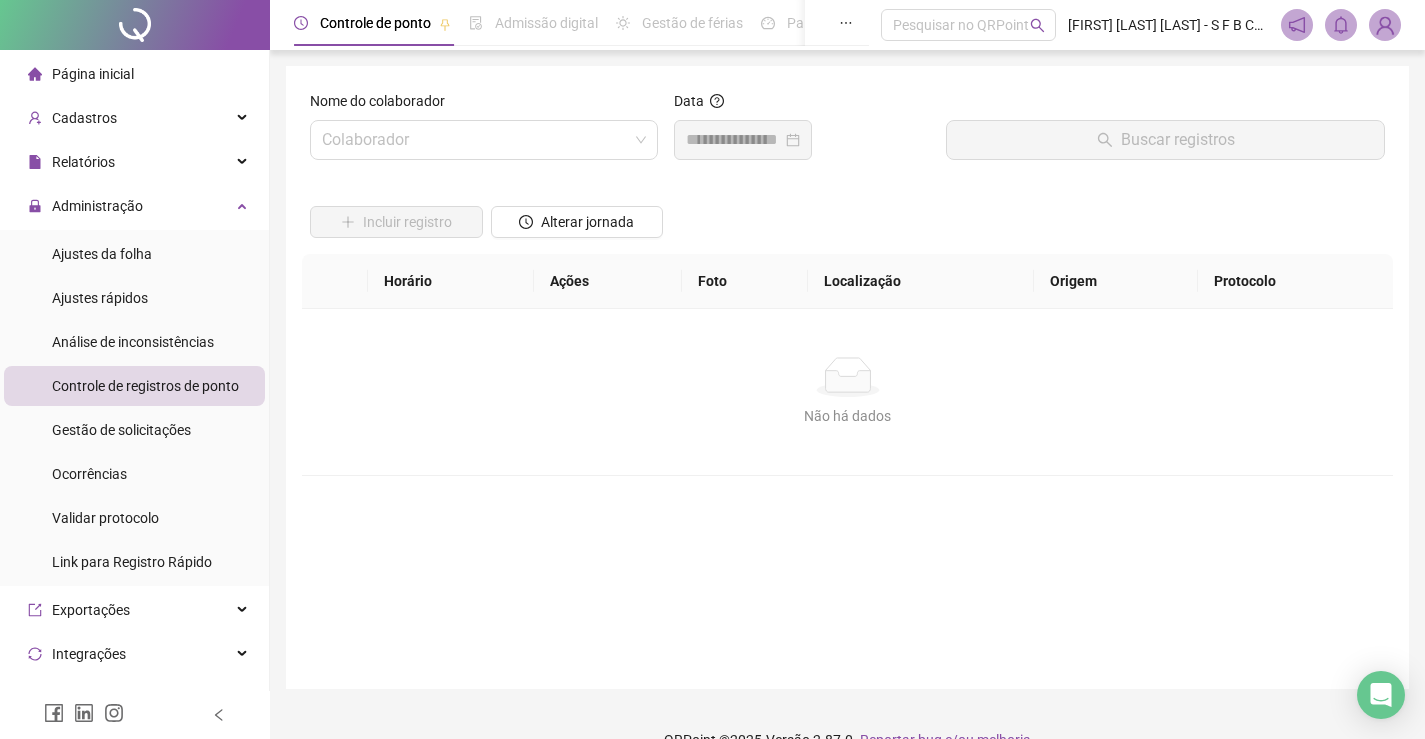 click on "Incluir registro   Alterar jornada" at bounding box center [847, 215] 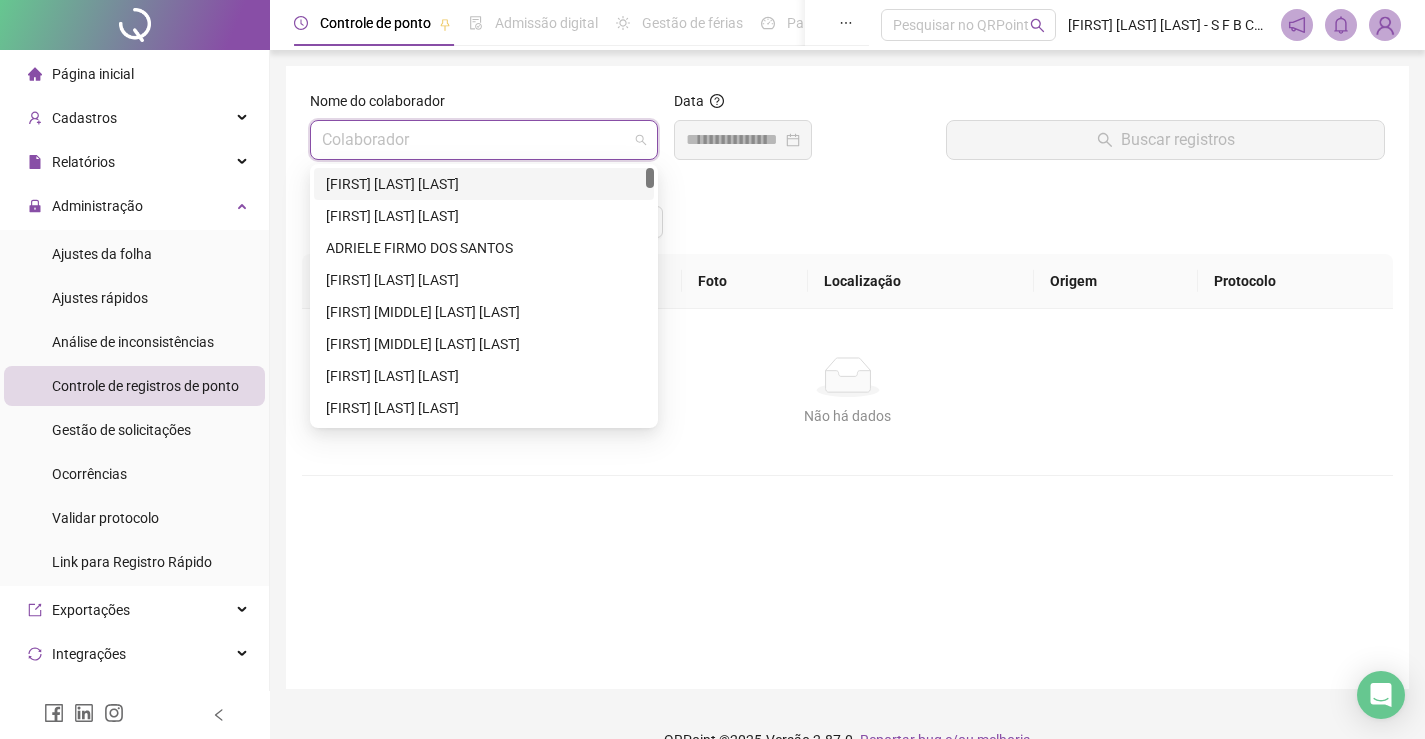click at bounding box center [478, 140] 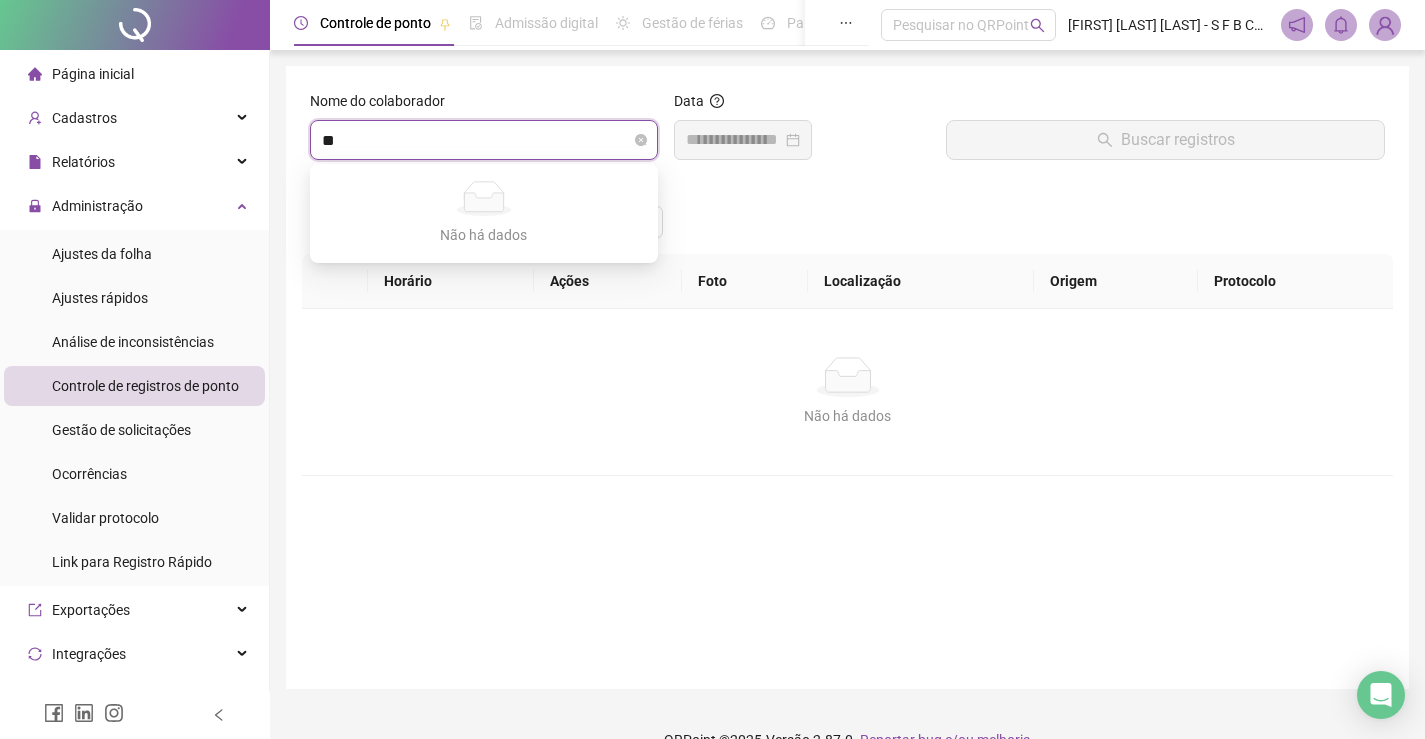 type on "*" 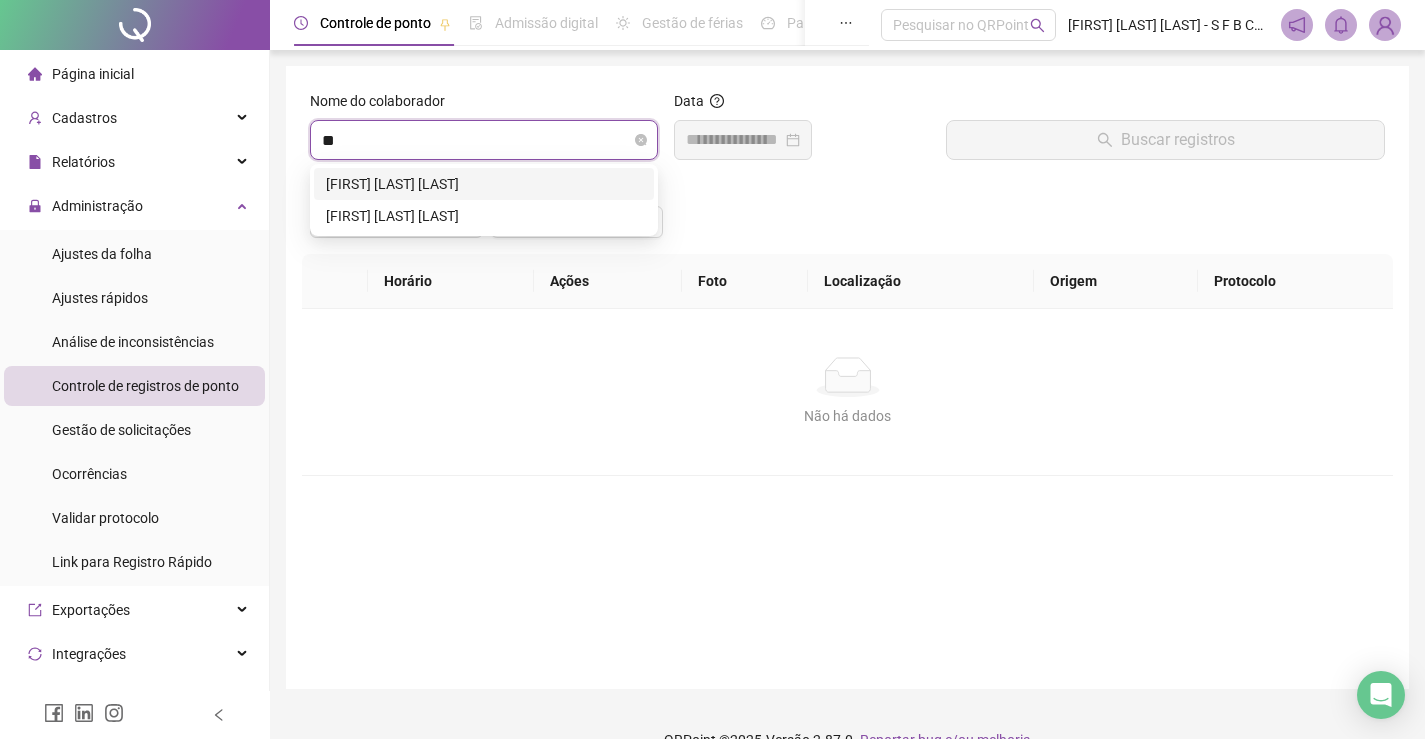 type on "***" 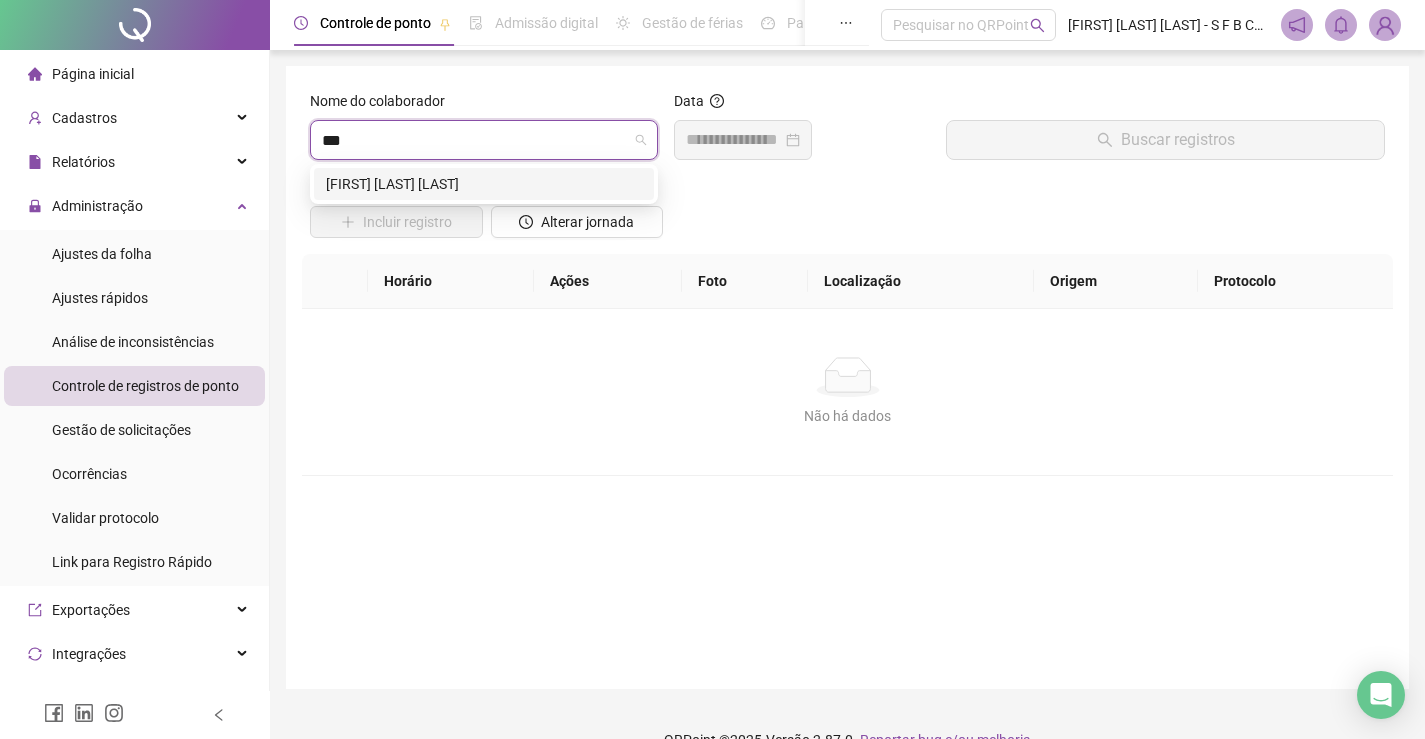 click on "[FIRST] [LAST] [LAST]" at bounding box center (484, 184) 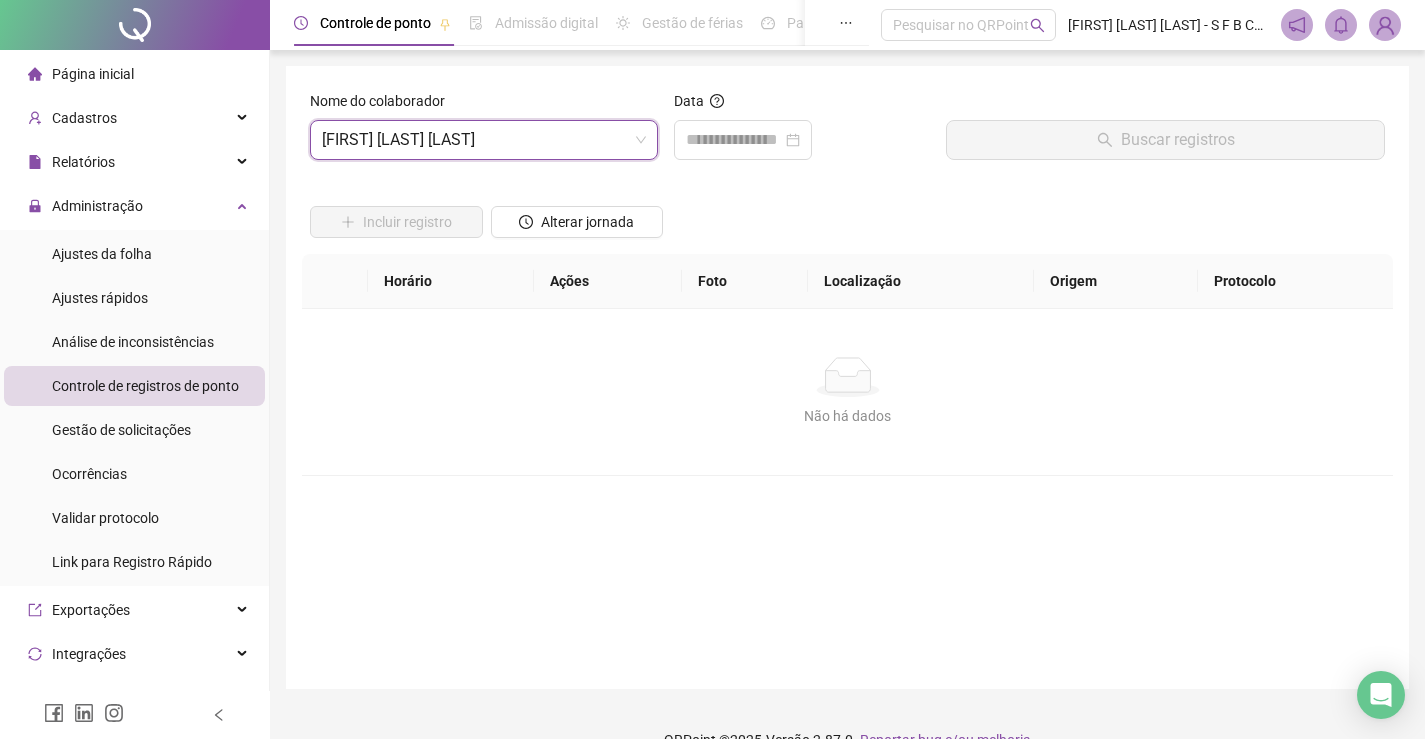 click on "Incluir registro   Alterar jornada" at bounding box center (847, 215) 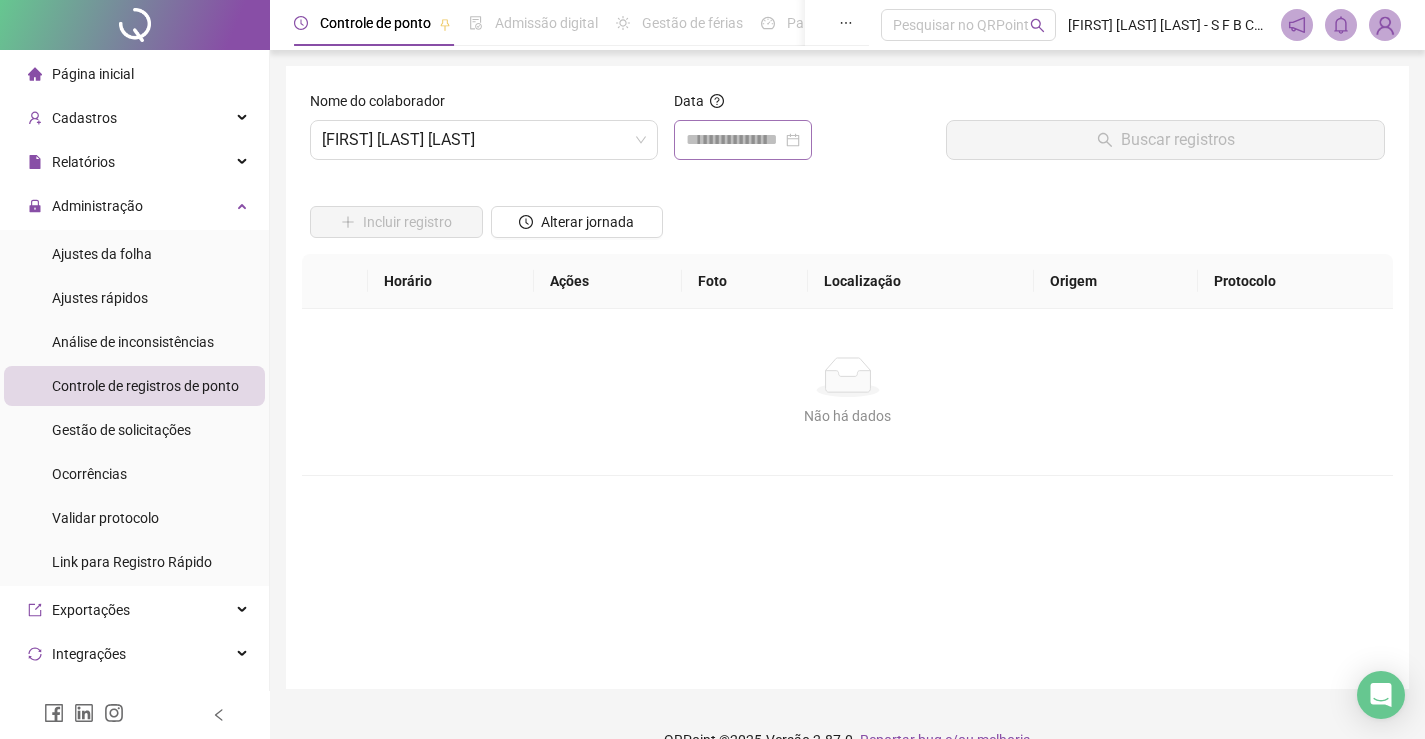 click at bounding box center [743, 140] 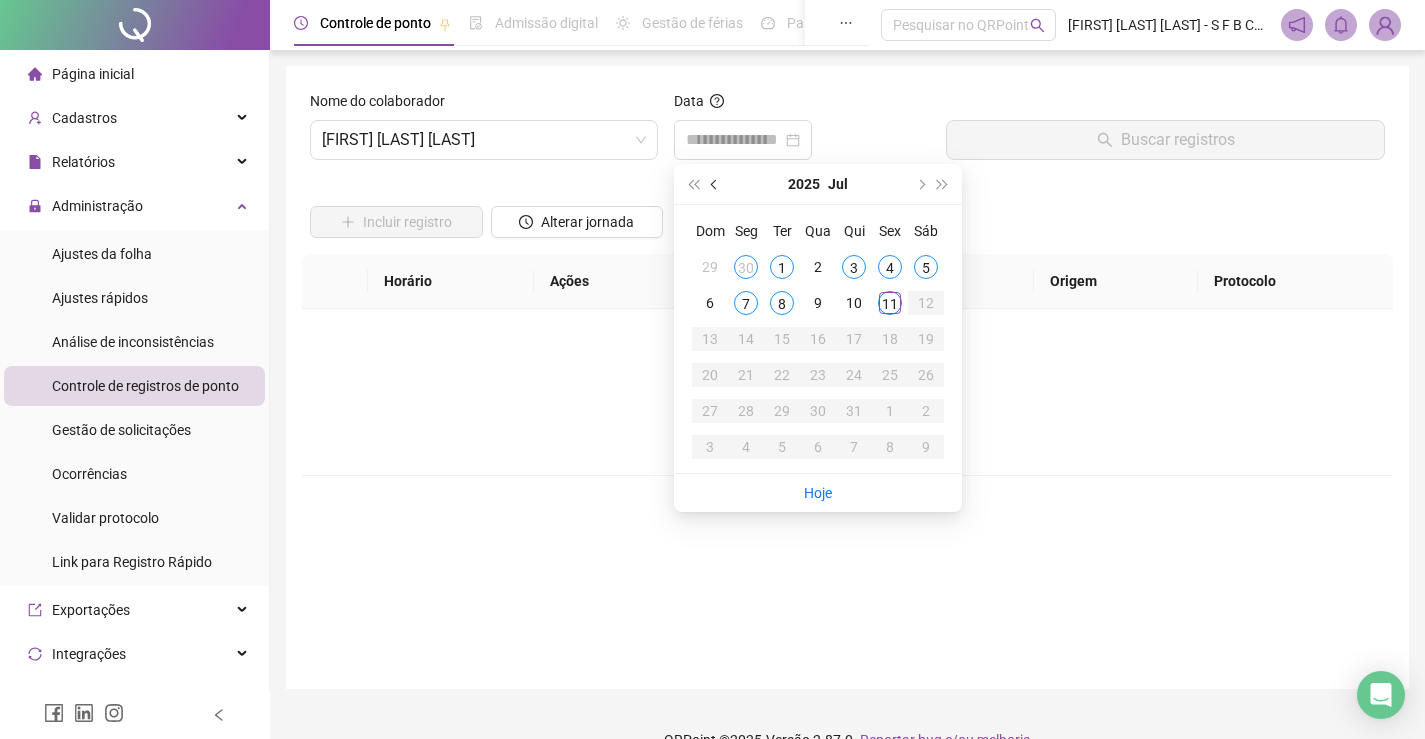click at bounding box center (715, 184) 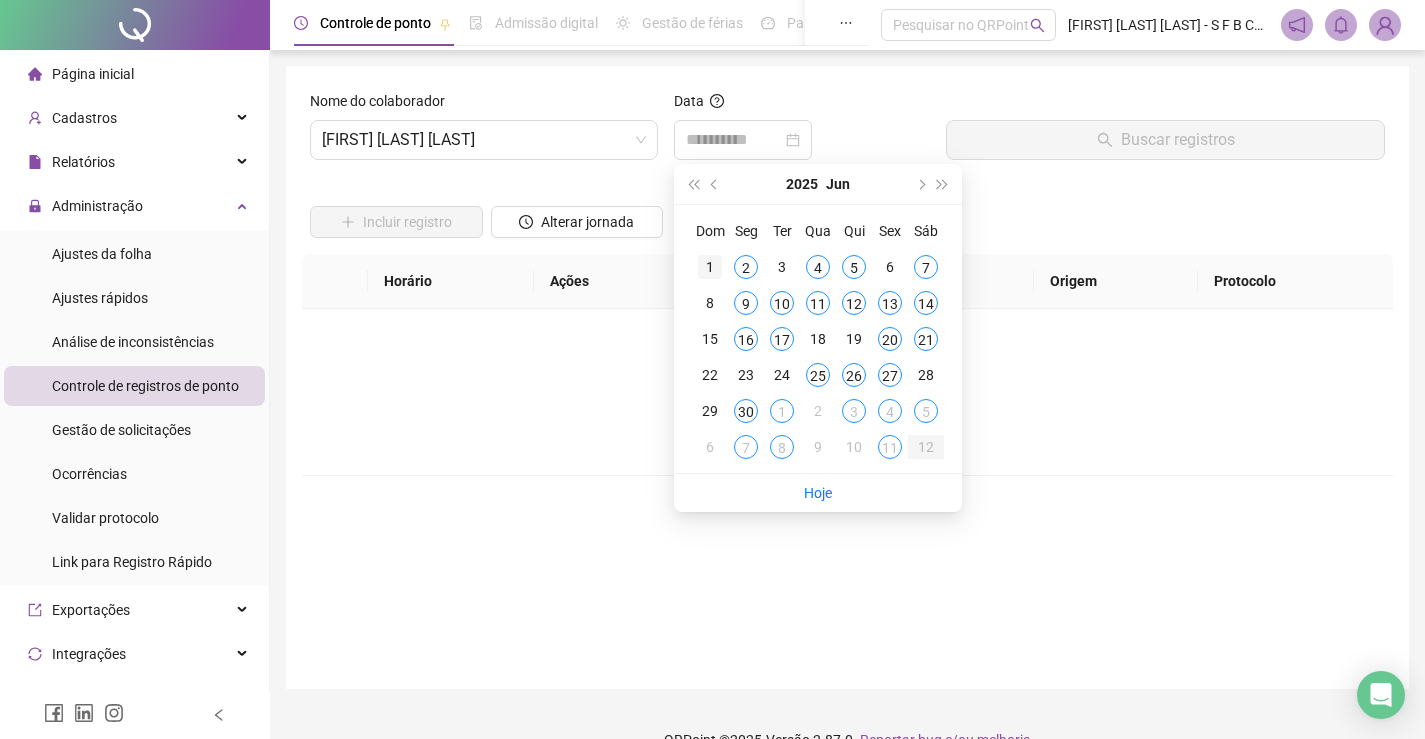 type on "**********" 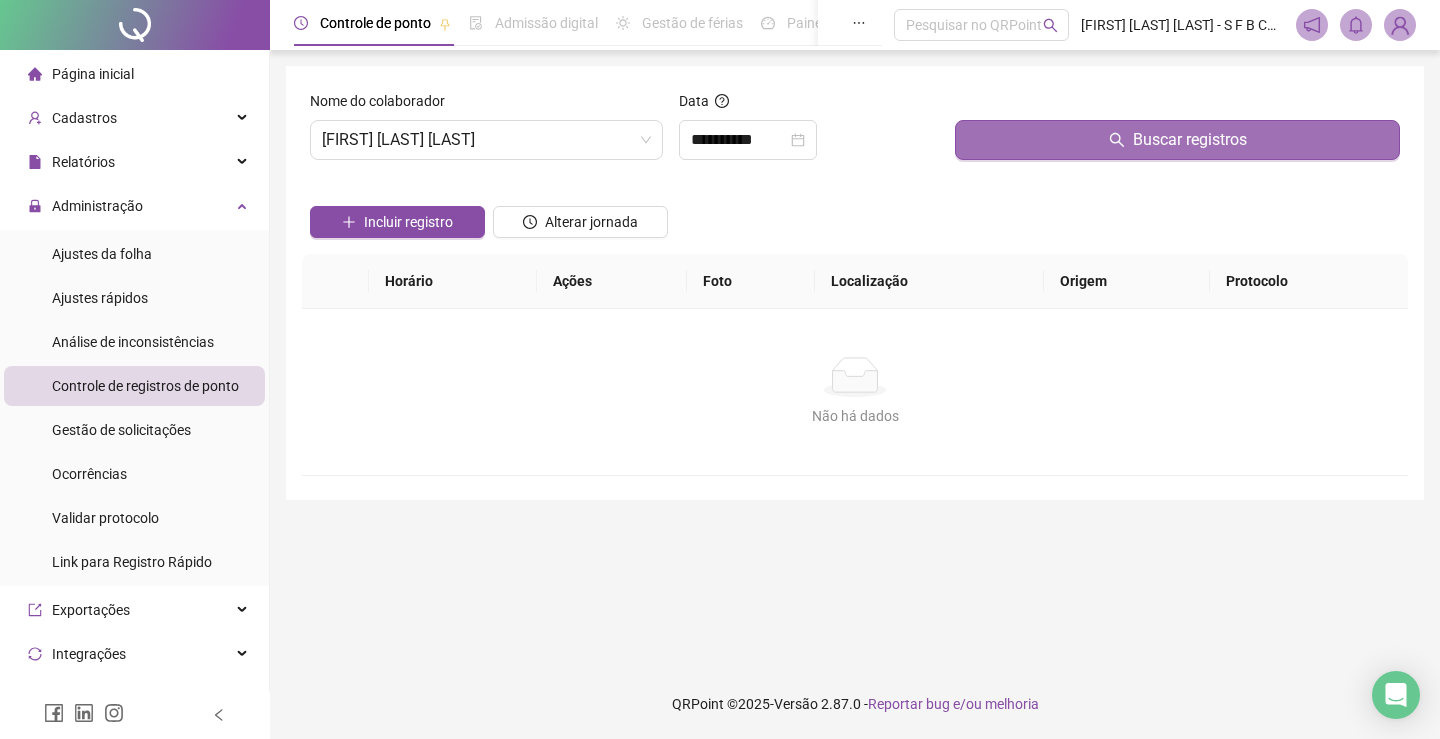 click on "Buscar registros" at bounding box center [1190, 140] 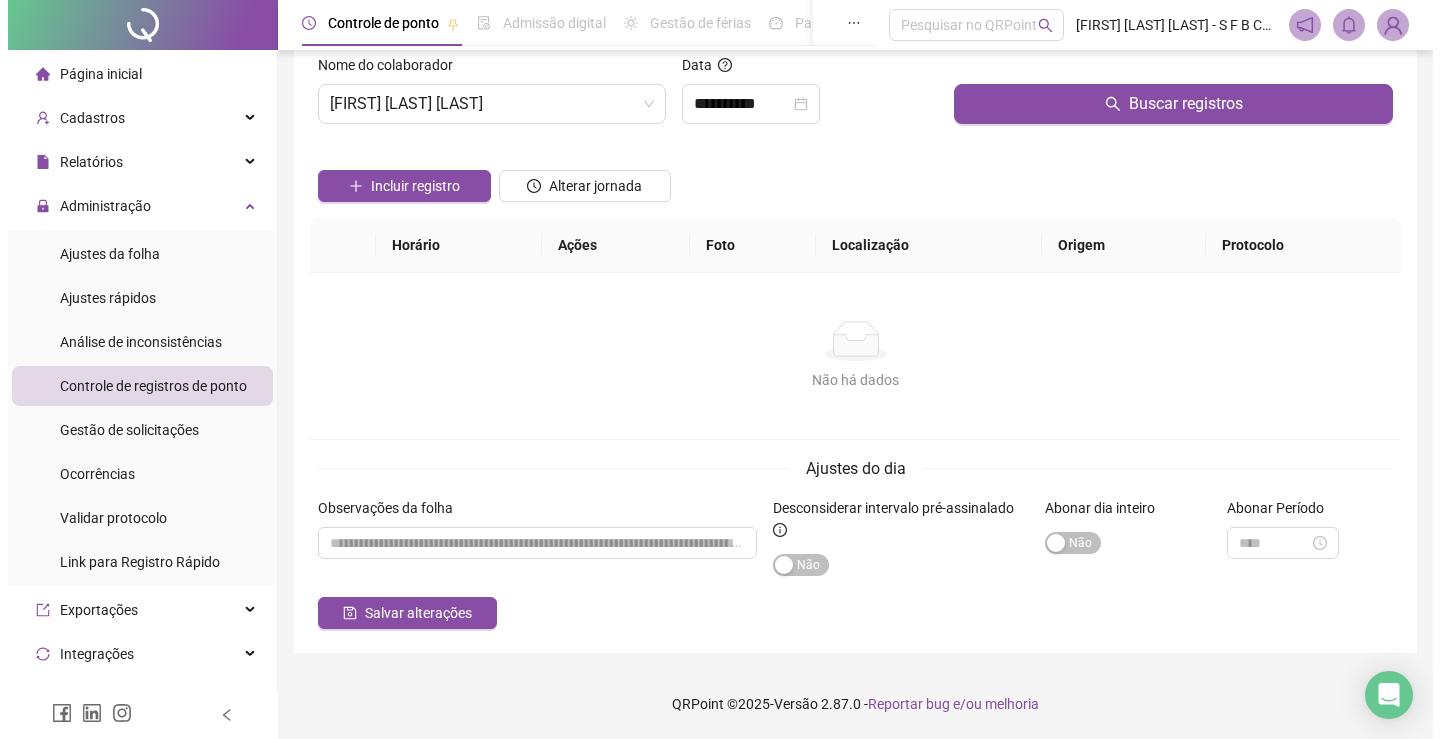 scroll, scrollTop: 0, scrollLeft: 0, axis: both 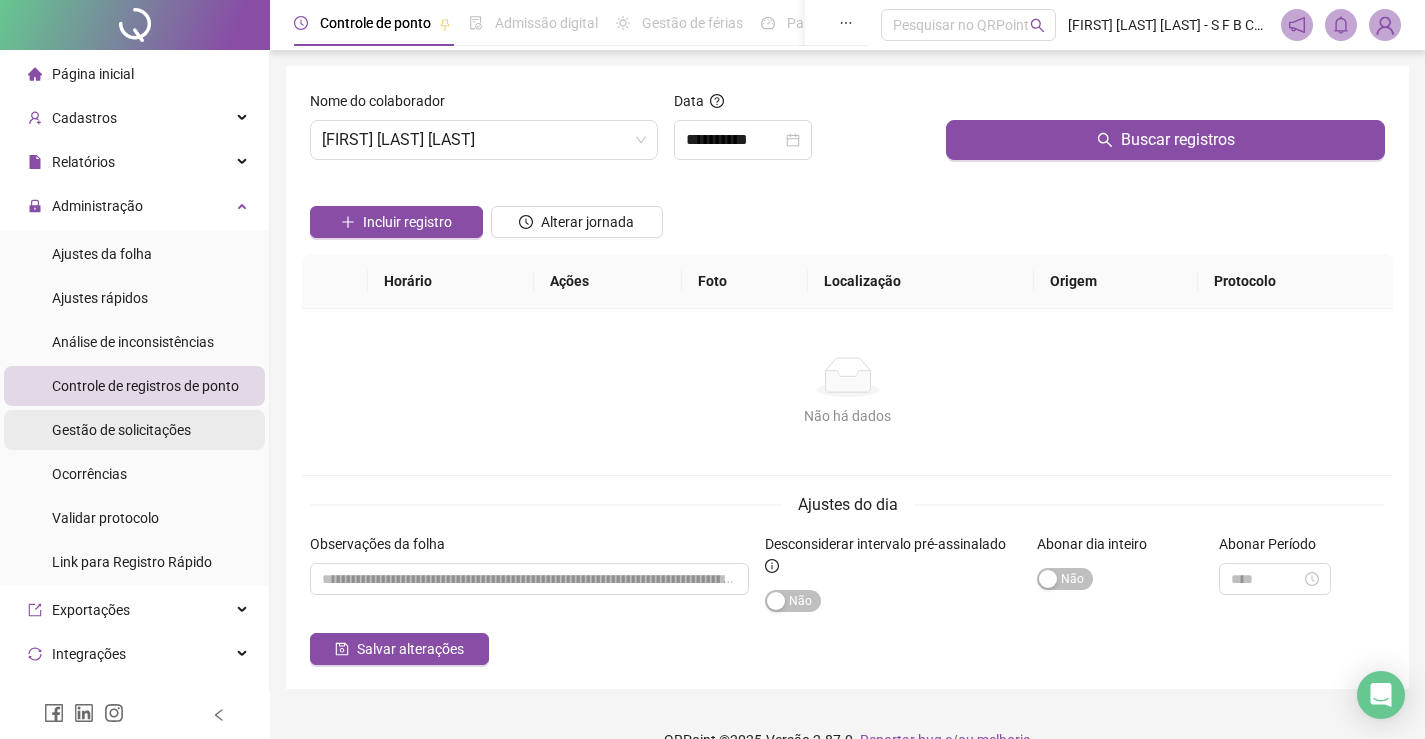 click on "Gestão de solicitações" at bounding box center (121, 430) 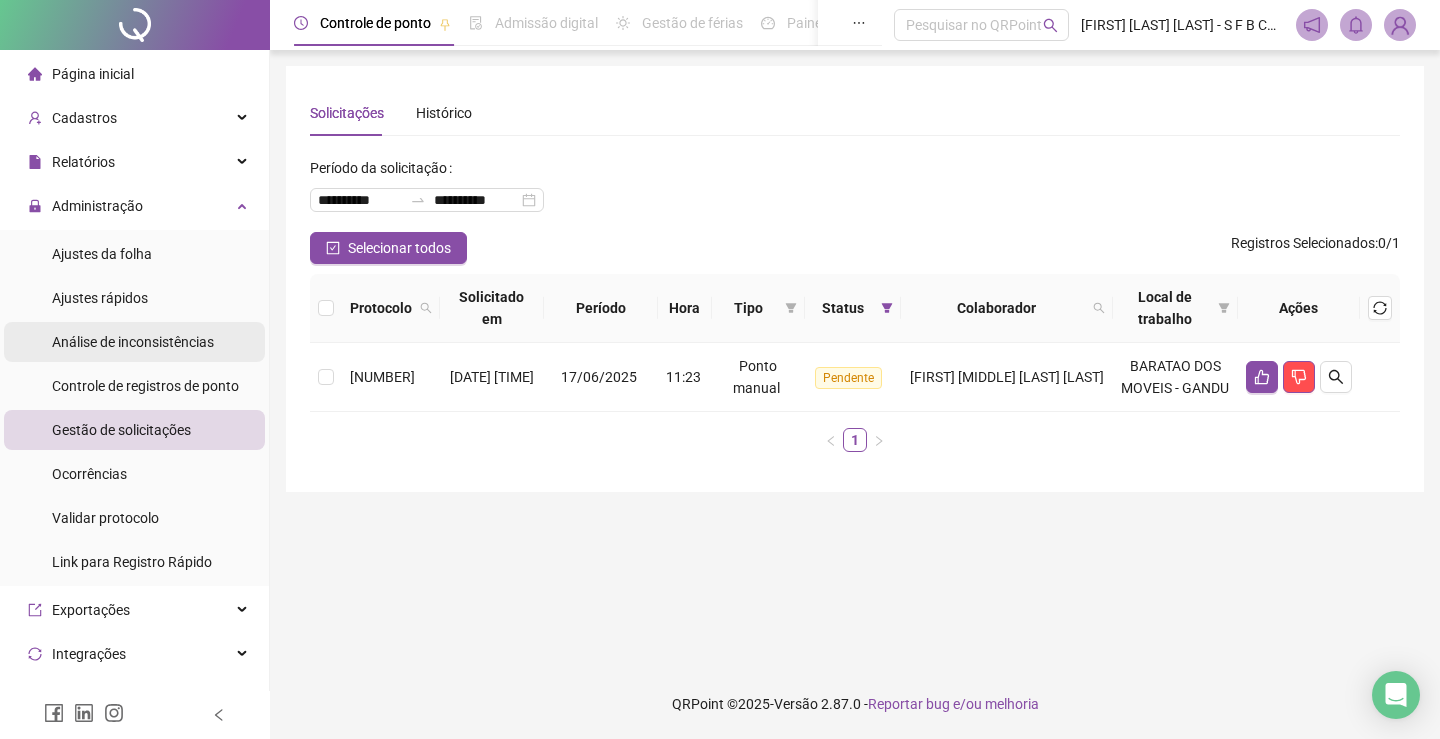 click on "Análise de inconsistências" at bounding box center [133, 342] 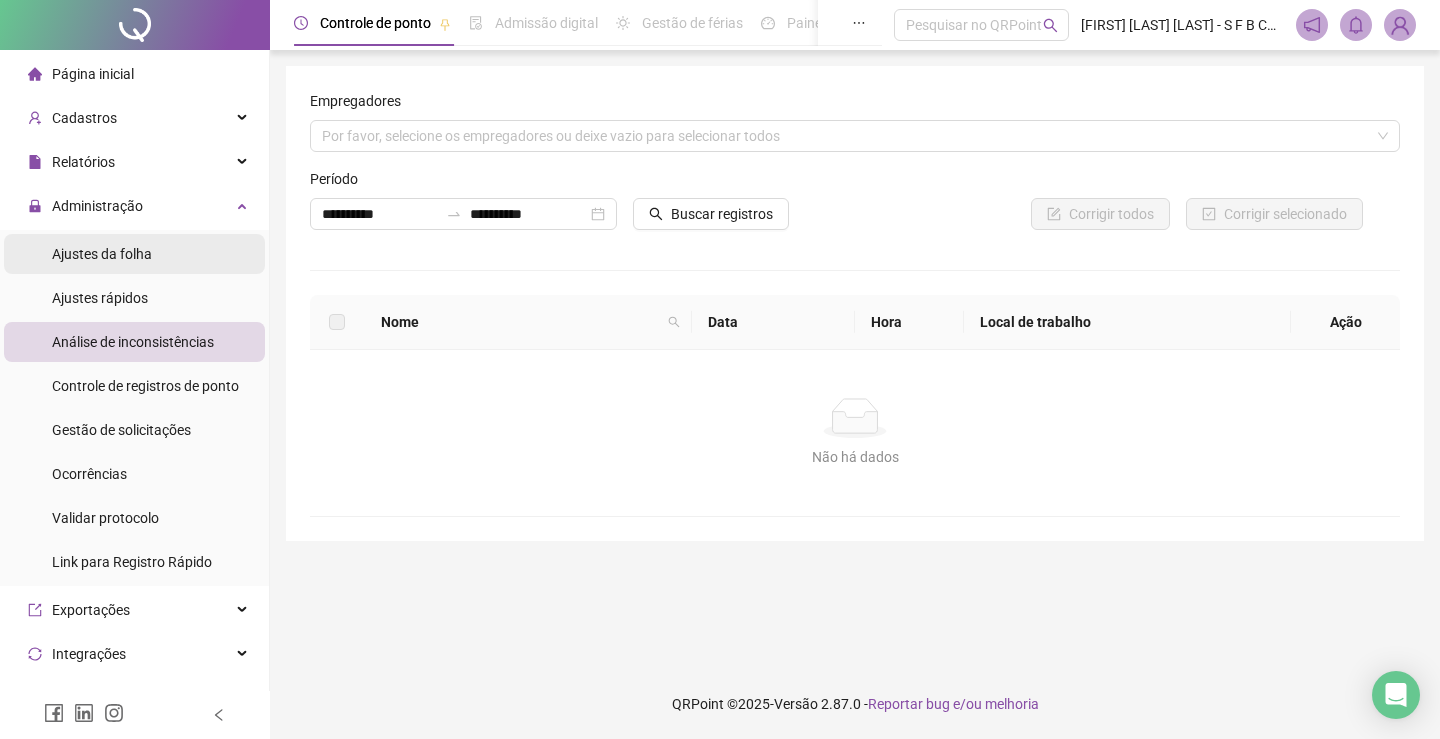 click on "Ajustes da folha" at bounding box center [134, 254] 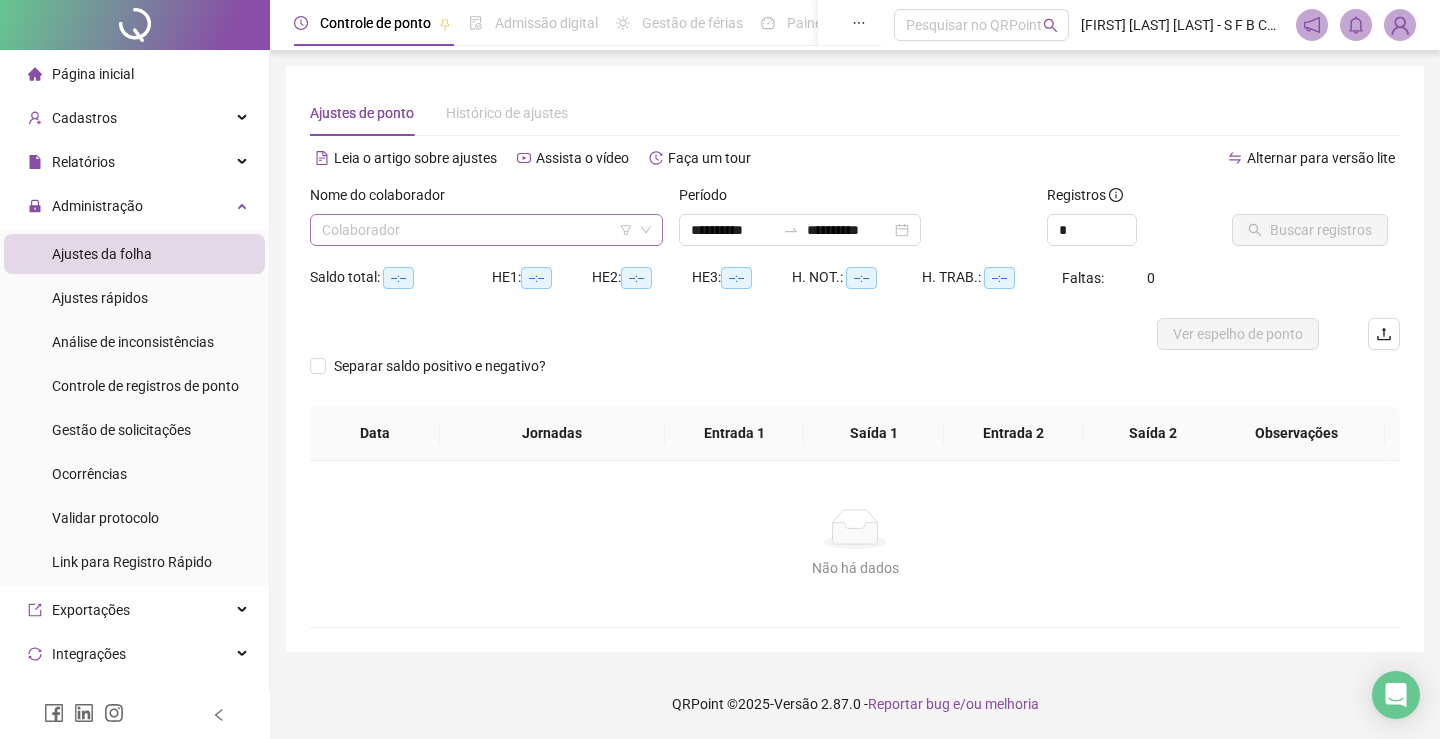 click 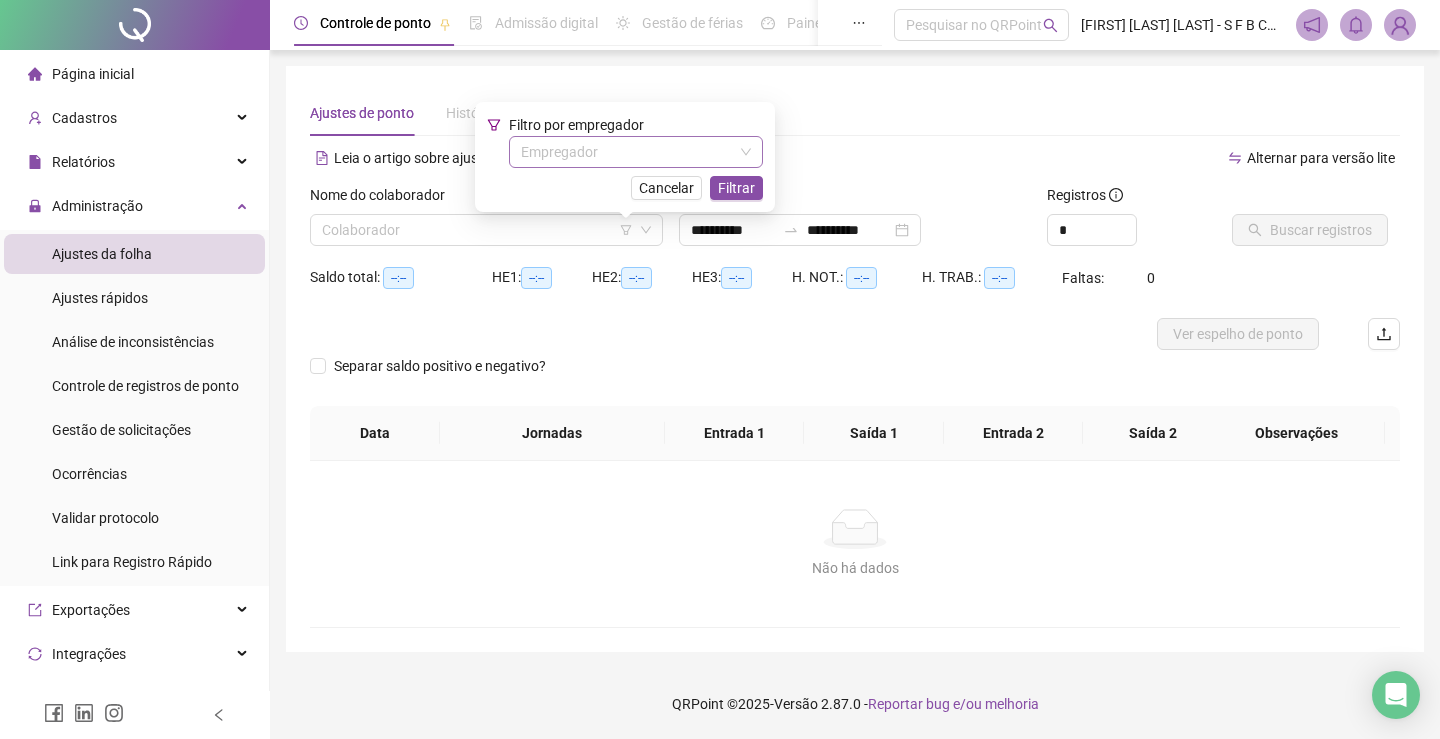 click at bounding box center [630, 152] 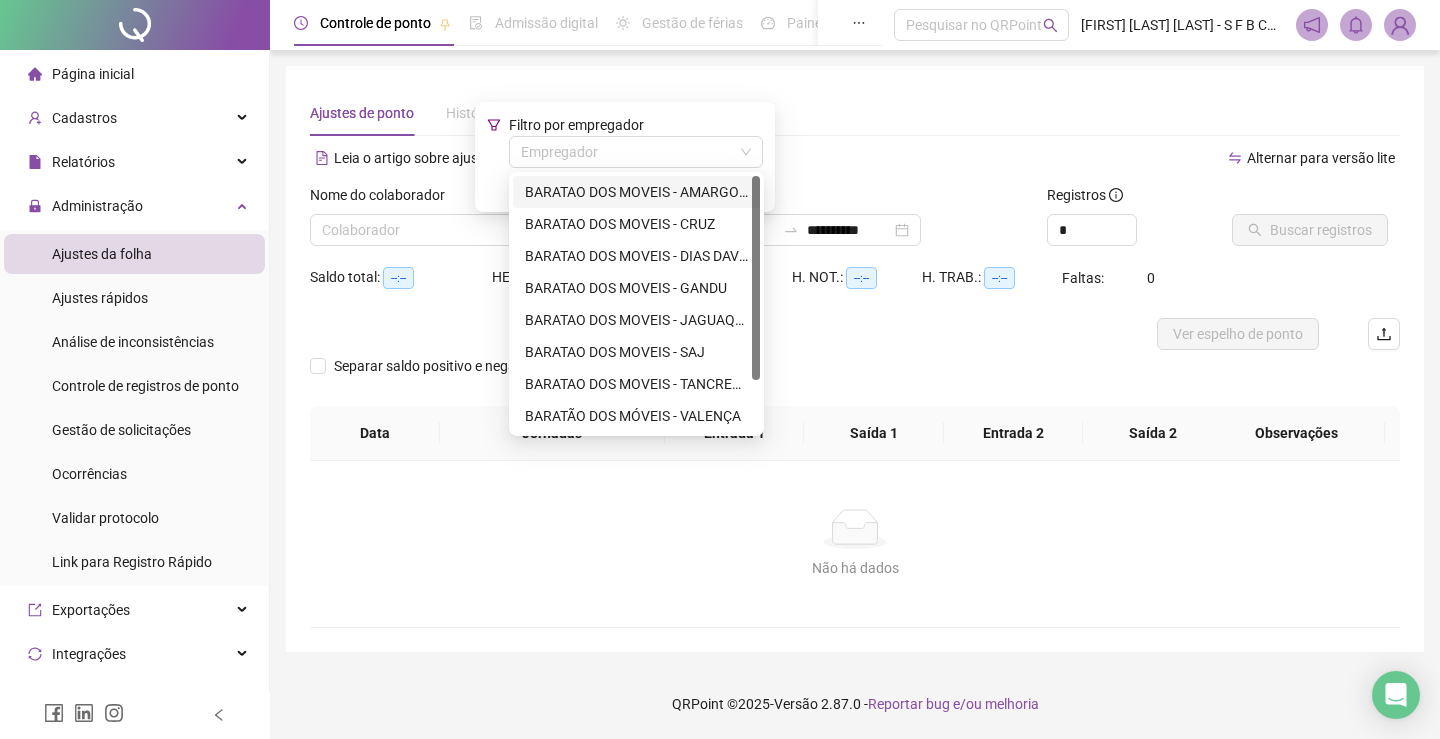type 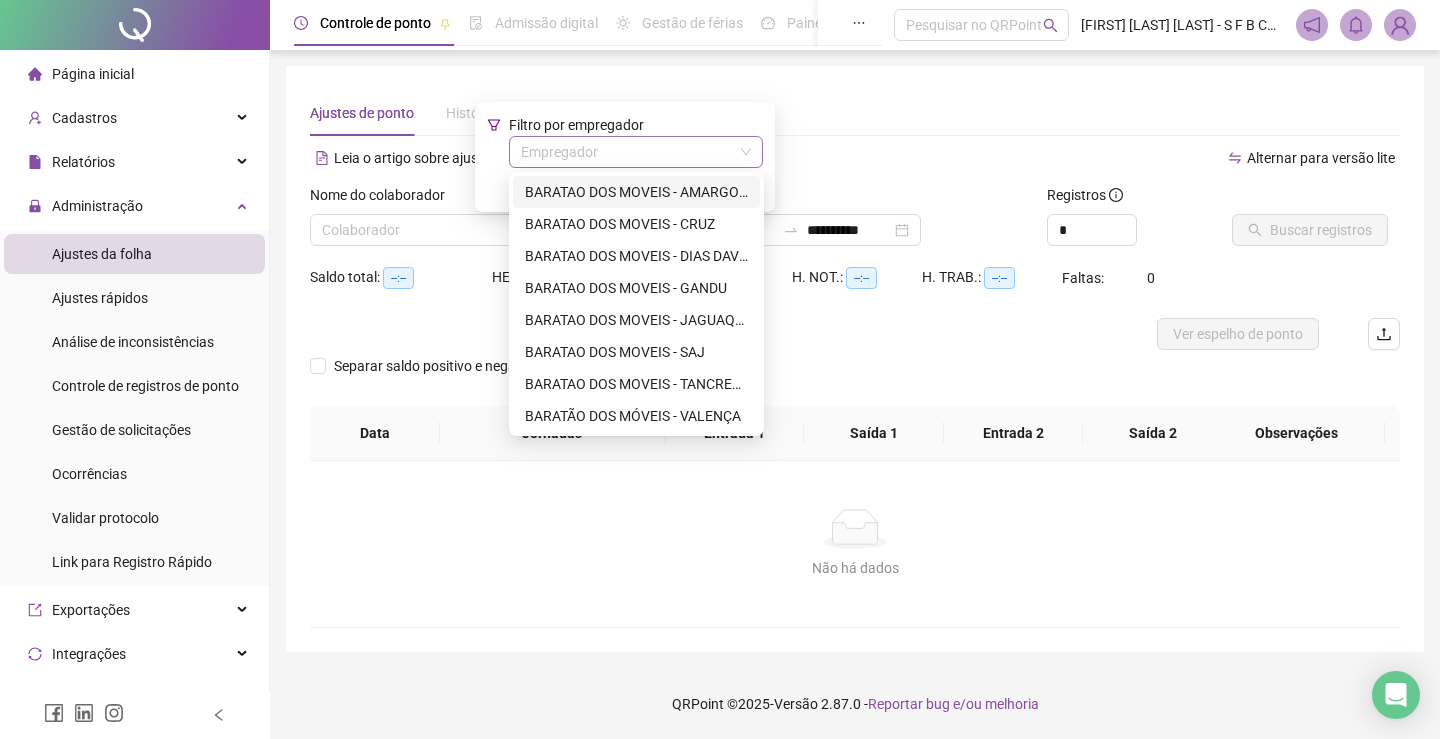 click at bounding box center [630, 152] 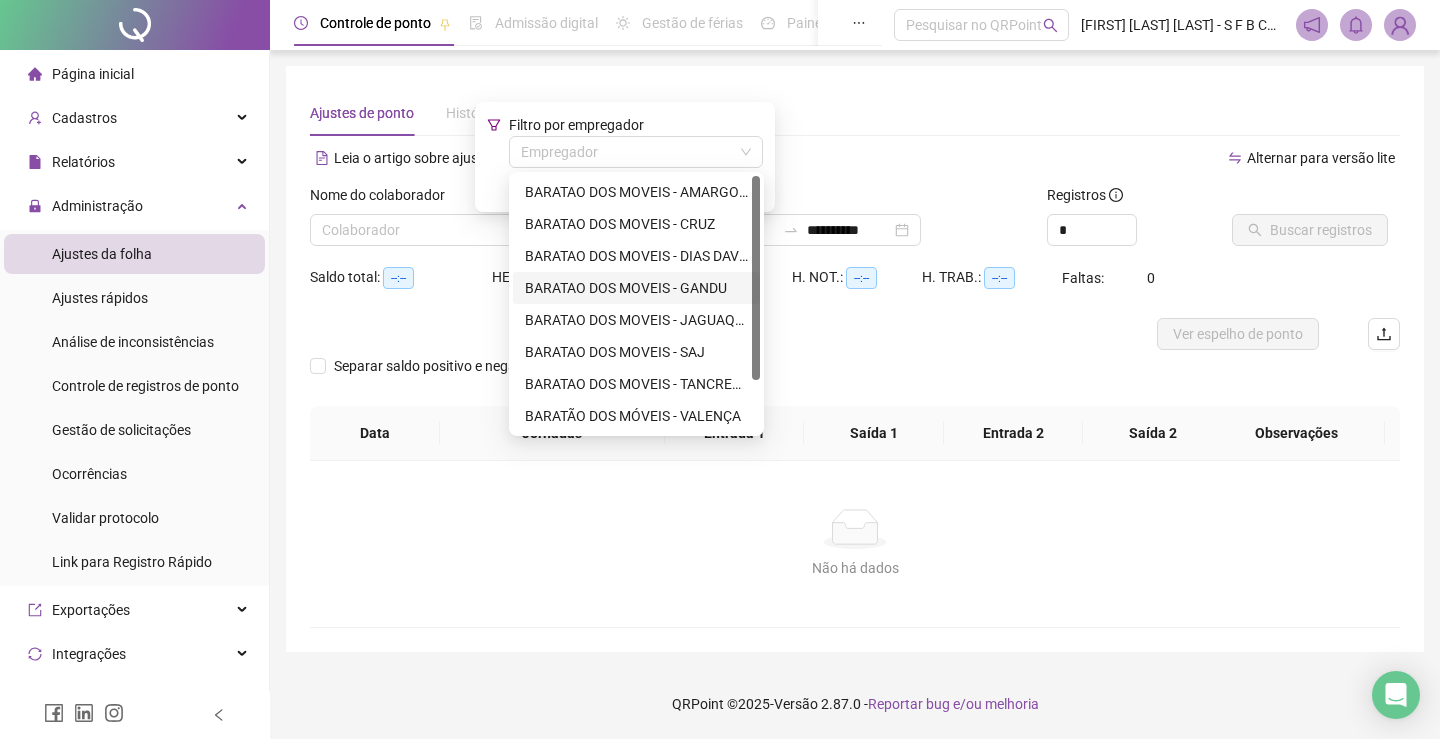click on "BARATAO DOS MOVEIS - GANDU" at bounding box center (636, 288) 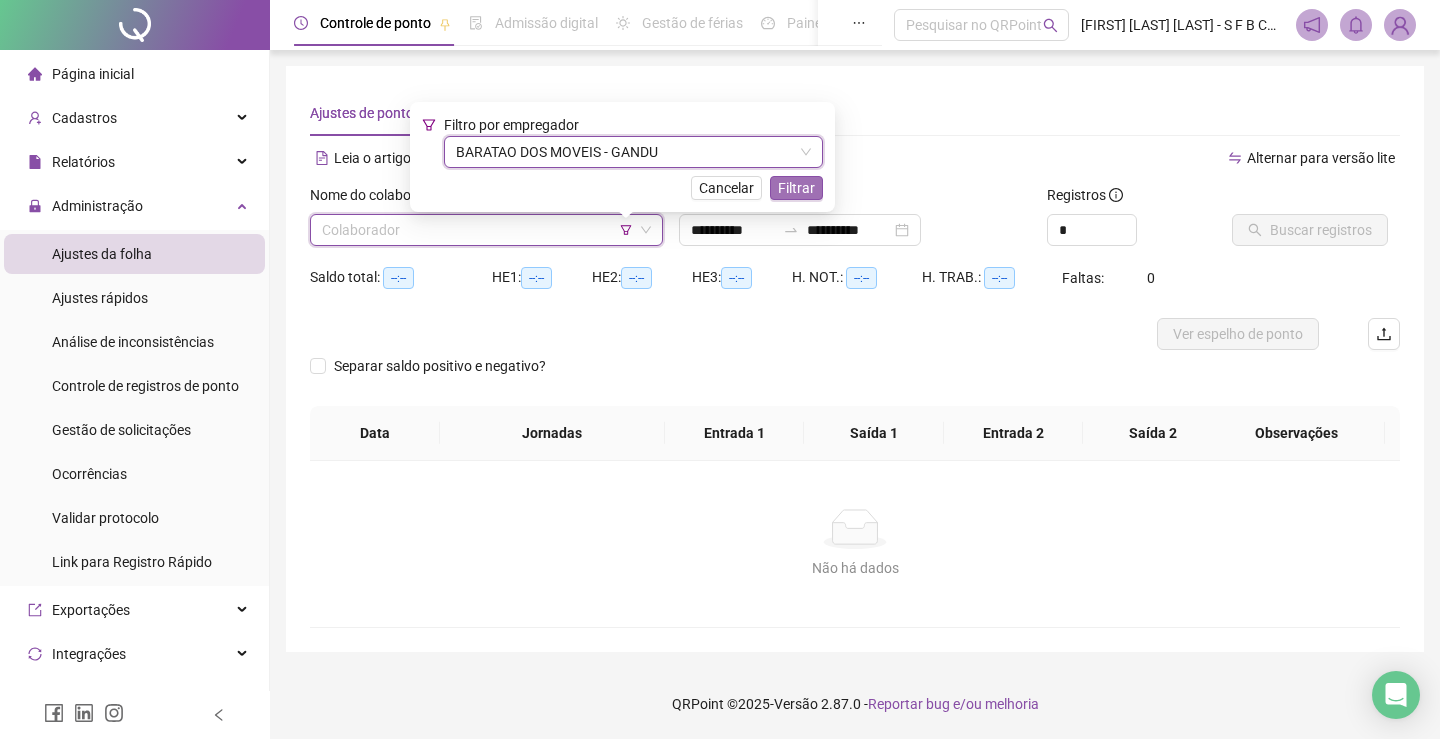 click on "Filtrar" at bounding box center [796, 188] 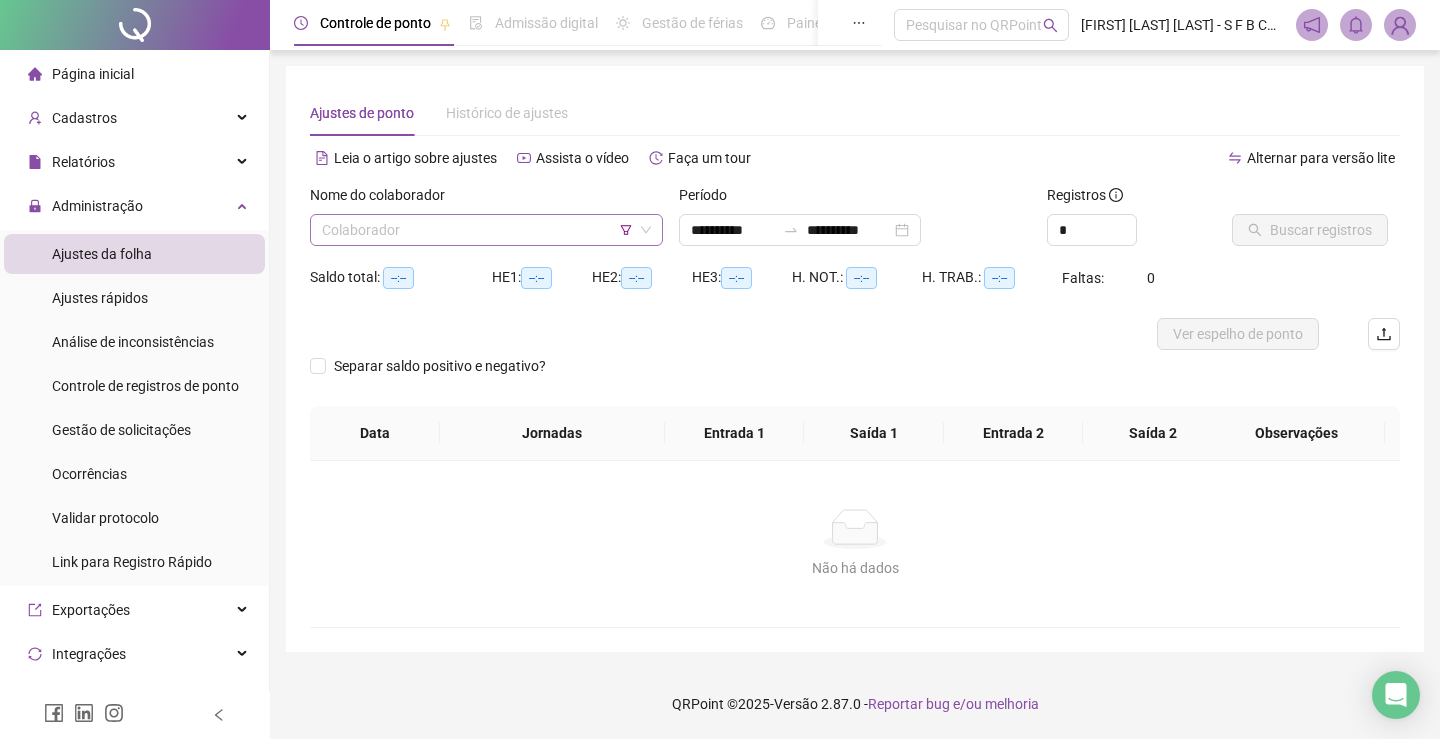 click 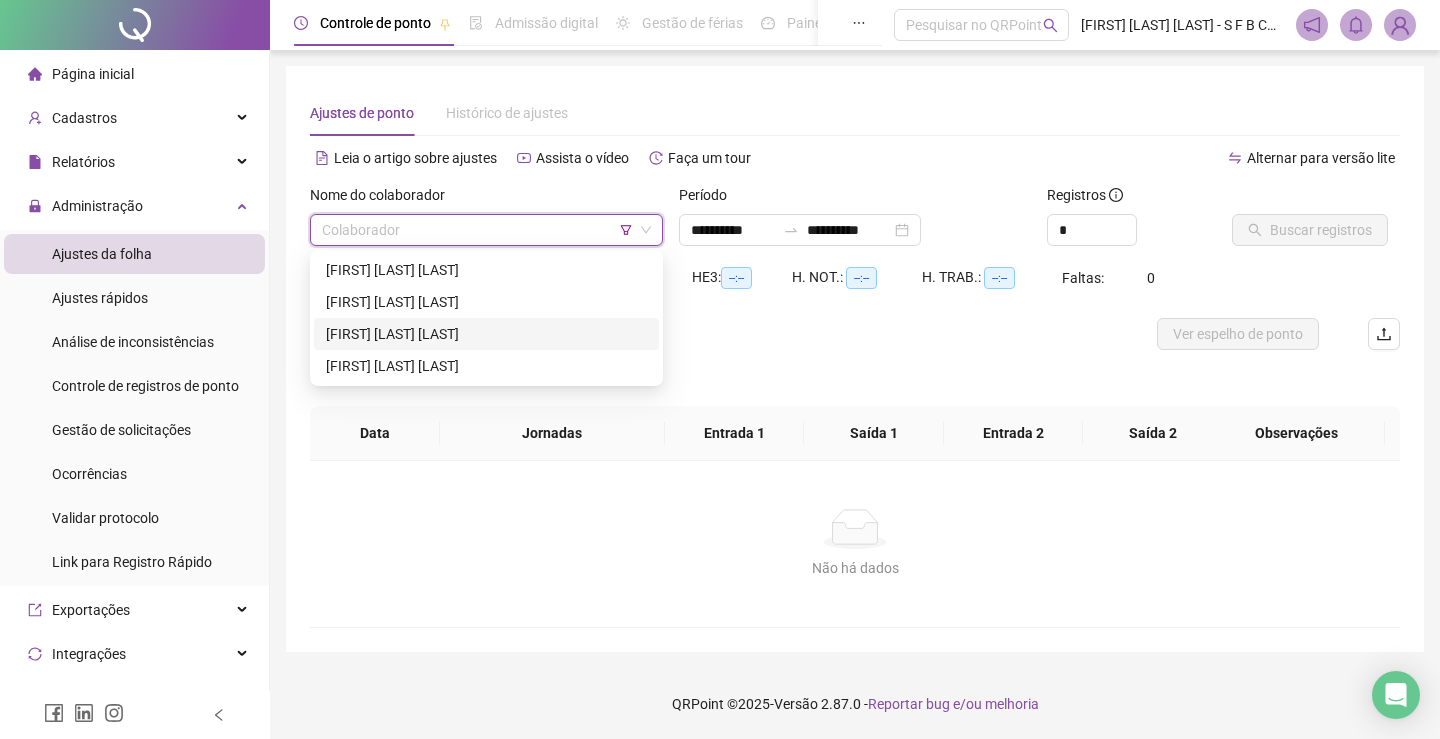 click at bounding box center (719, 334) 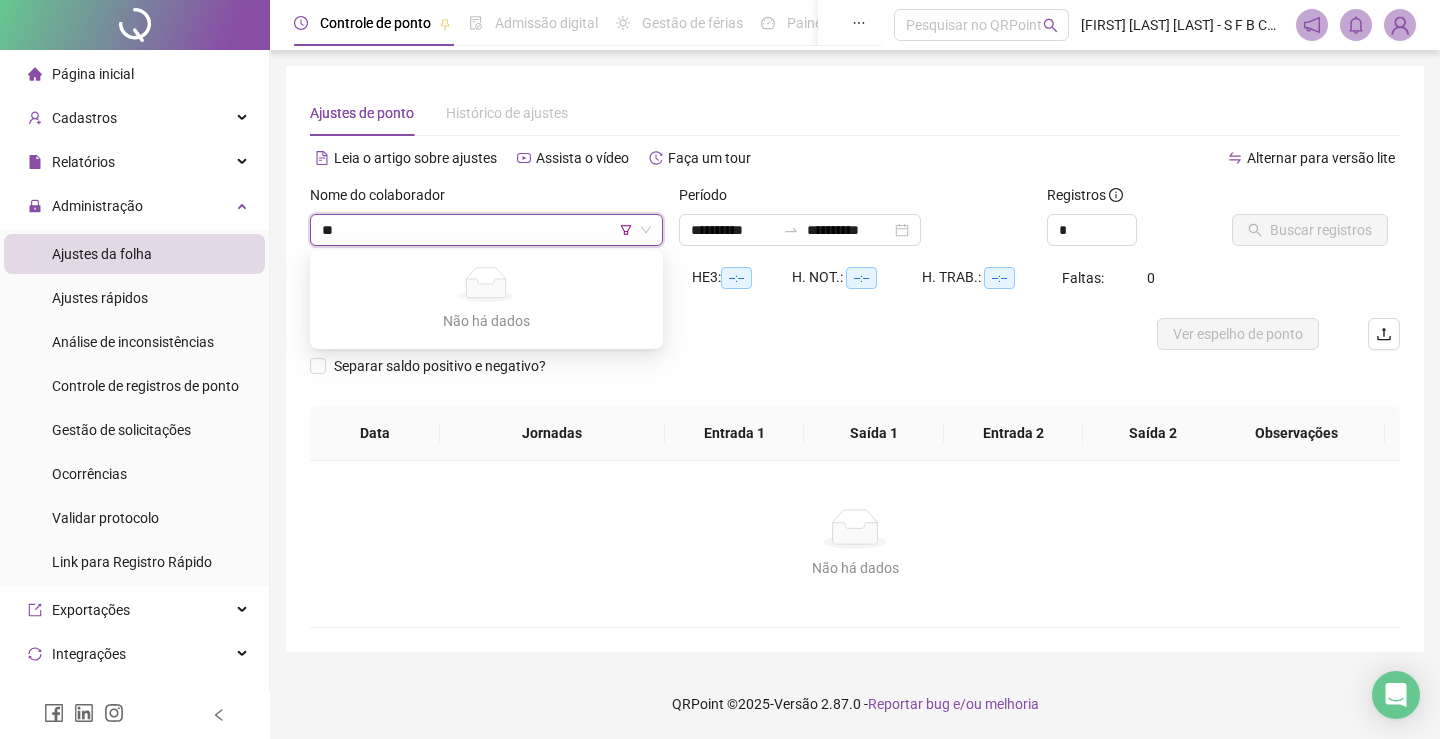 type on "*" 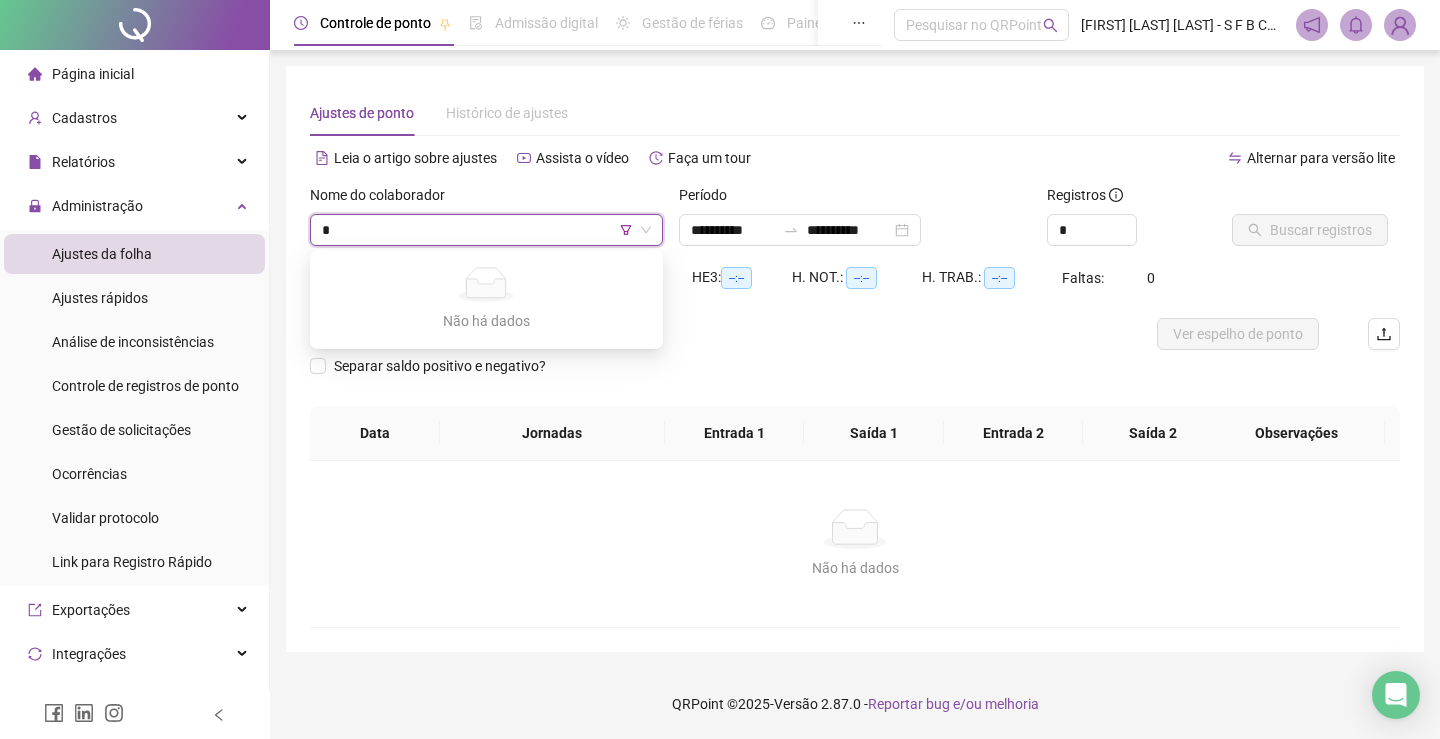 type 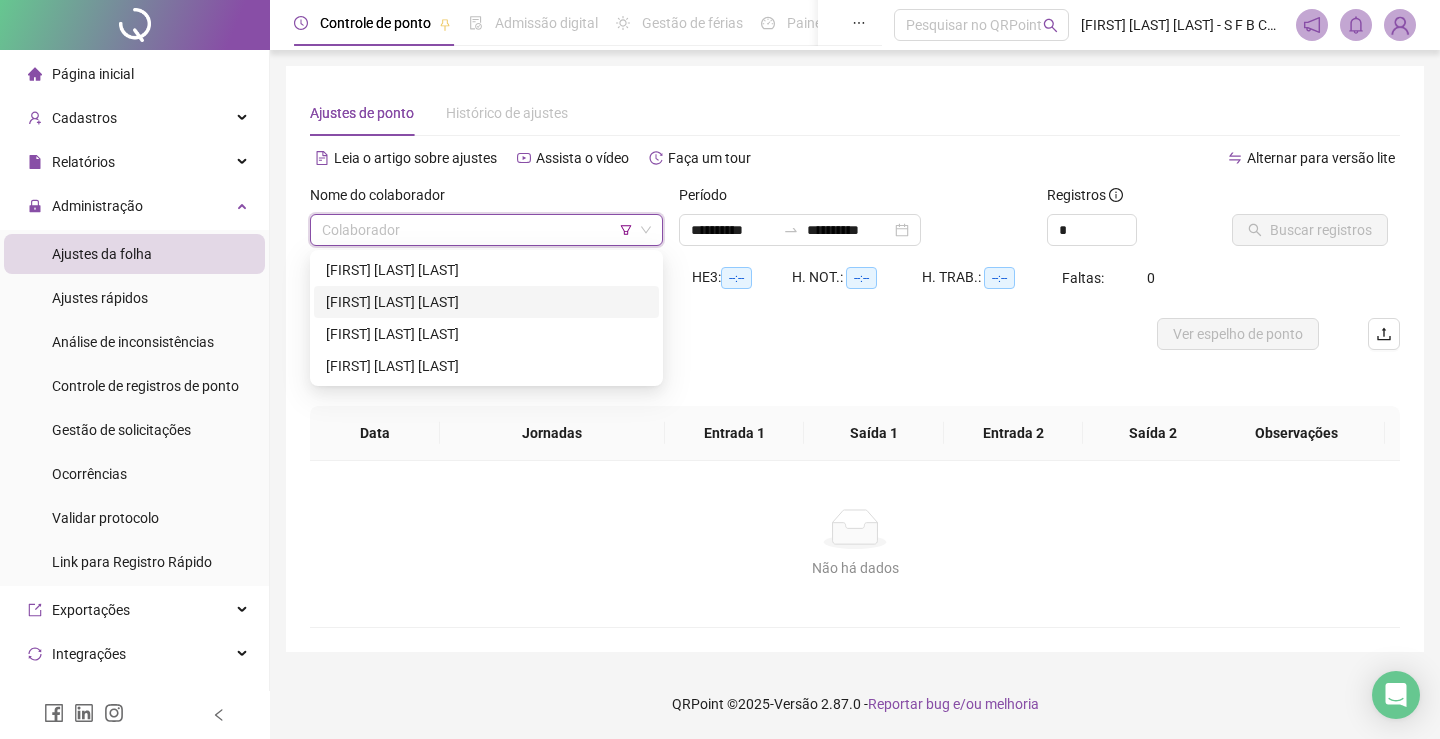 click on "HE 3:   --:--" at bounding box center (742, 290) 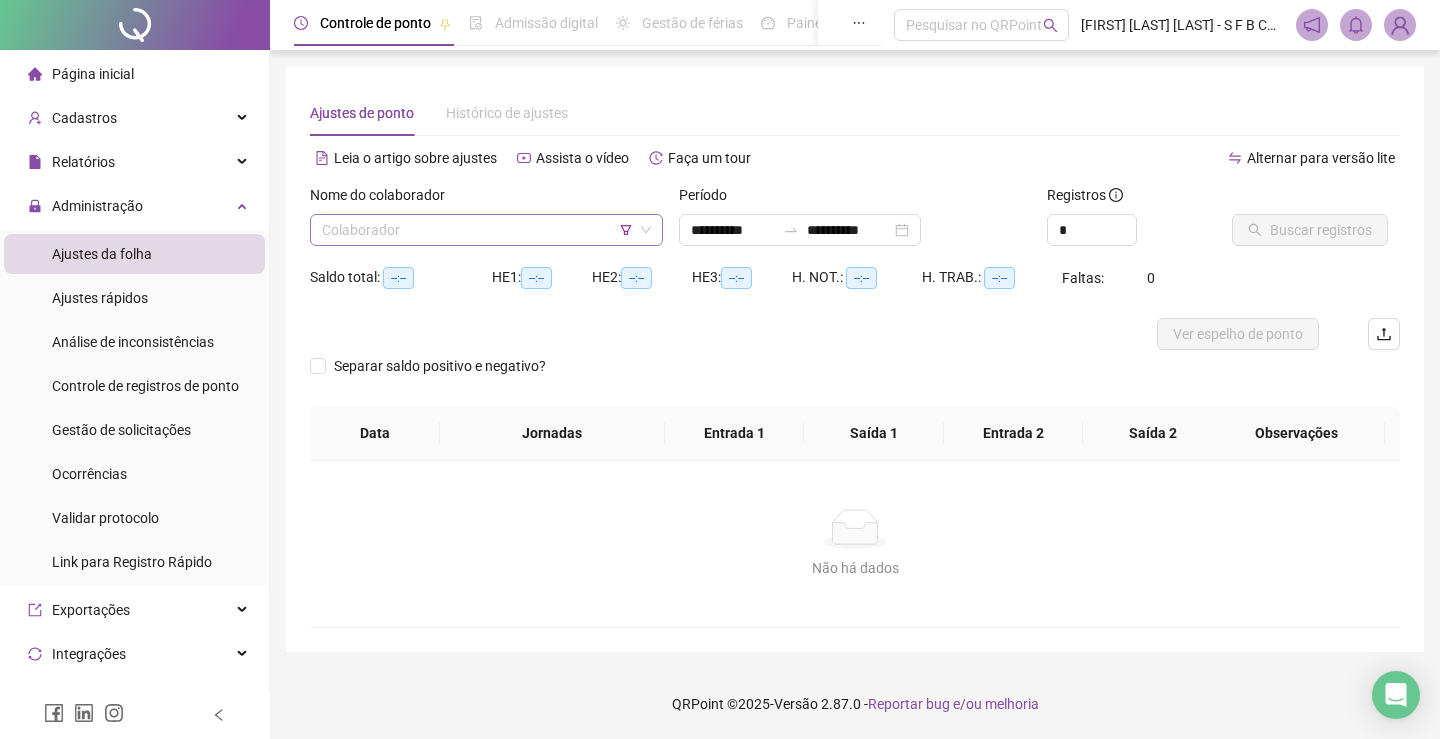 click 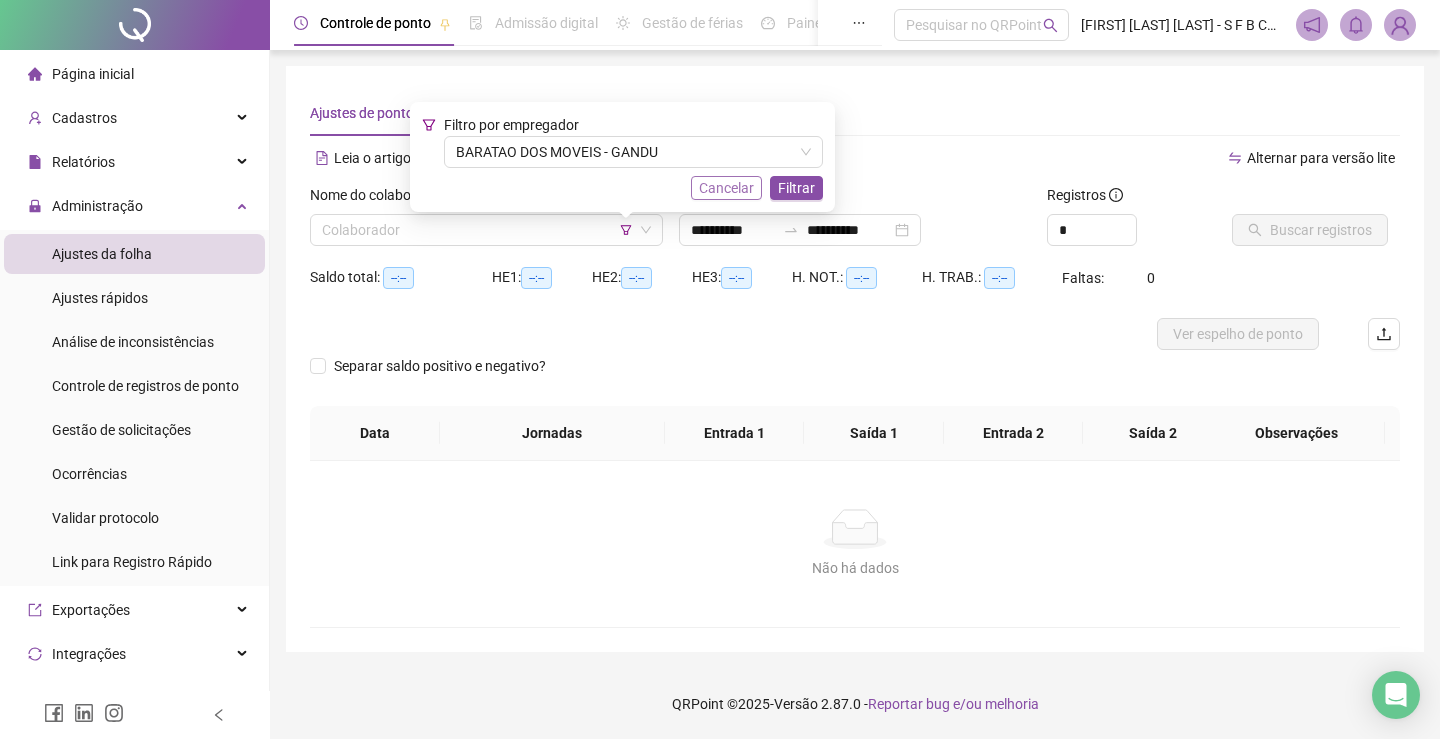 click on "Cancelar" at bounding box center (726, 188) 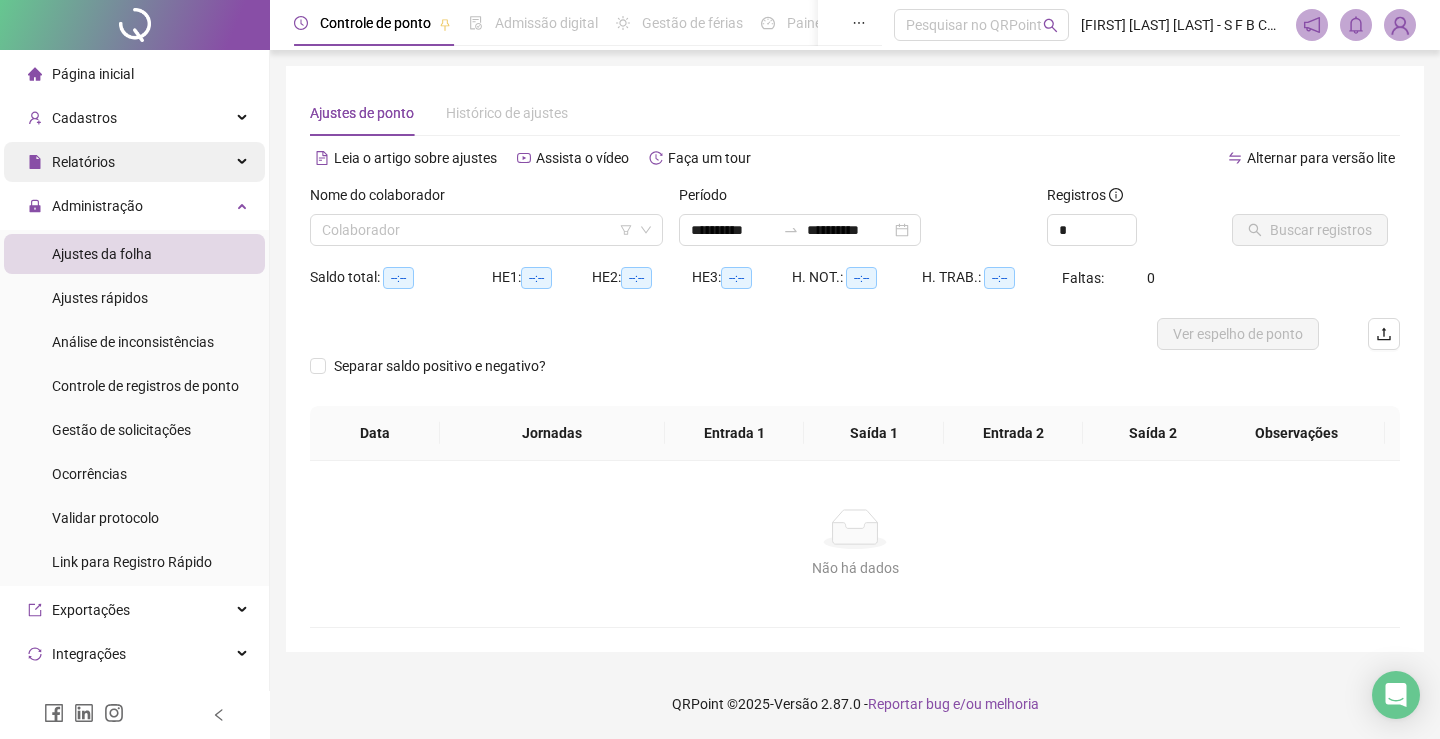 click on "Relatórios" at bounding box center [134, 162] 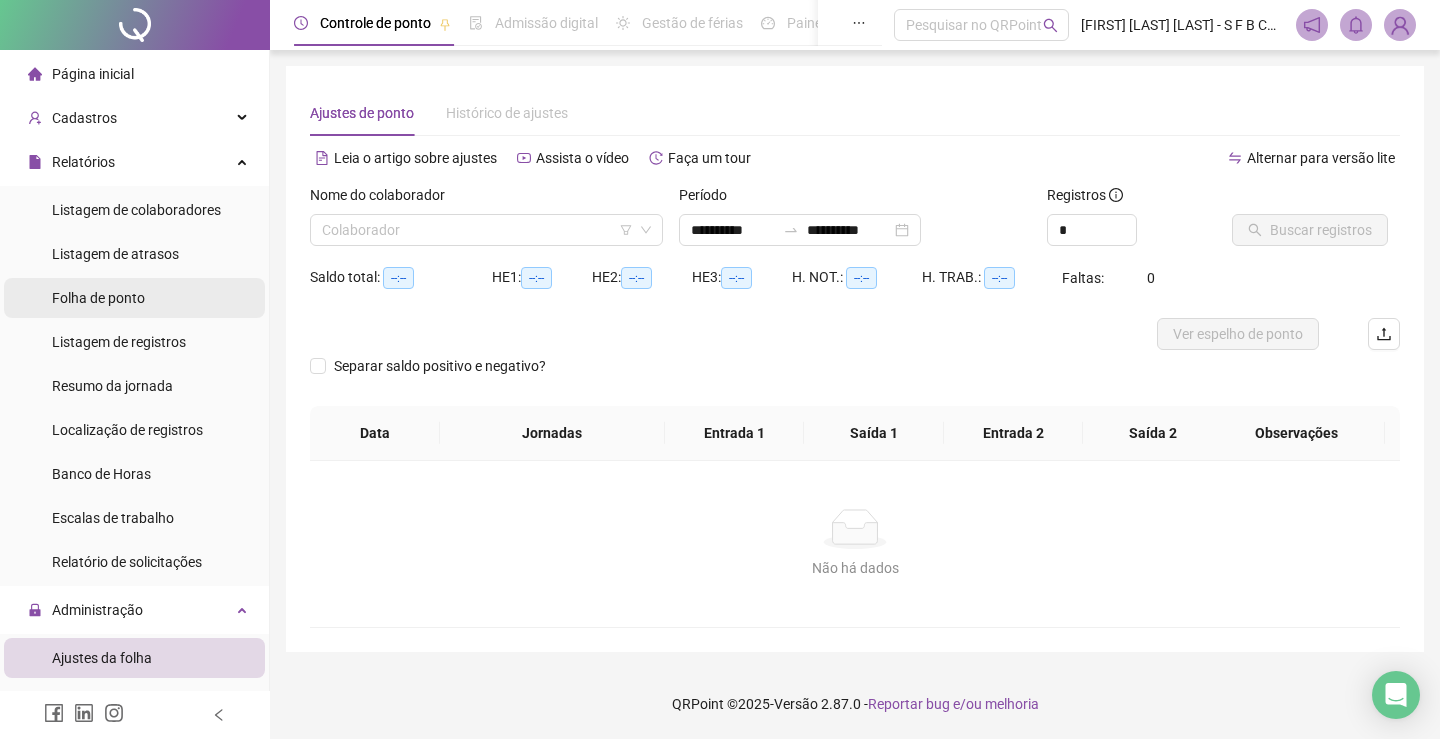 click on "Folha de ponto" at bounding box center (134, 298) 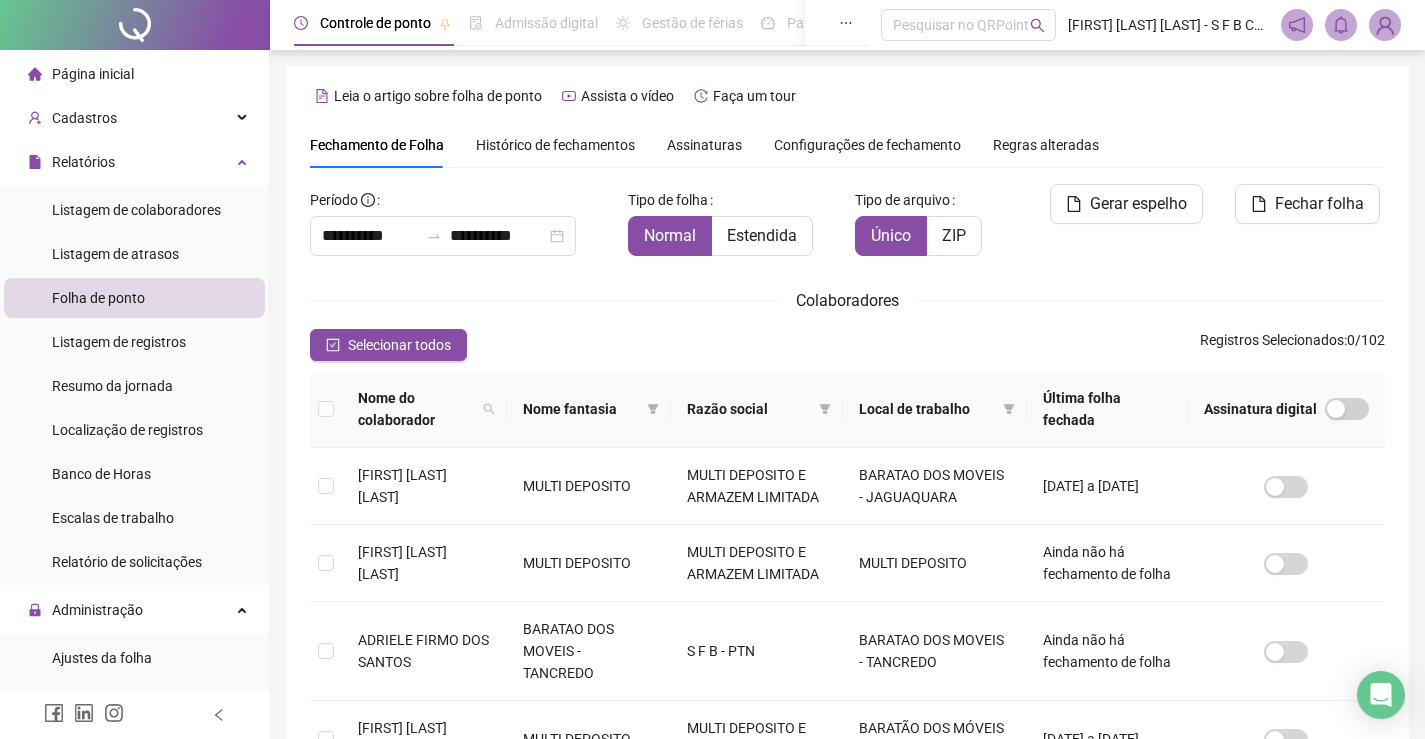 scroll, scrollTop: 40, scrollLeft: 0, axis: vertical 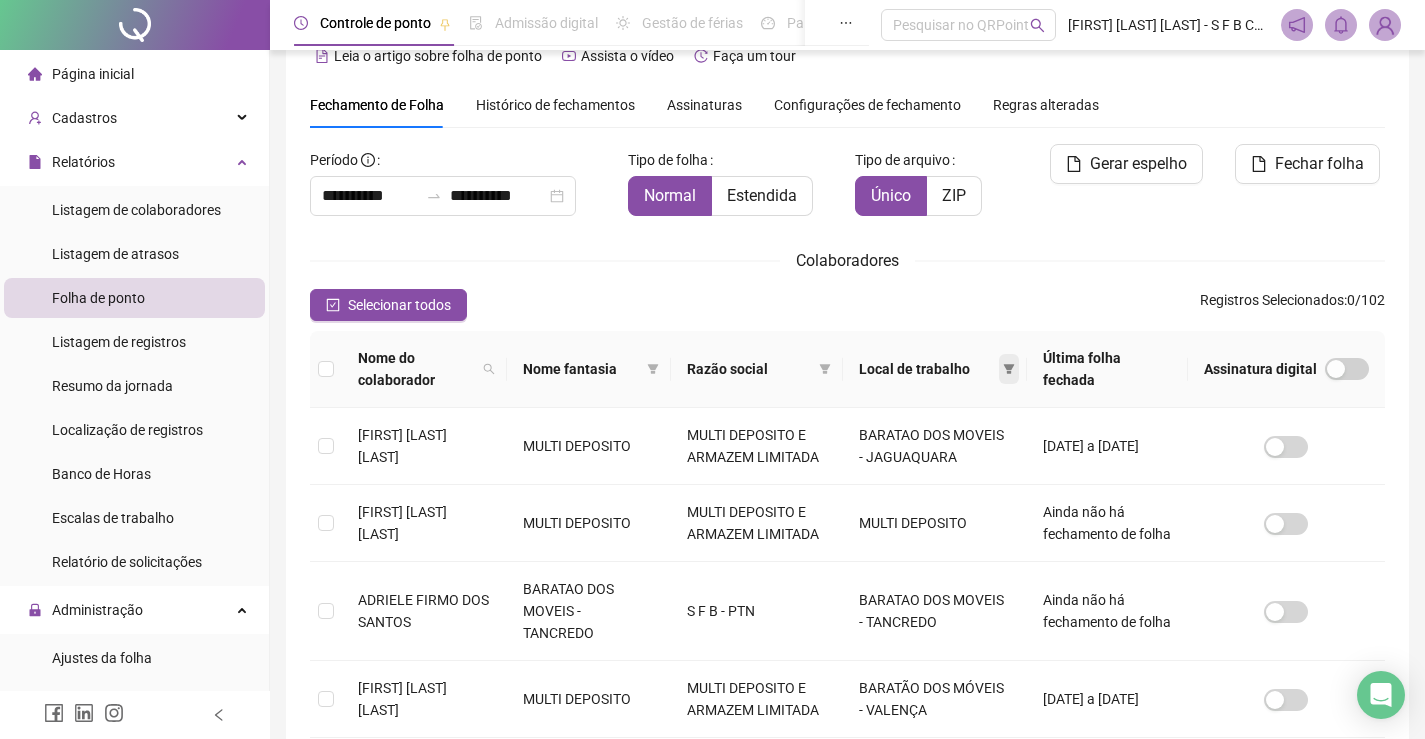click 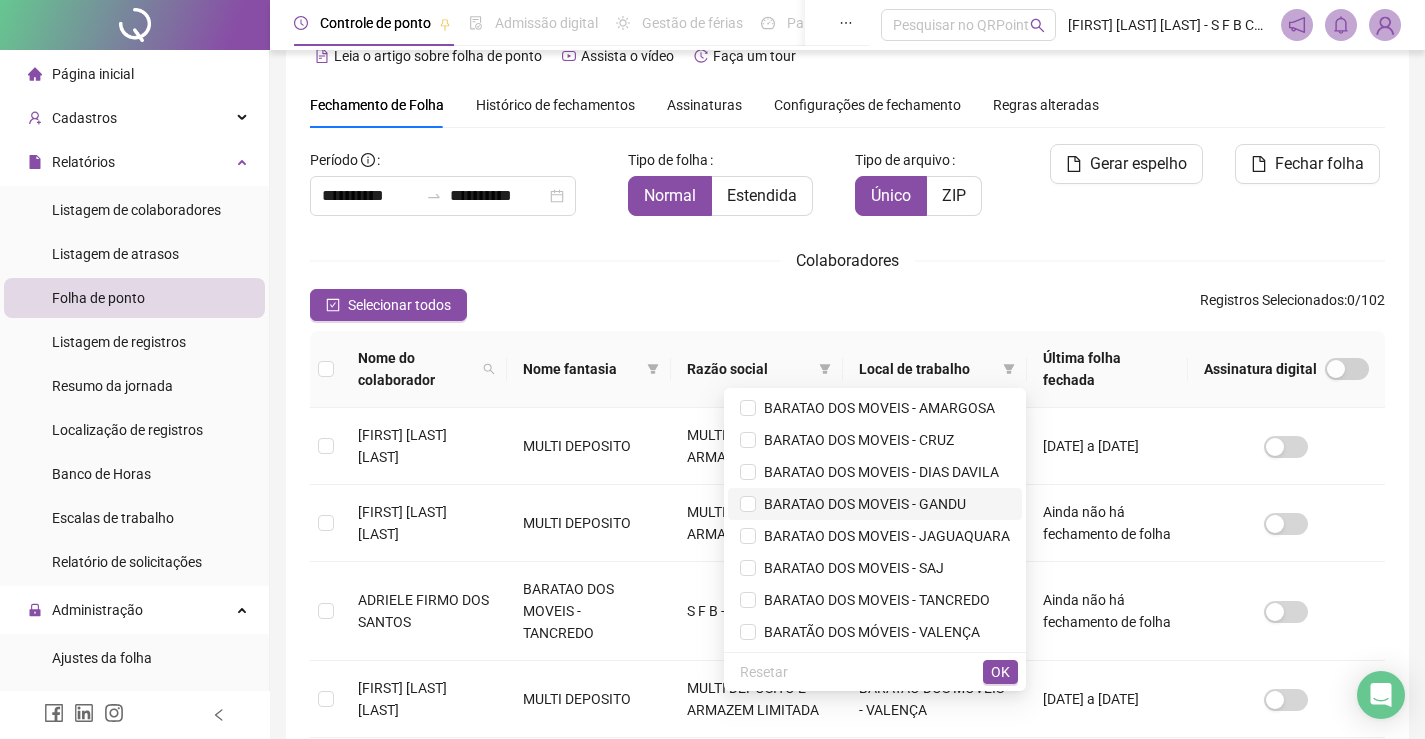 click on "BARATAO DOS MOVEIS - GANDU" at bounding box center [861, 504] 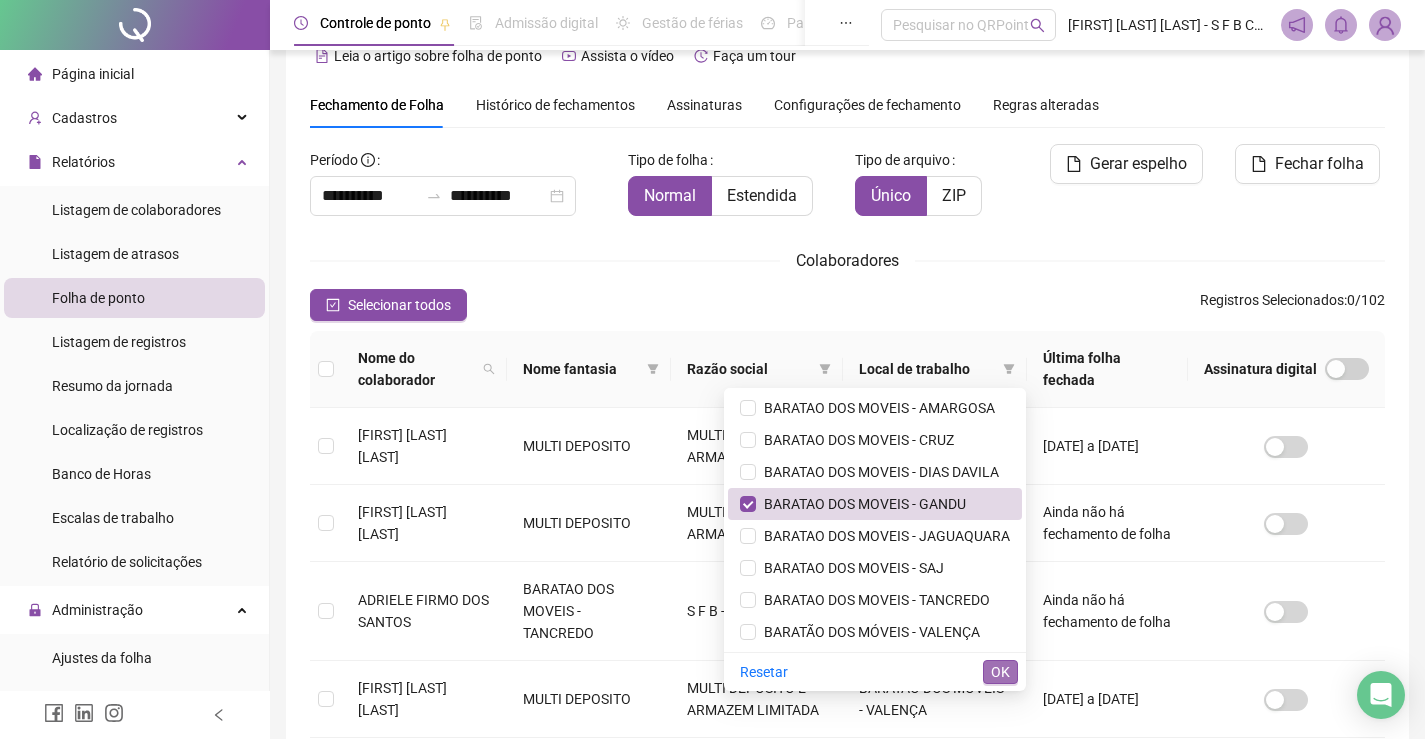 click on "OK" at bounding box center [1000, 672] 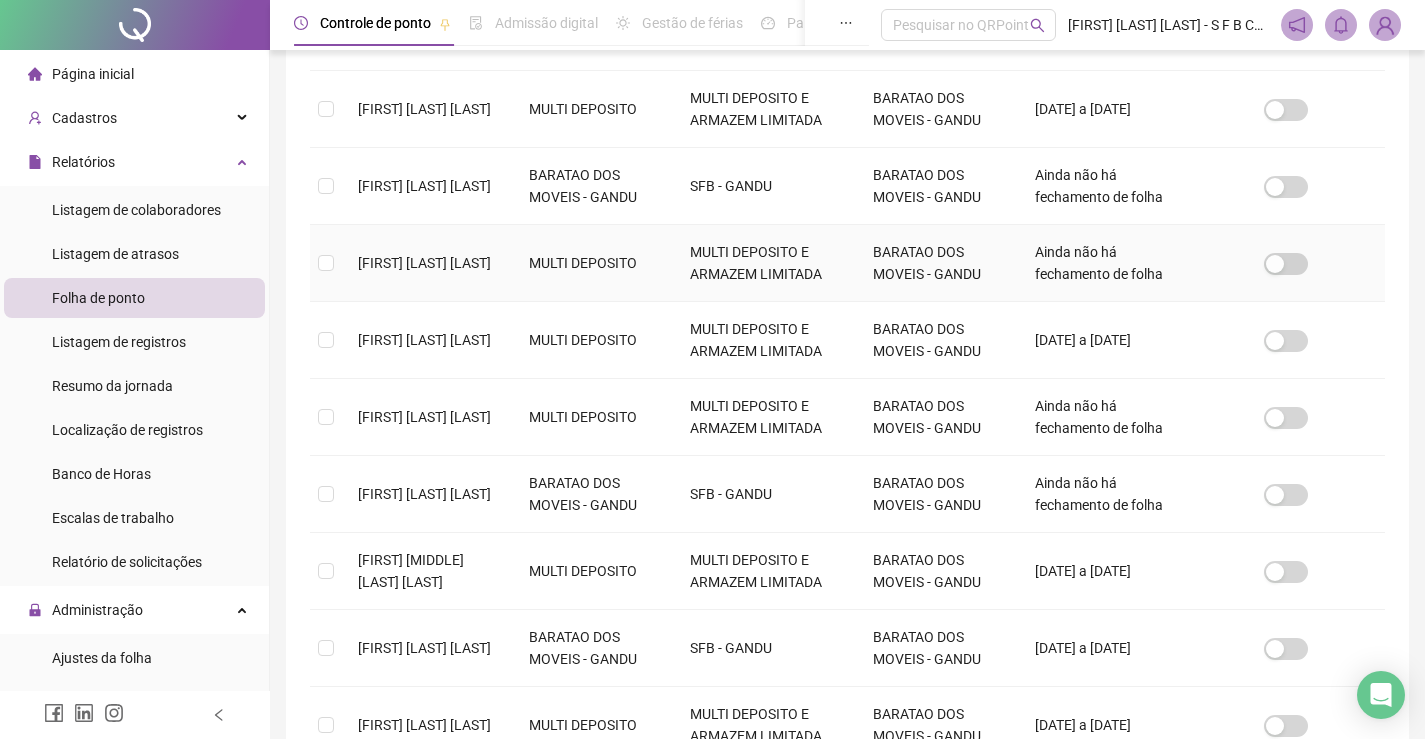 scroll, scrollTop: 653, scrollLeft: 0, axis: vertical 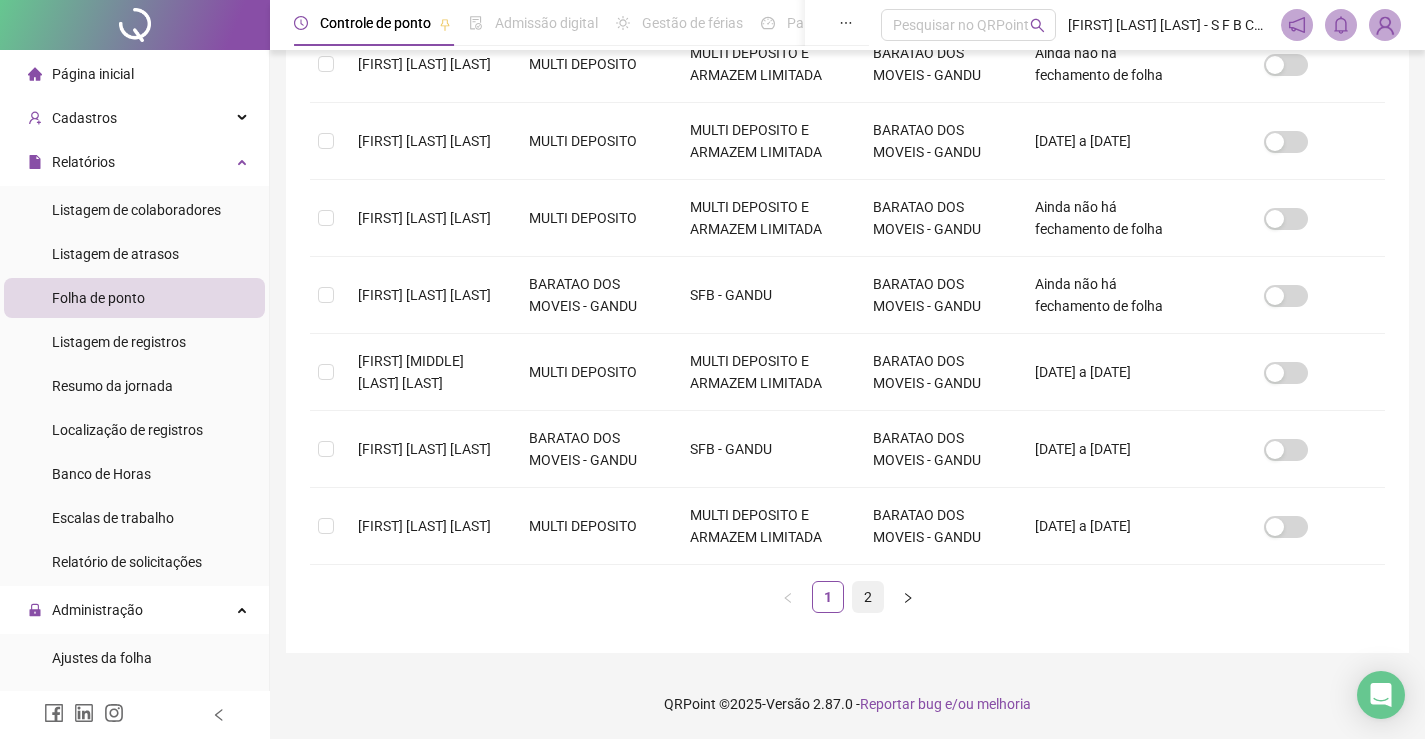 click on "2" at bounding box center (868, 597) 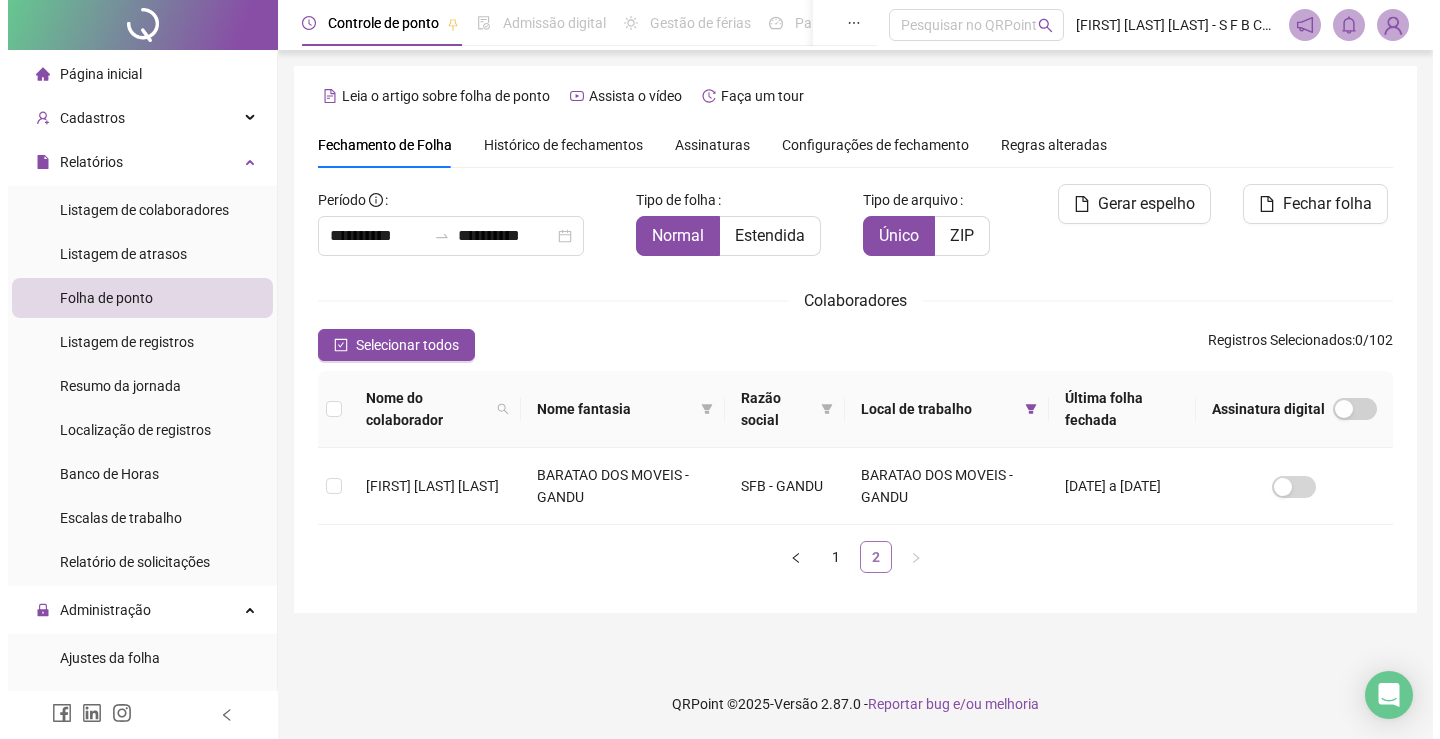 scroll, scrollTop: 0, scrollLeft: 0, axis: both 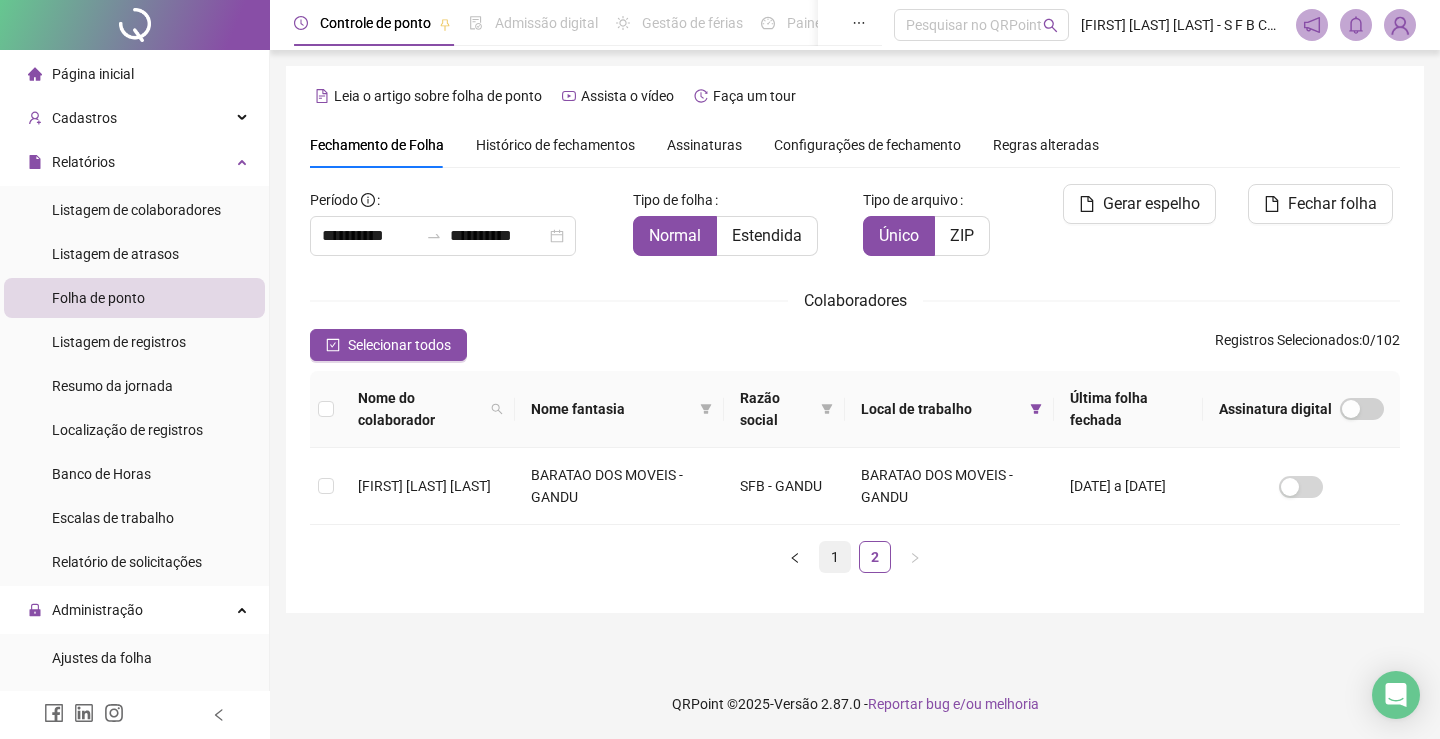 click on "1" at bounding box center [835, 557] 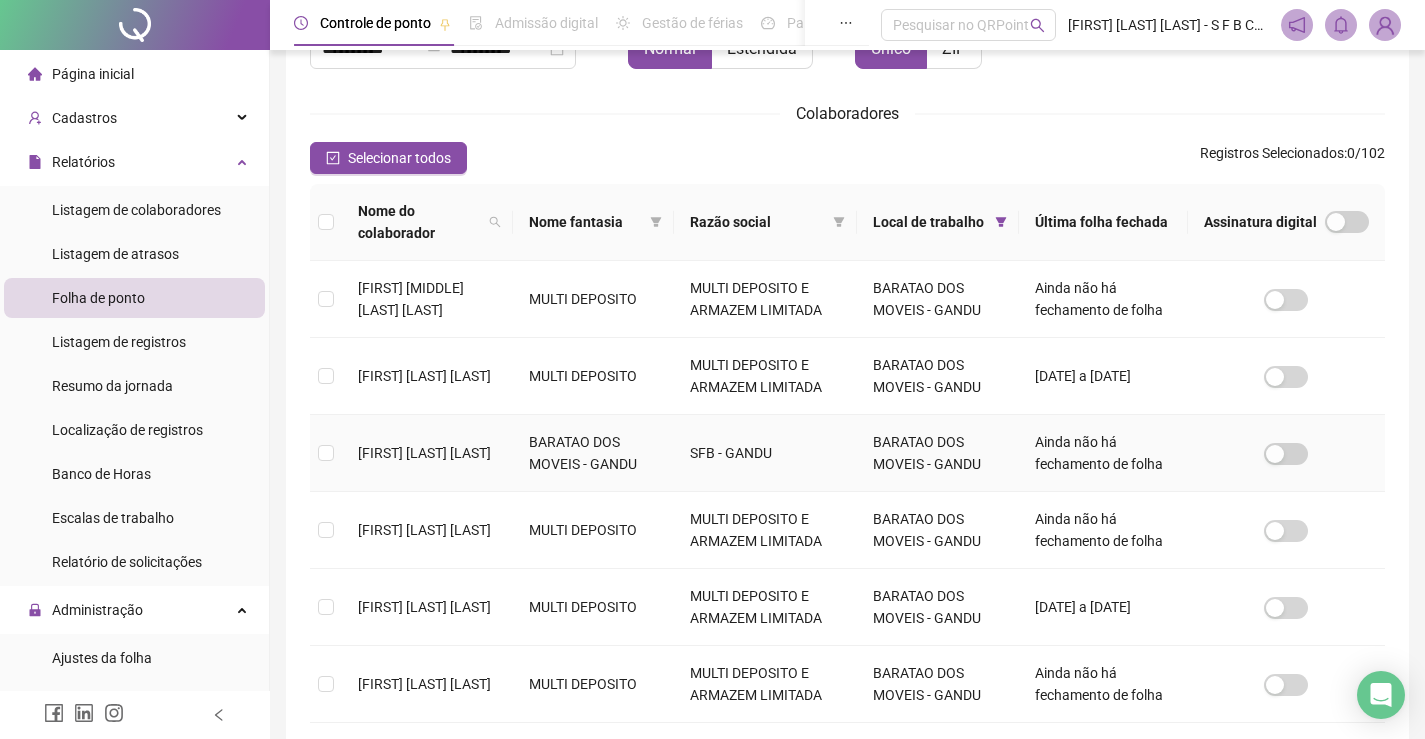 scroll, scrollTop: 240, scrollLeft: 0, axis: vertical 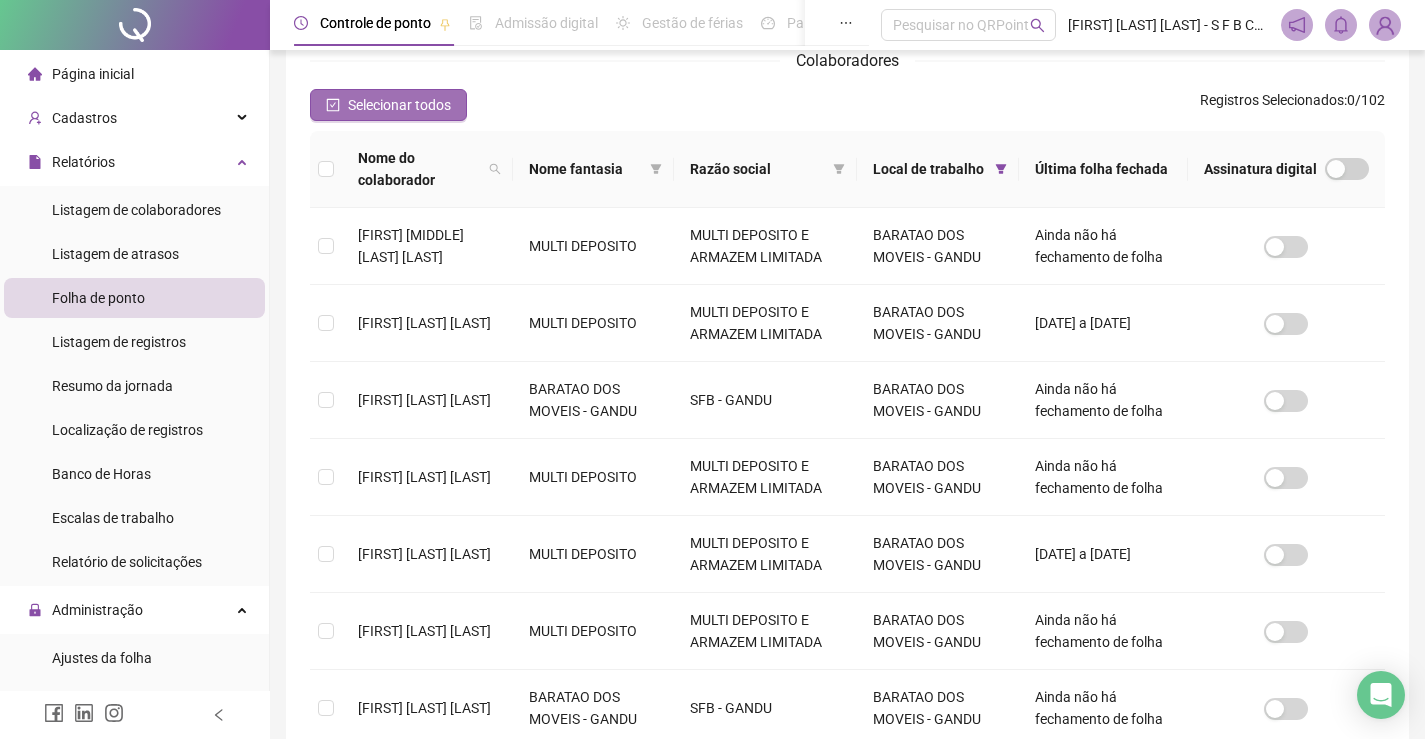 click on "Selecionar todos" at bounding box center (399, 105) 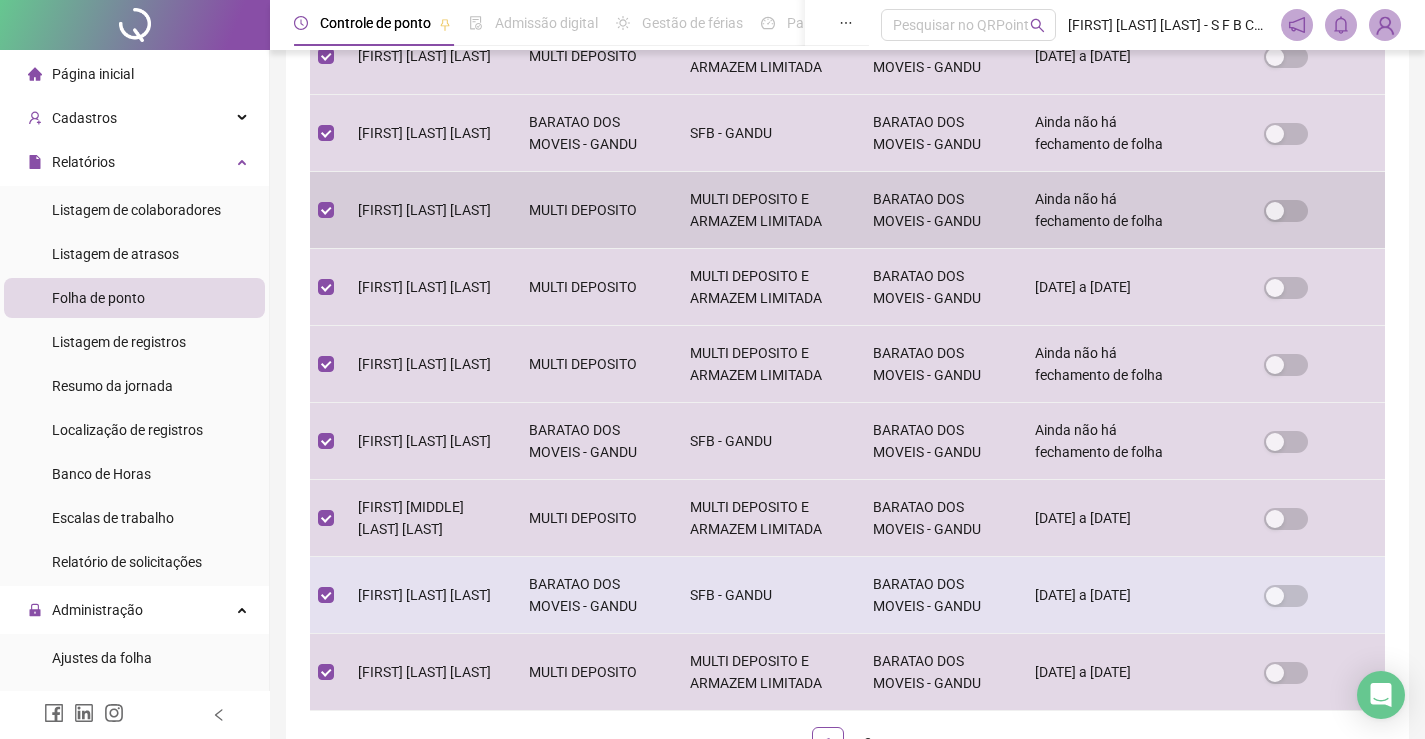 scroll, scrollTop: 653, scrollLeft: 0, axis: vertical 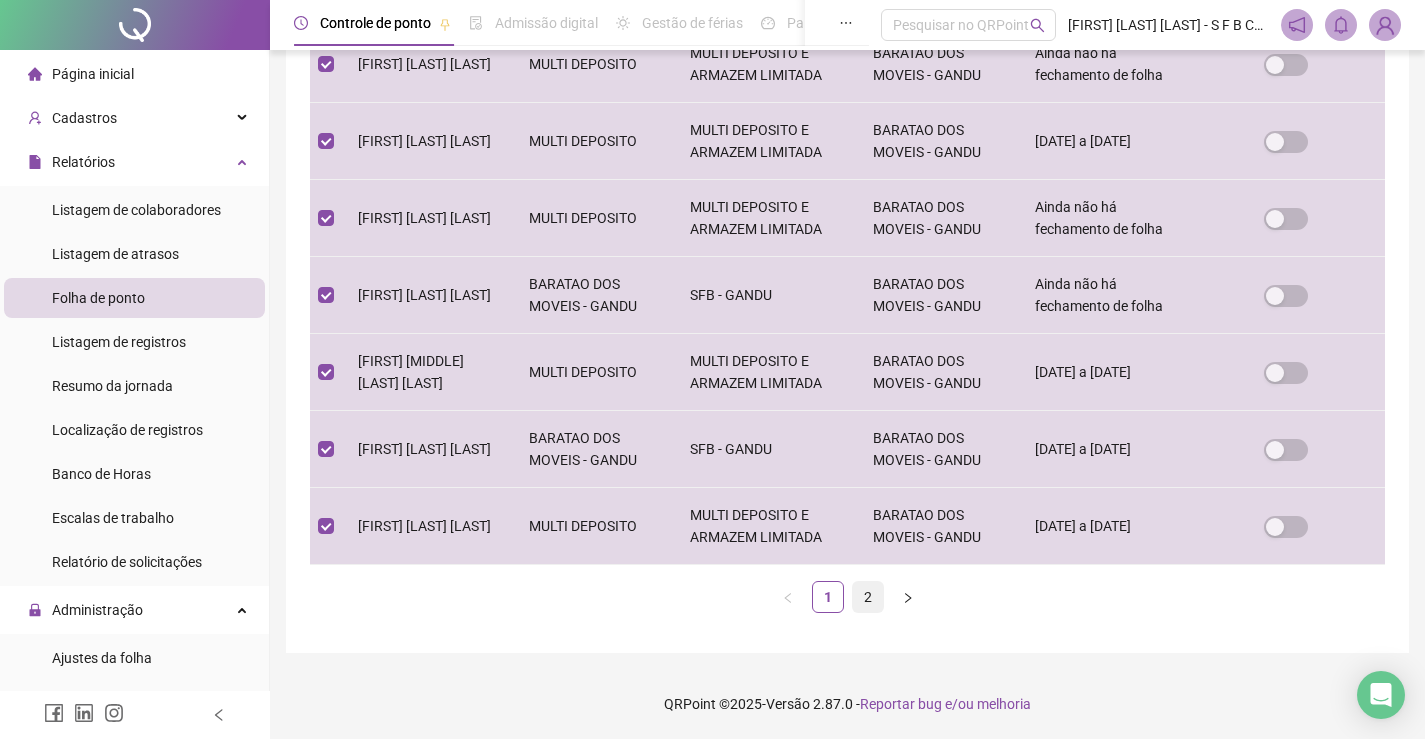 click on "Nome do colaborador Nome fantasia Razão social Local de trabalho Última folha fechada Assinatura digital               [FIRST] [MIDDLE] [LAST] [LAST] MULTI DEPOSITO MULTI DEPOSITO E ARMAZEM LIMITADA  BARATAO DOS MOVEIS - GANDU Ainda não há fechamento de folha [FIRST] [LAST] [LAST]  MULTI DEPOSITO MULTI DEPOSITO E ARMAZEM LIMITADA  BARATAO DOS MOVEIS - GANDU [DATE] a [DATE] [FIRST] [LAST] [LAST] BARATAO DOS MOVEIS - GANDU SFB - GANDU BARATAO DOS MOVEIS - GANDU Ainda não há fechamento de folha [FIRST] [LAST] [LAST] MULTI DEPOSITO MULTI DEPOSITO E ARMAZEM LIMITADA  BARATAO DOS MOVEIS - GANDU Ainda não há fechamento de folha [FIRST] [LAST] [LAST] MULTI DEPOSITO MULTI DEPOSITO E ARMAZEM LIMITADA  BARATAO DOS MOVEIS - GANDU [DATE] a [DATE] [FIRST] [LAST] [LAST] BARATAO DOS MOVEIS - GANDU SFB - GANDU BARATAO DOS MOVEIS - GANDU 1 2" at bounding box center (847, 165) 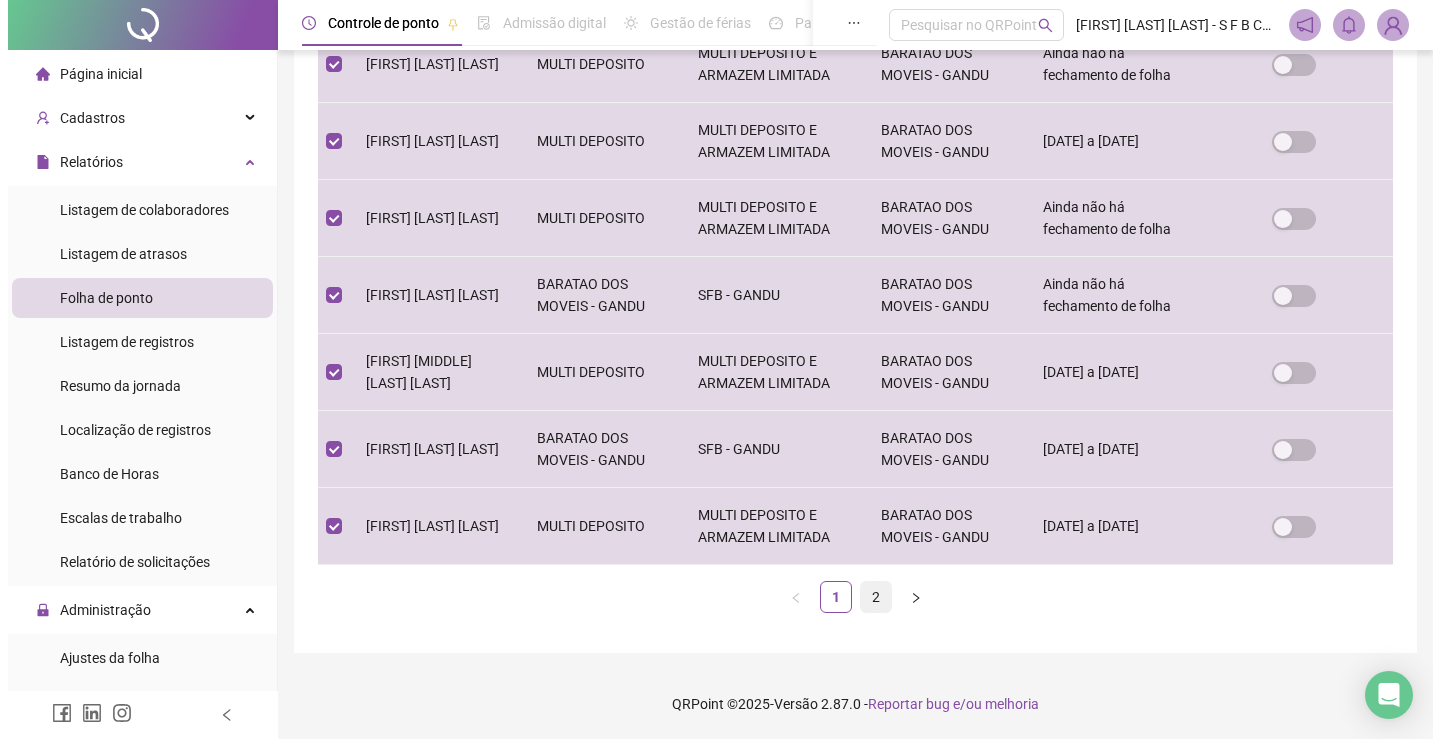 scroll, scrollTop: 0, scrollLeft: 0, axis: both 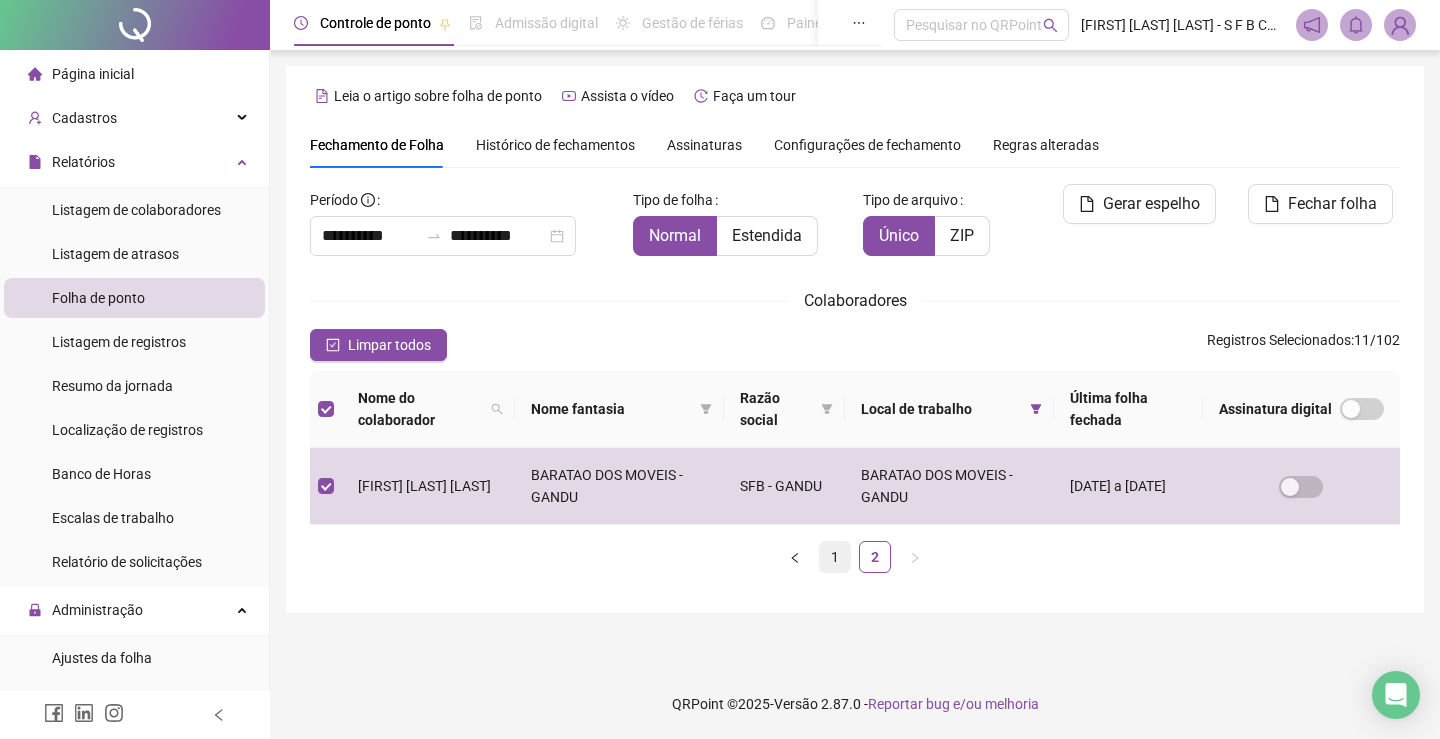 click on "1" at bounding box center [835, 557] 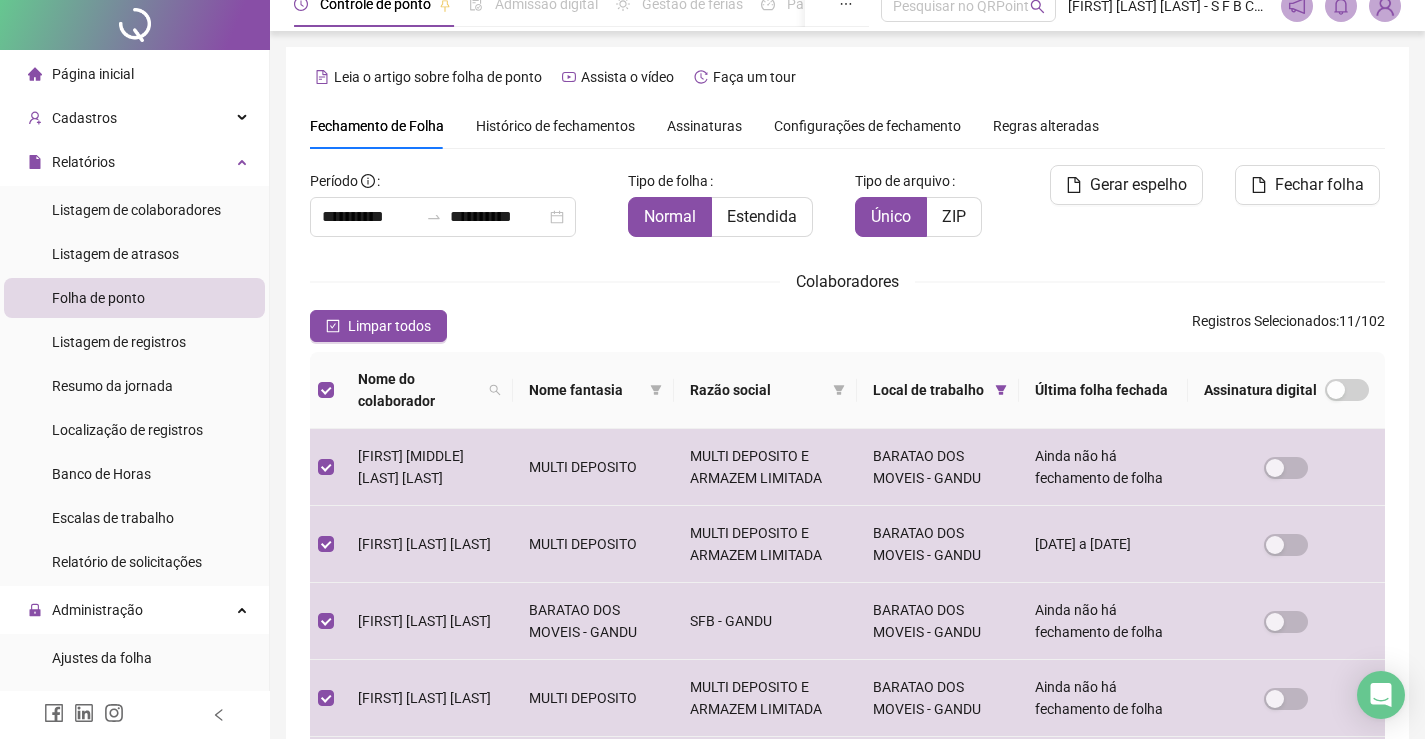 scroll, scrollTop: 0, scrollLeft: 0, axis: both 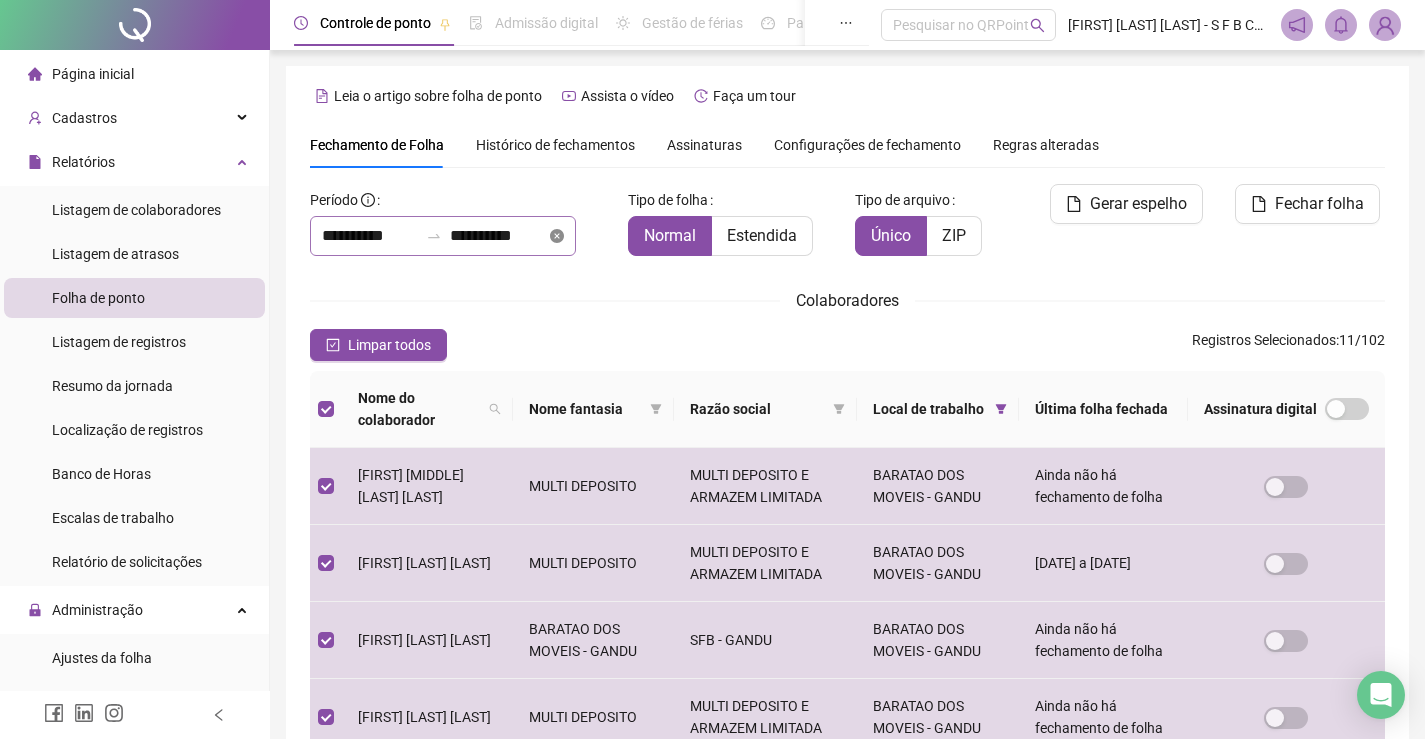 click 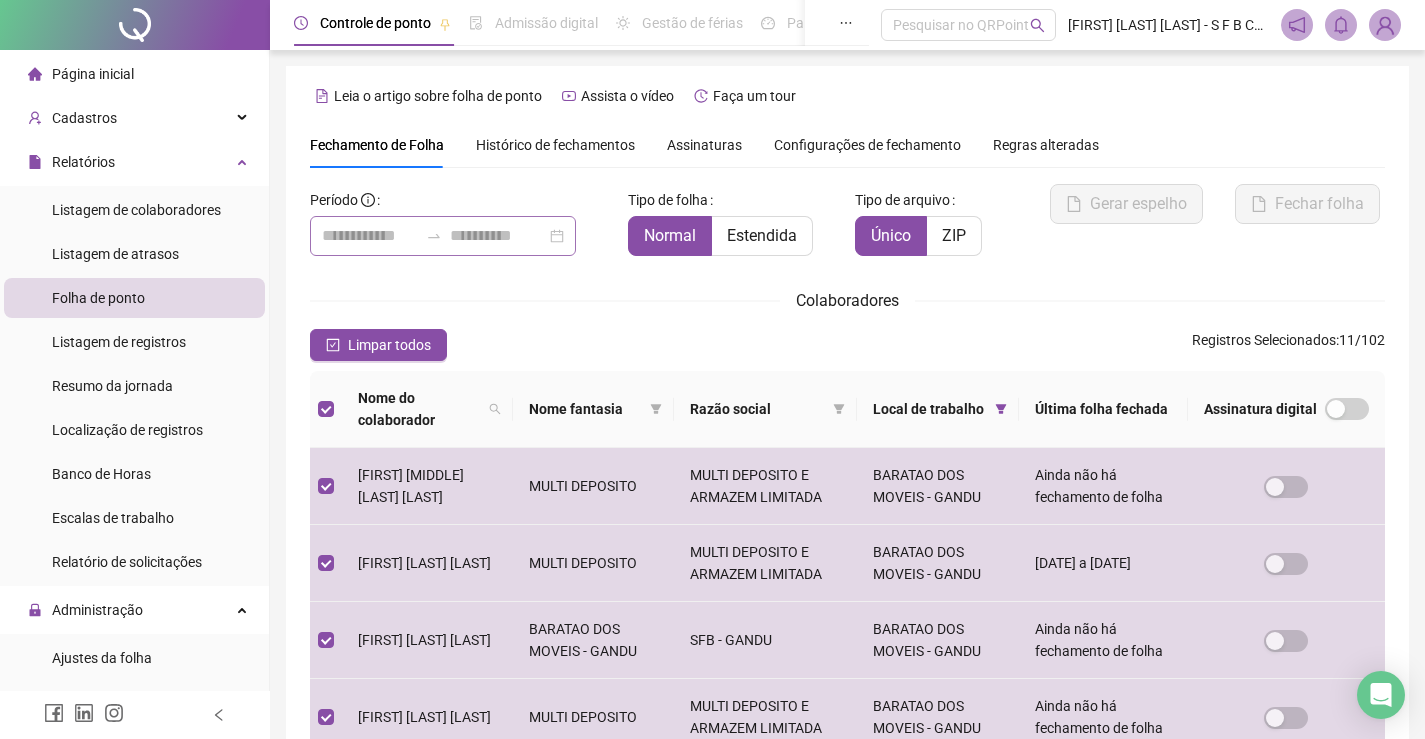 scroll, scrollTop: 40, scrollLeft: 0, axis: vertical 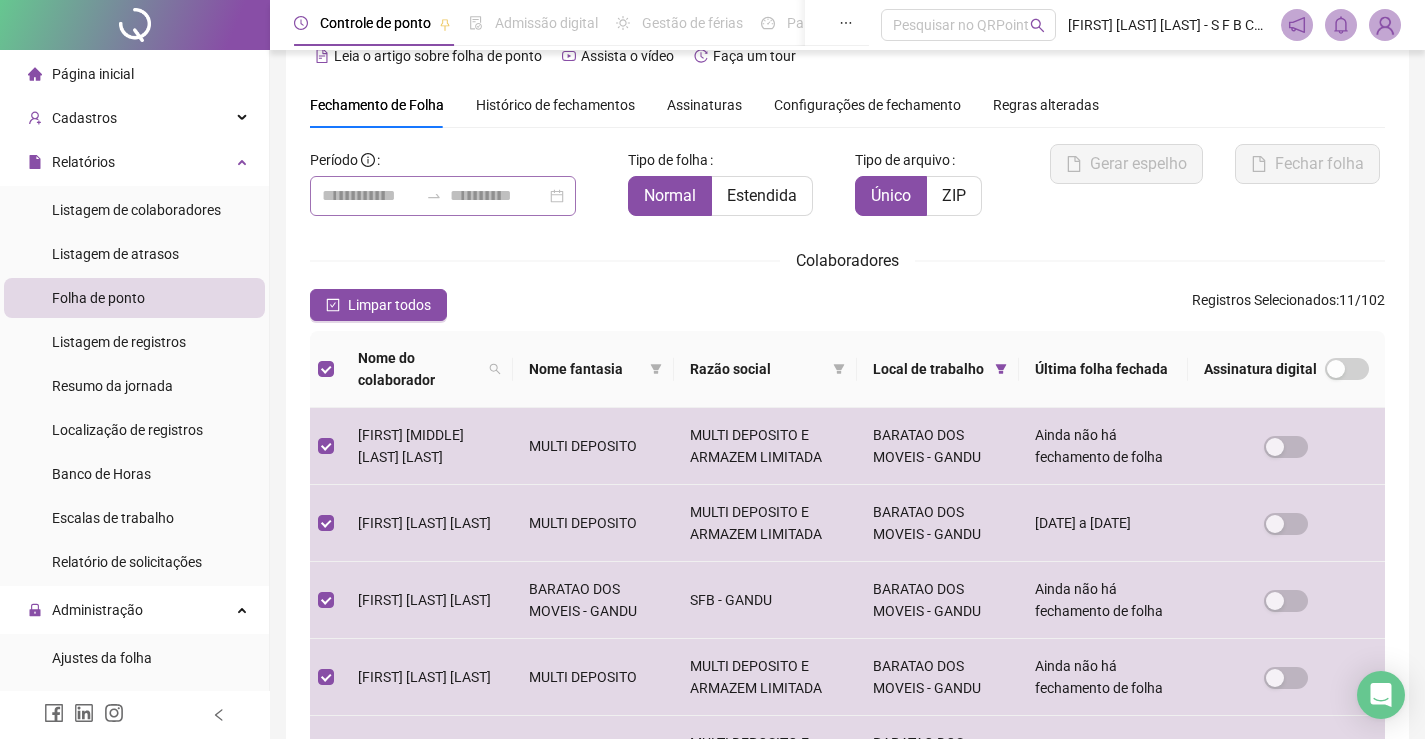 click at bounding box center (443, 196) 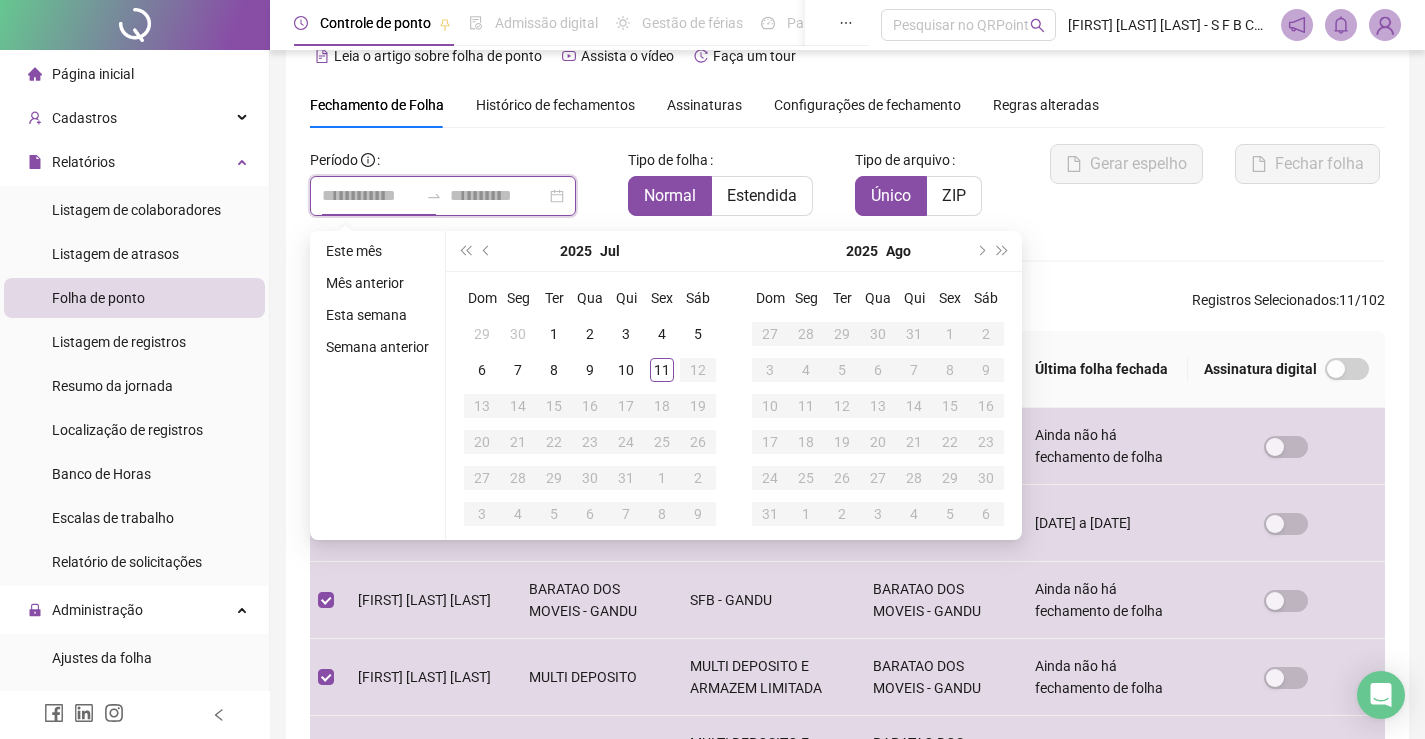 type on "**********" 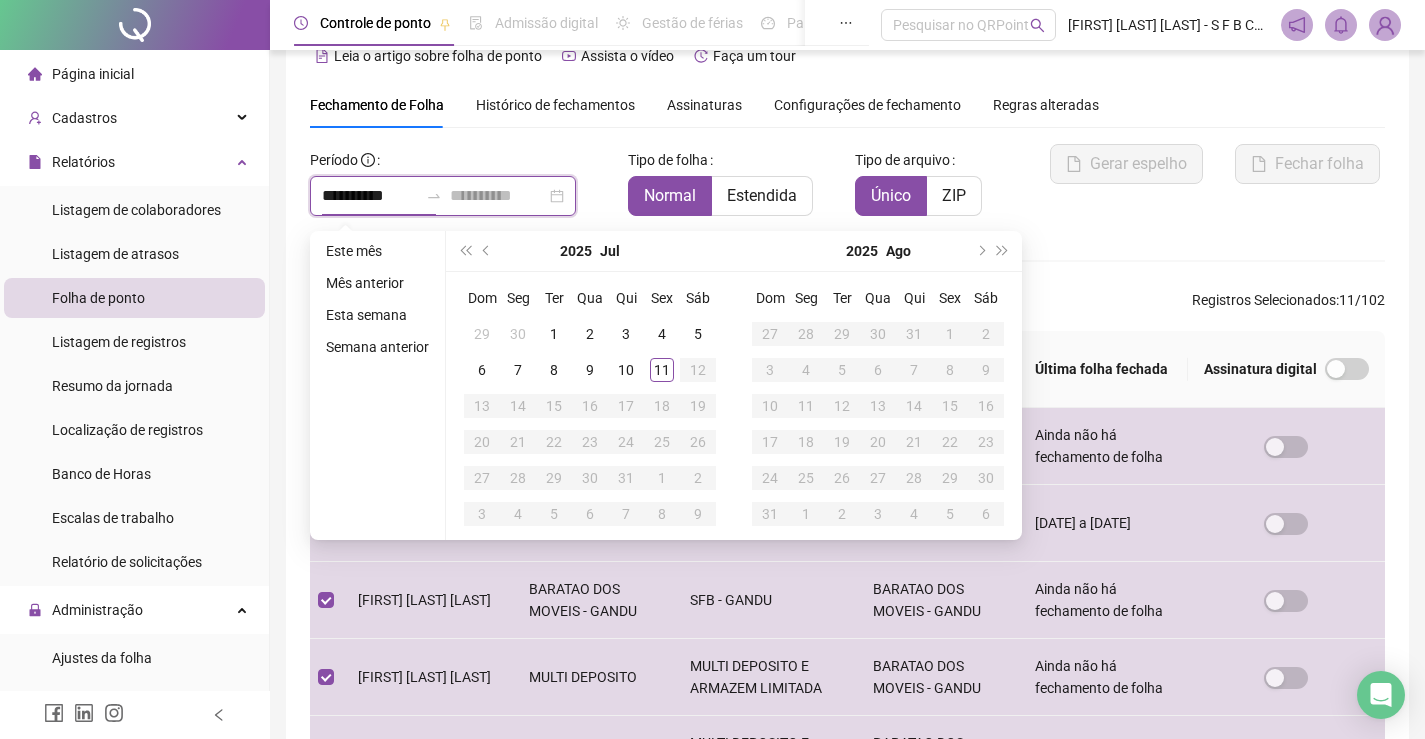type on "**********" 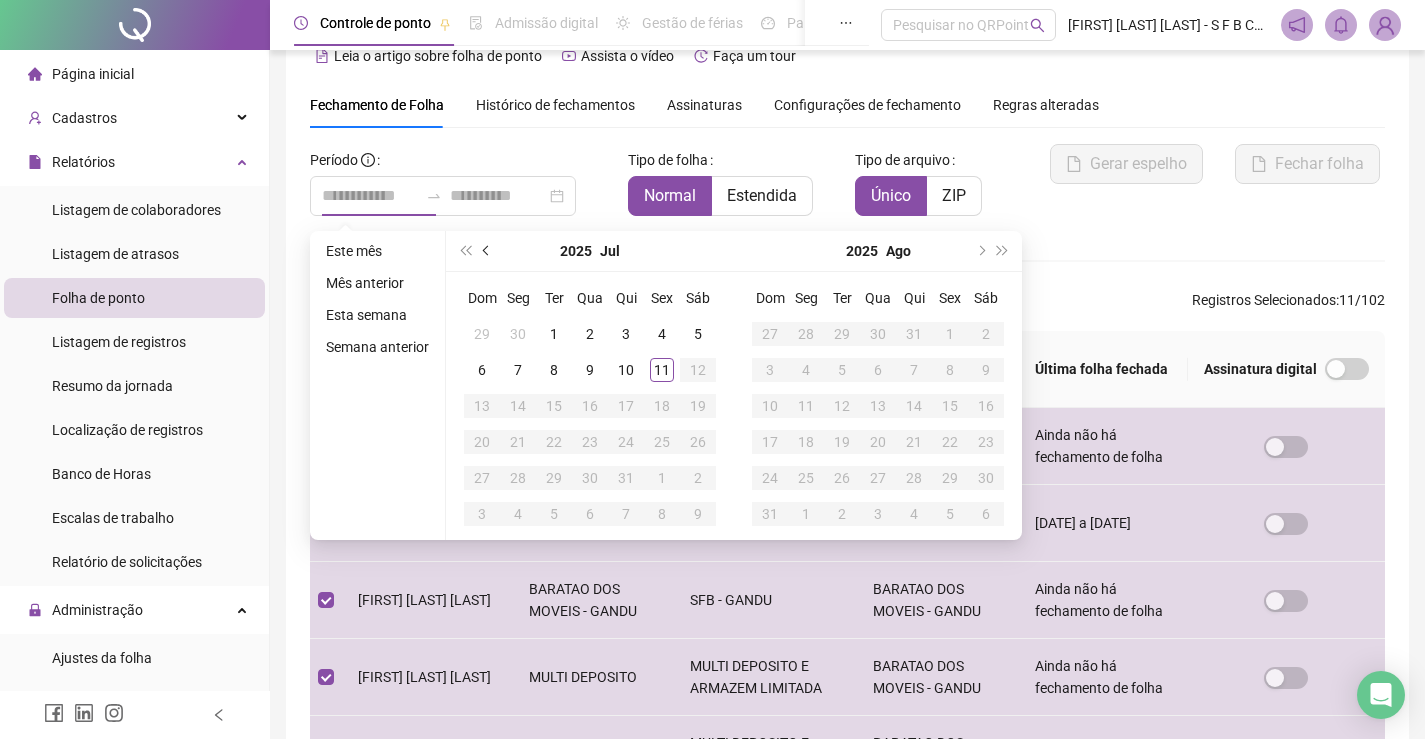 click at bounding box center [488, 251] 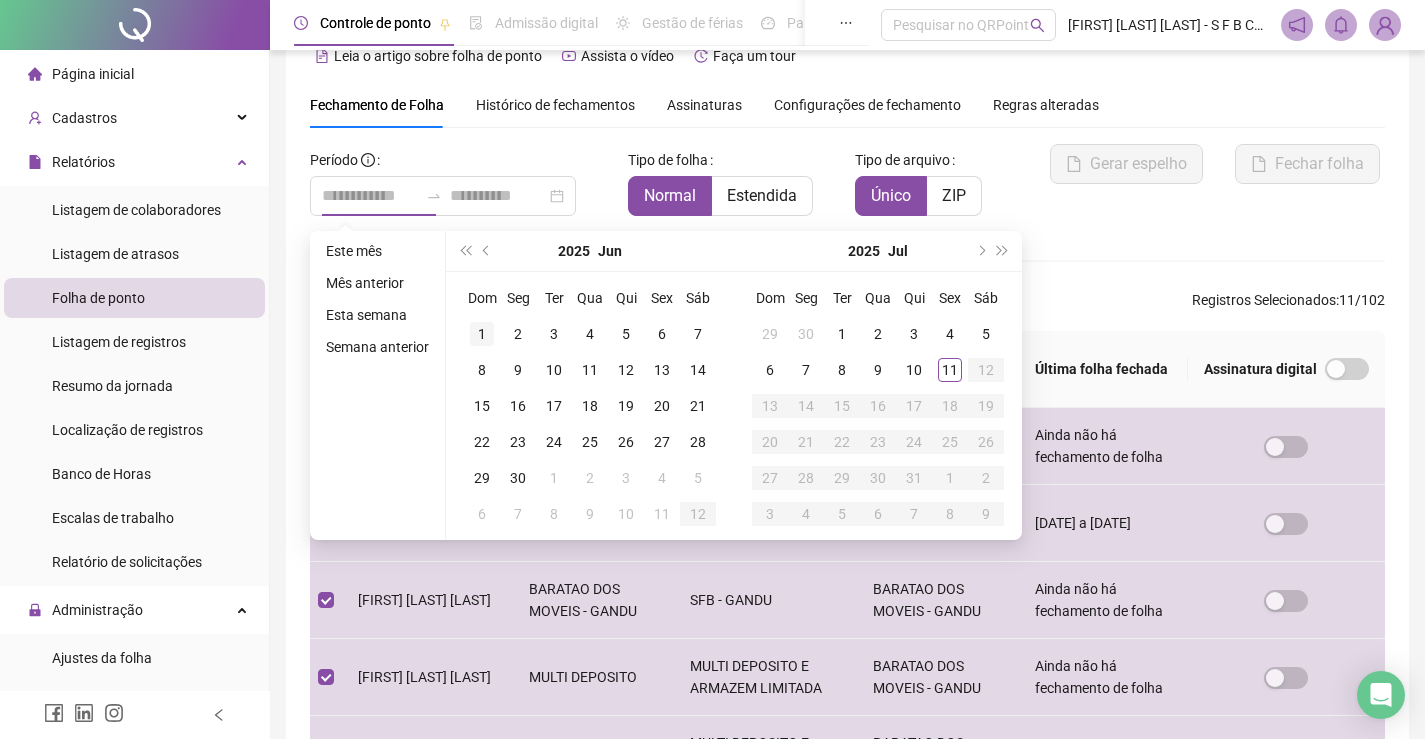 type on "**********" 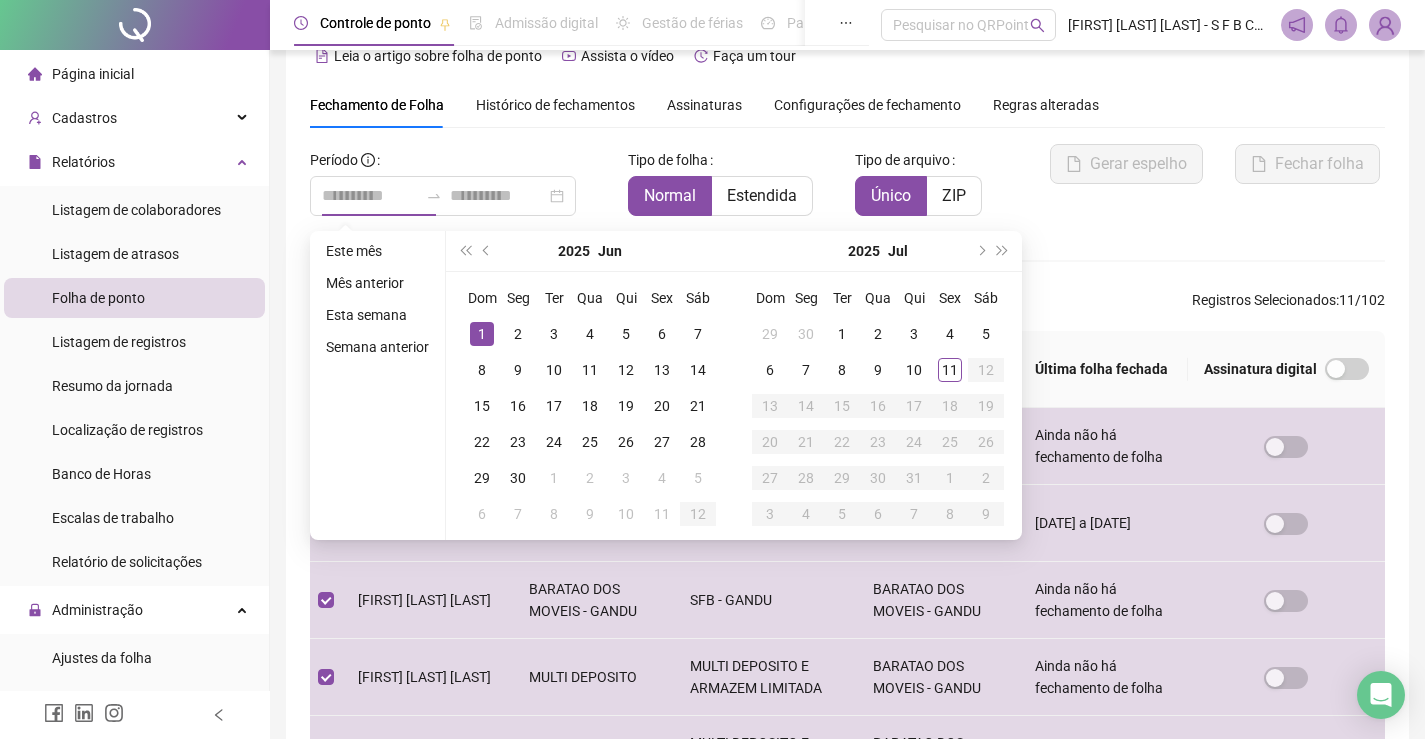 click on "1" at bounding box center (482, 334) 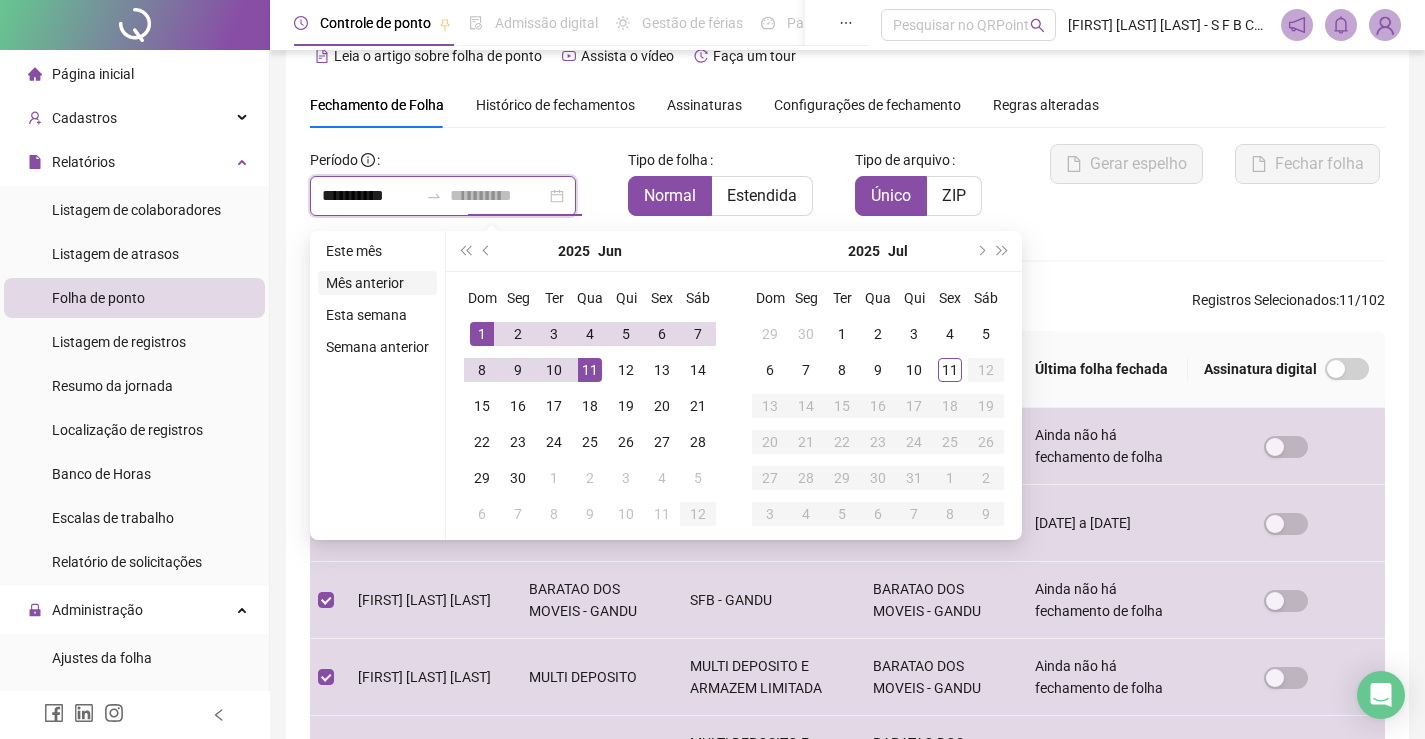 type on "**********" 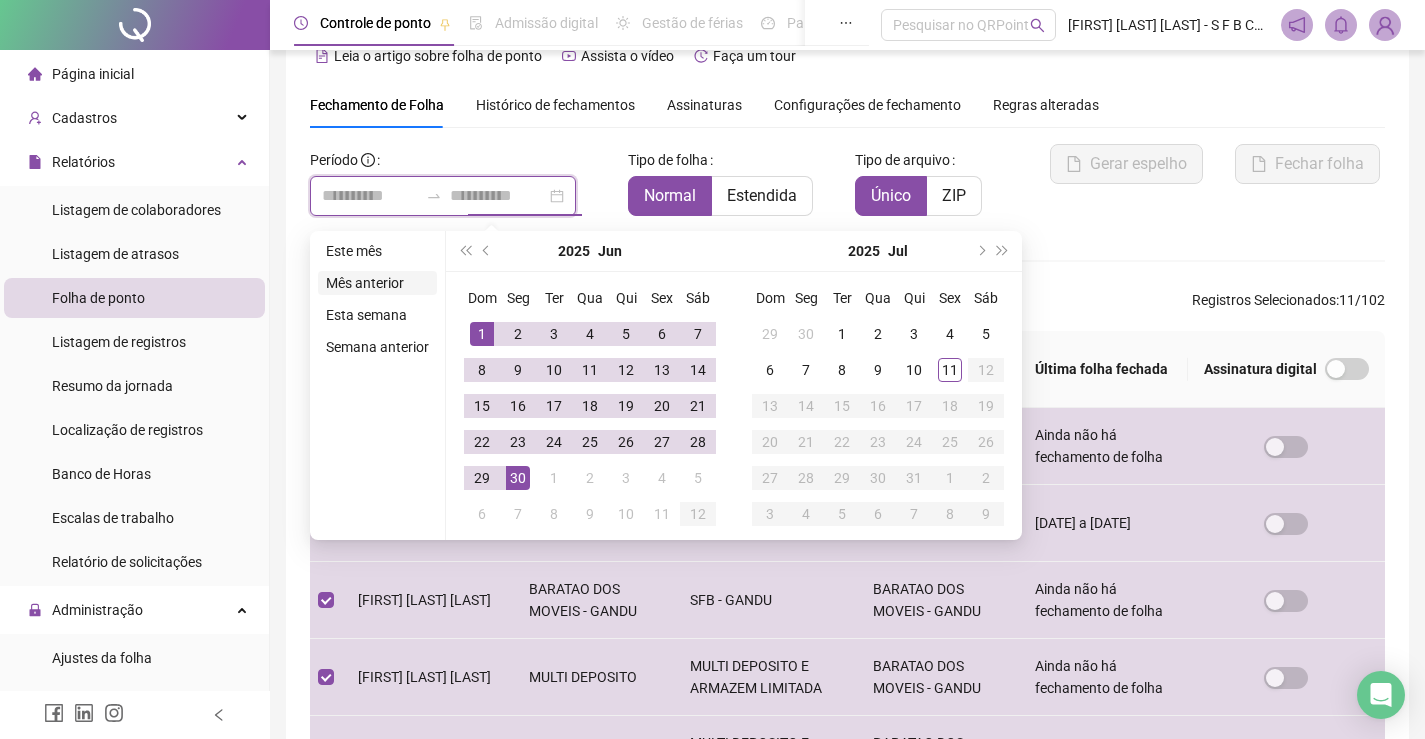 type on "**********" 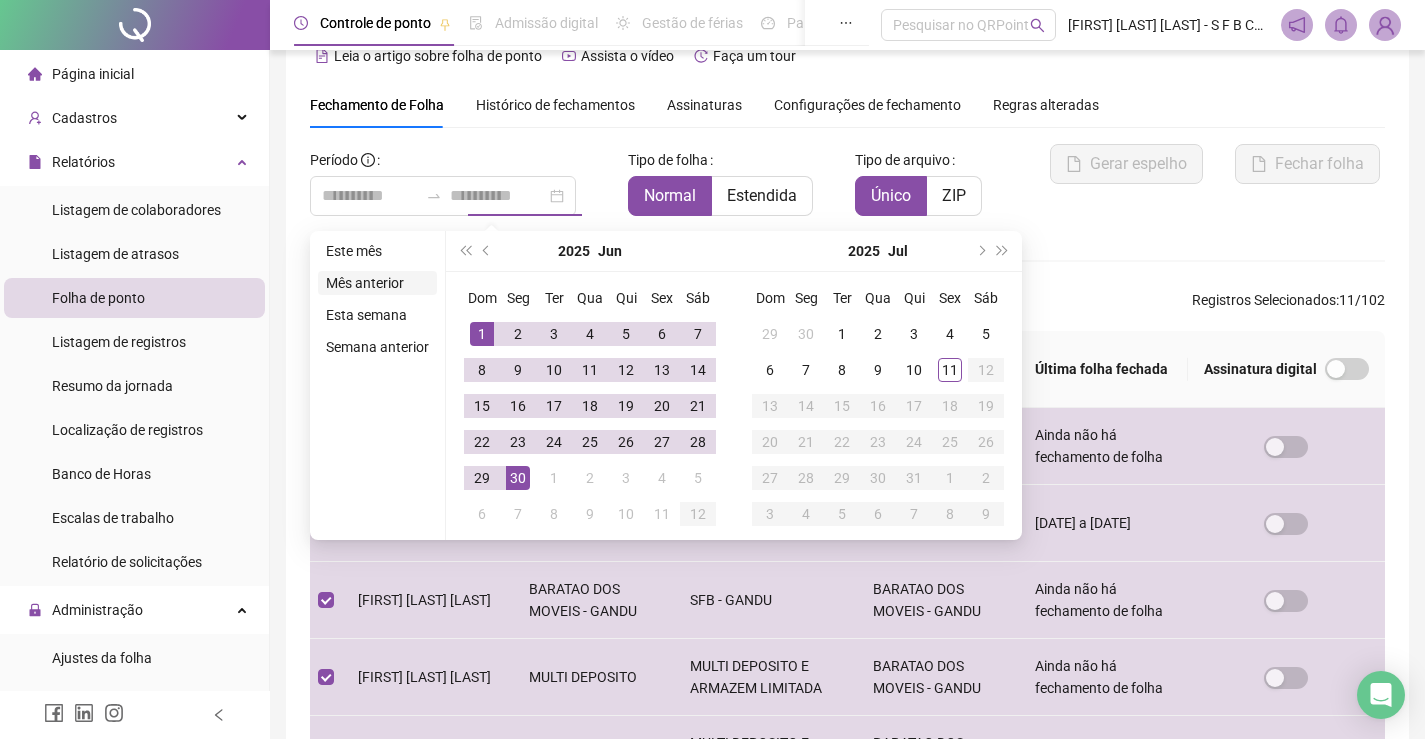 click on "Mês anterior" at bounding box center (377, 283) 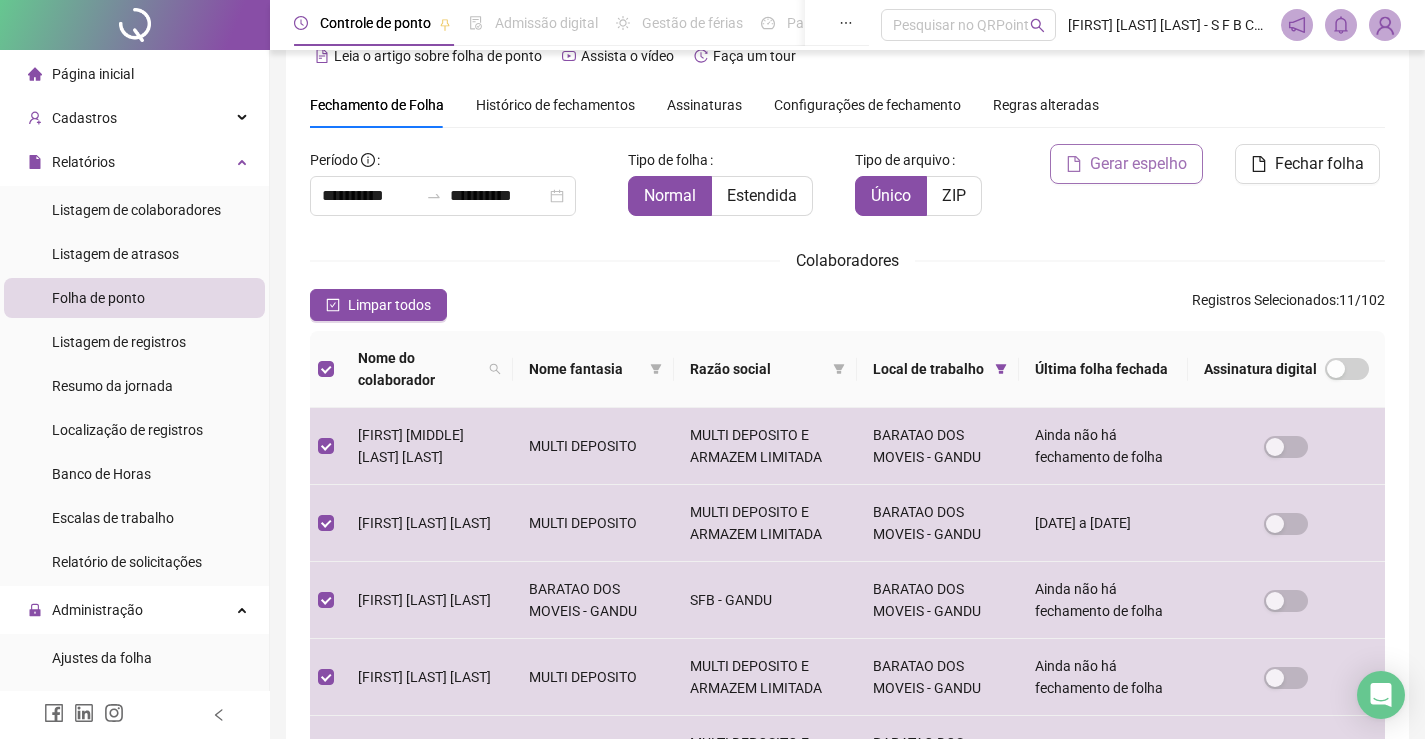 click on "Gerar espelho" at bounding box center [1138, 164] 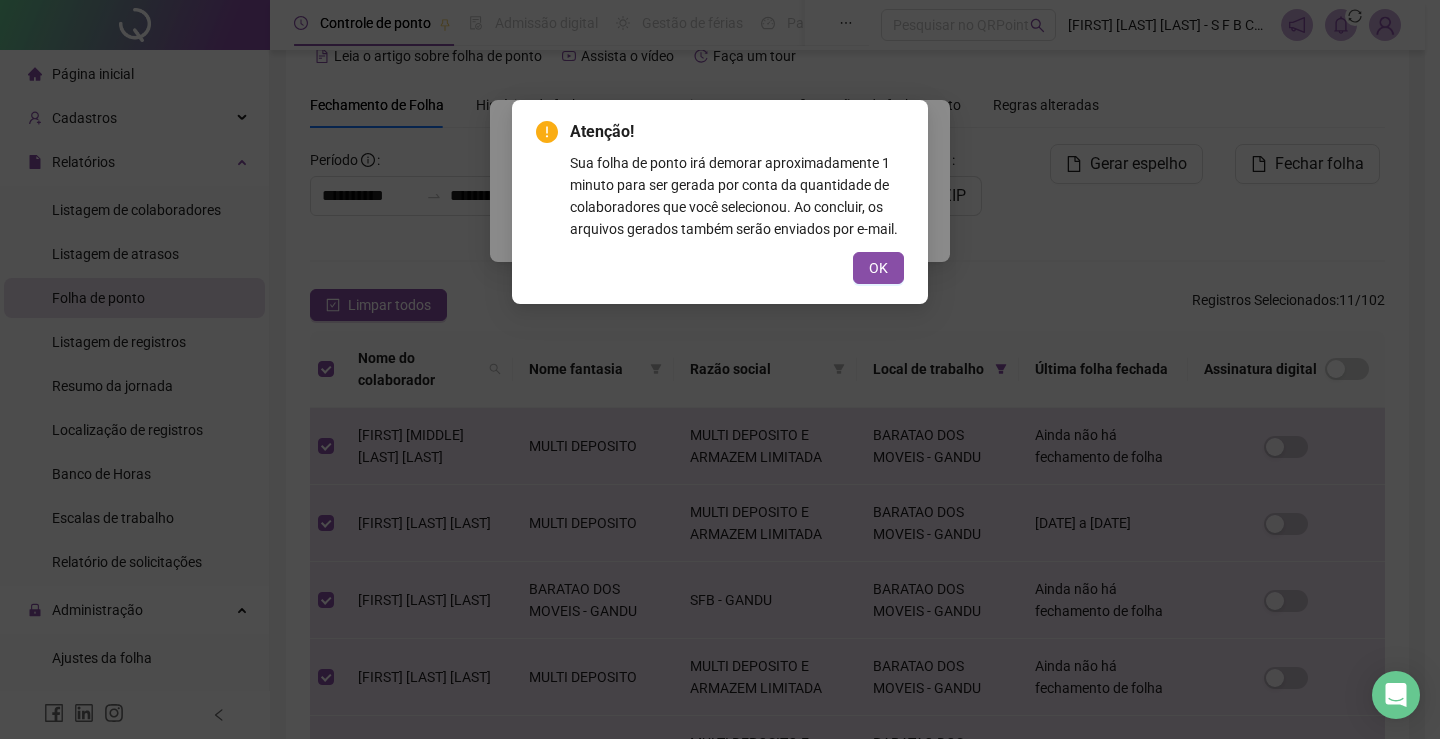 click on "Atenção! Sua folha de ponto irá demorar aproximadamente 1 minuto para ser gerada por conta da quantidade de colaboradores que você selecionou. Ao concluir, os arquivos gerados também serão enviados por e-mail. OK" at bounding box center [720, 369] 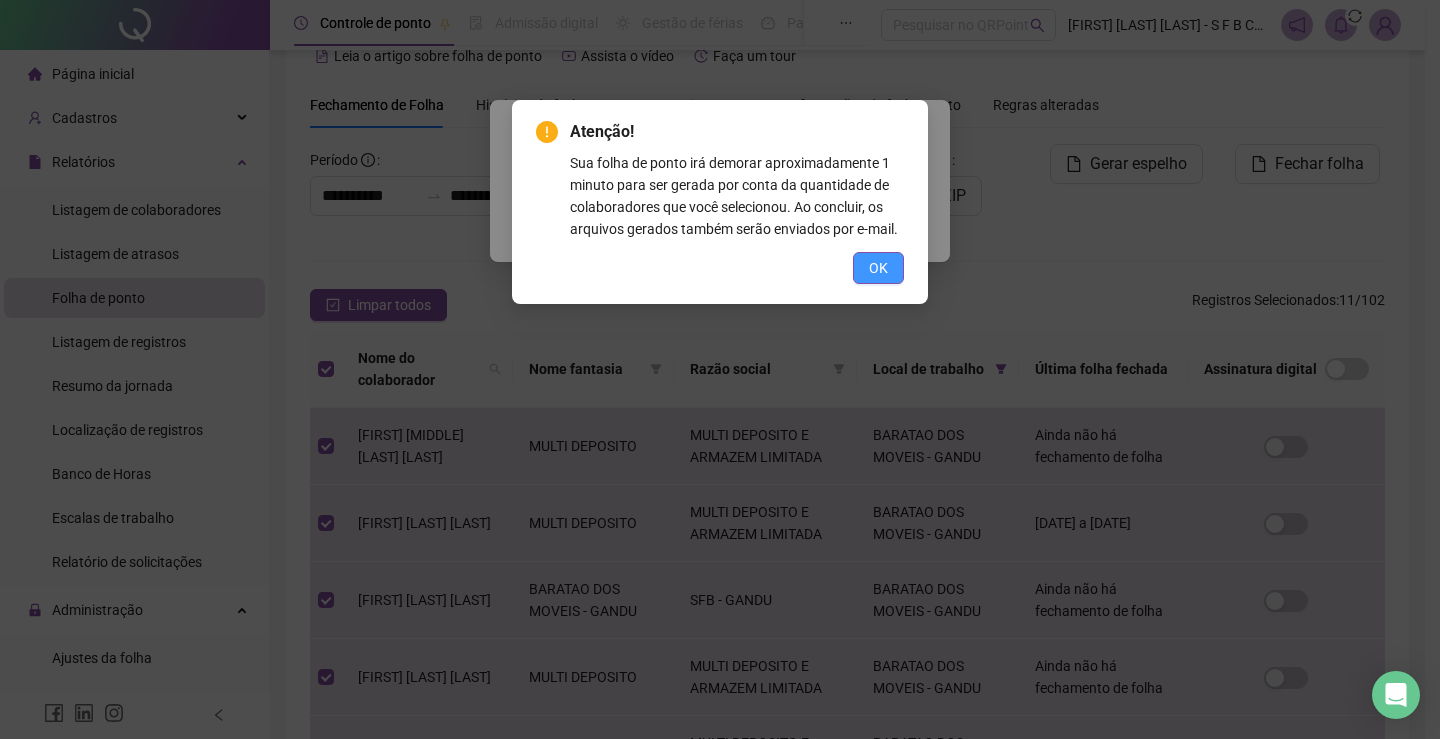 click on "OK" at bounding box center (878, 268) 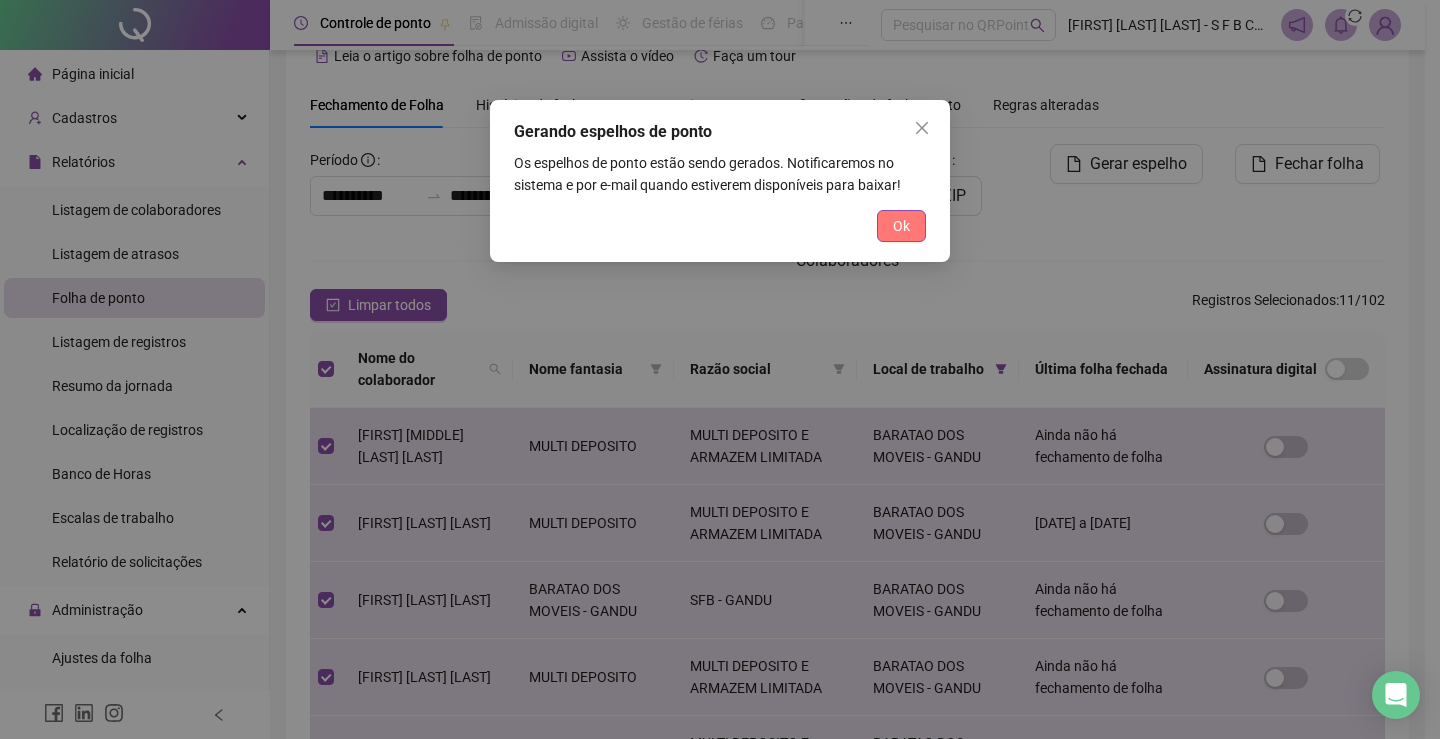 click on "Ok" at bounding box center [901, 226] 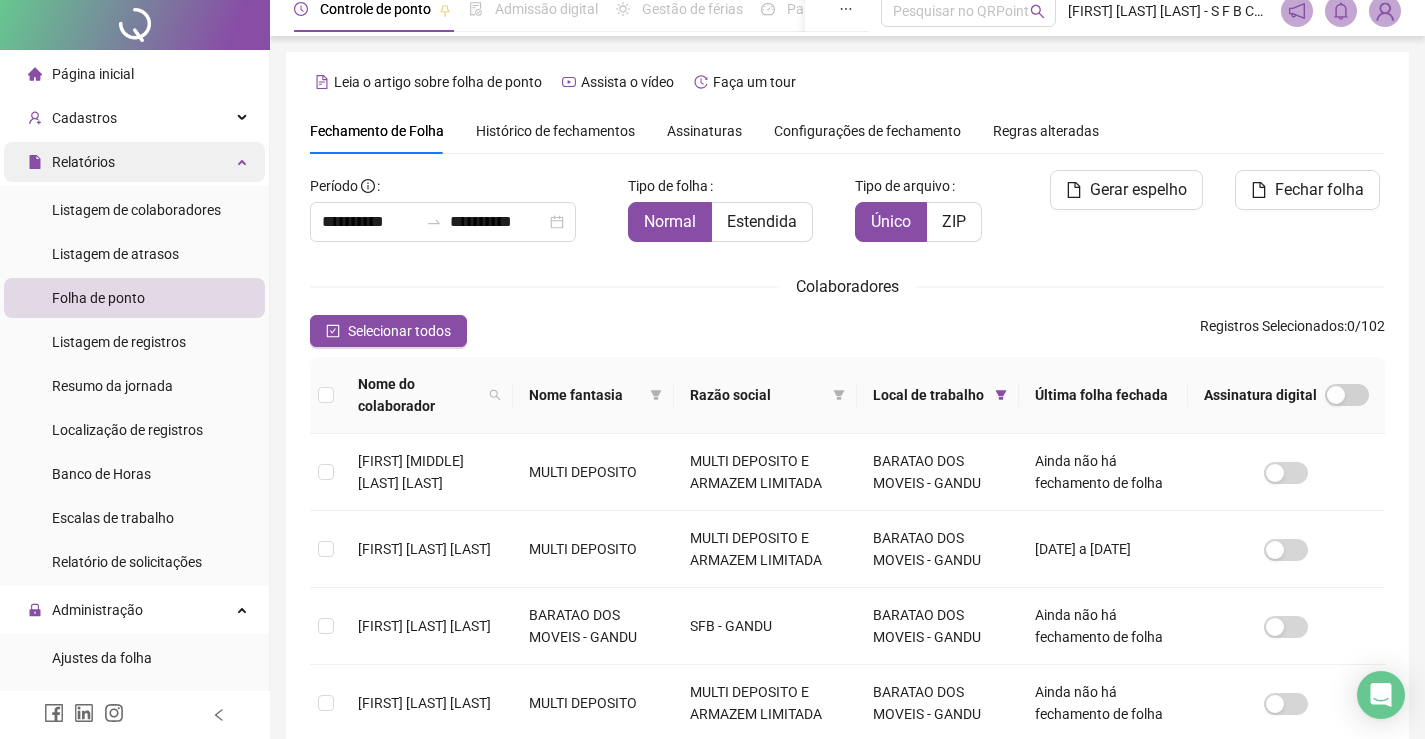 scroll, scrollTop: 0, scrollLeft: 0, axis: both 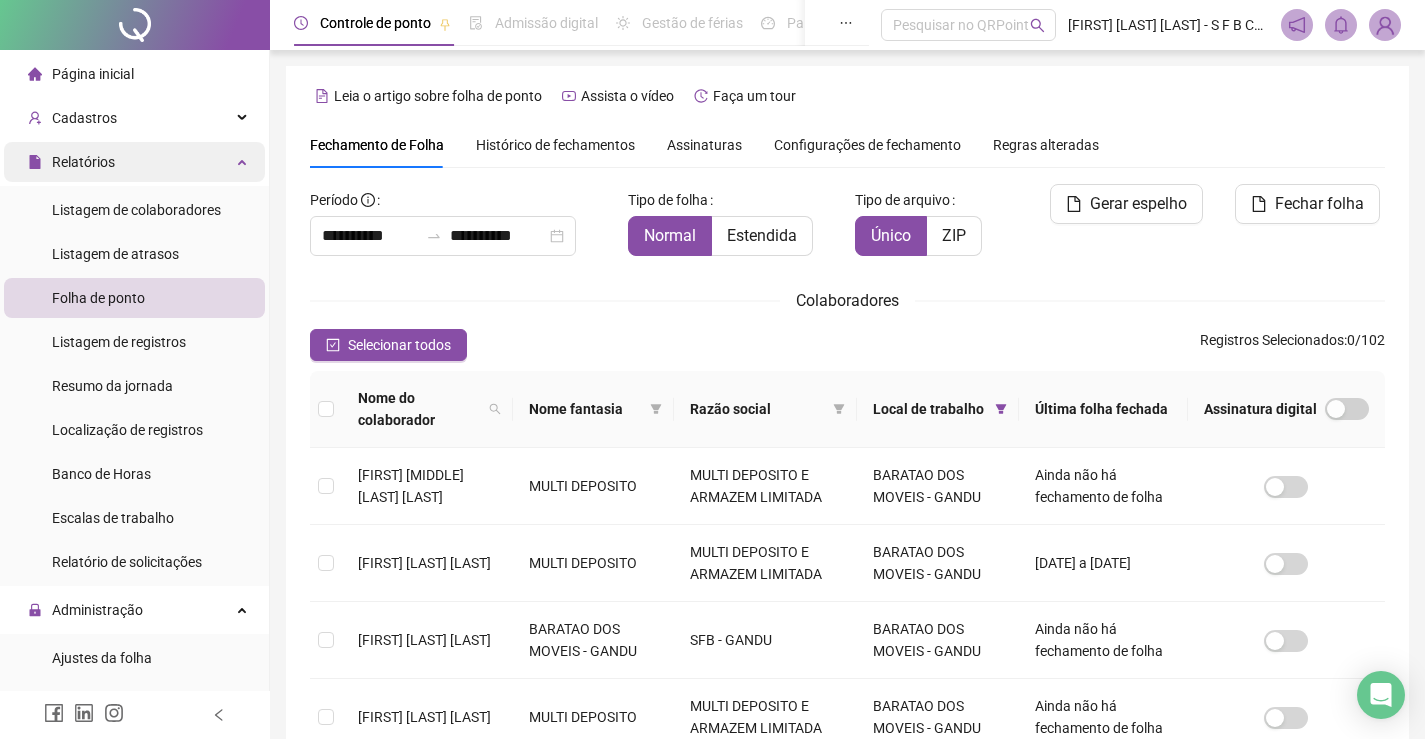 click on "Relatórios" at bounding box center (71, 162) 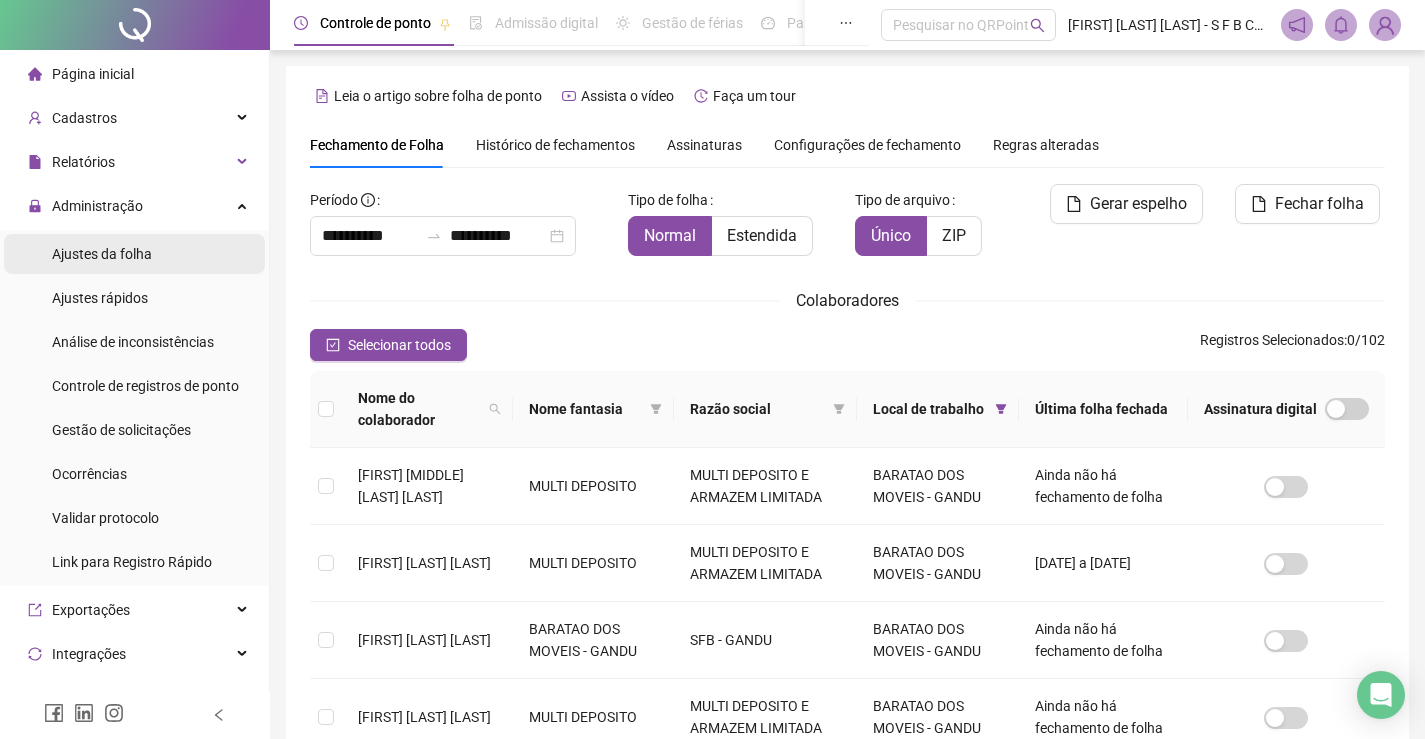 click on "Ajustes da folha" at bounding box center (102, 254) 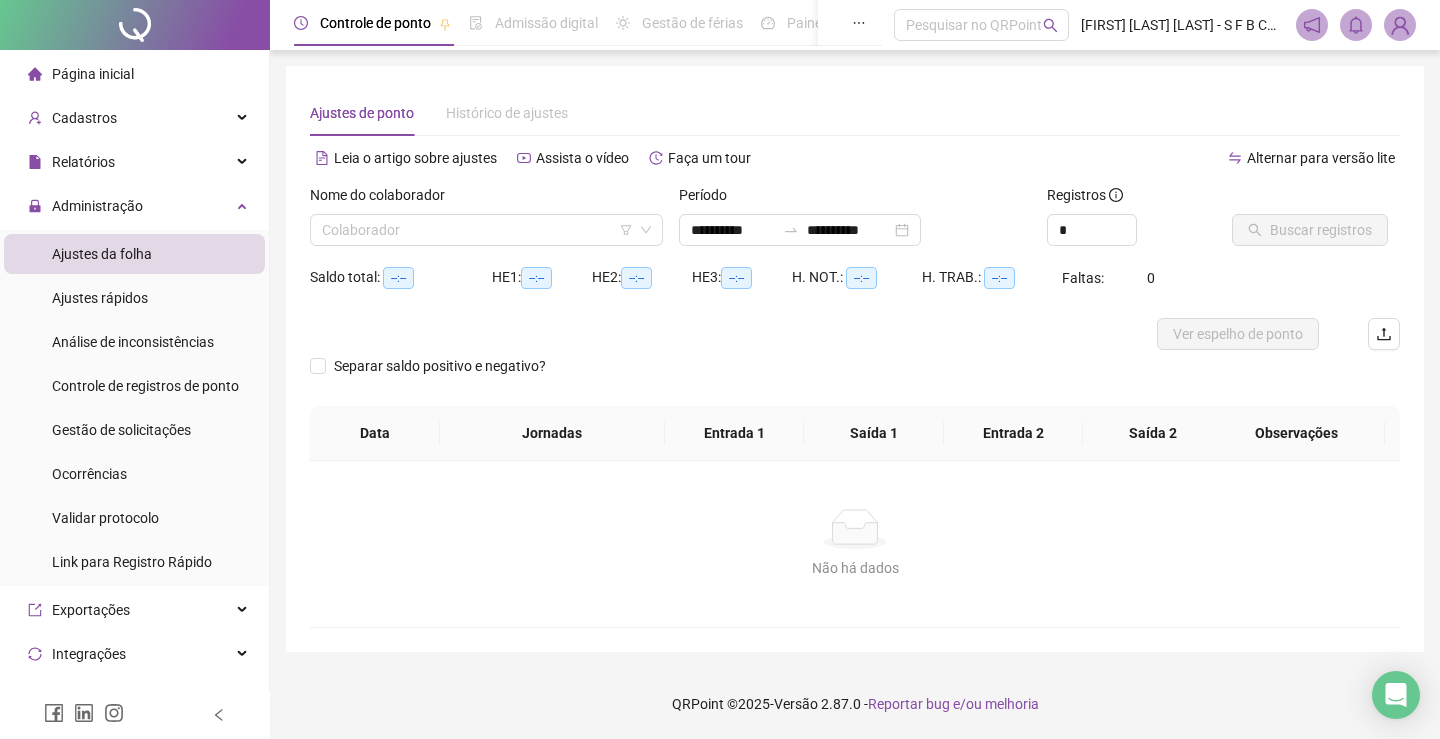click on "Nome do colaborador" at bounding box center [486, 199] 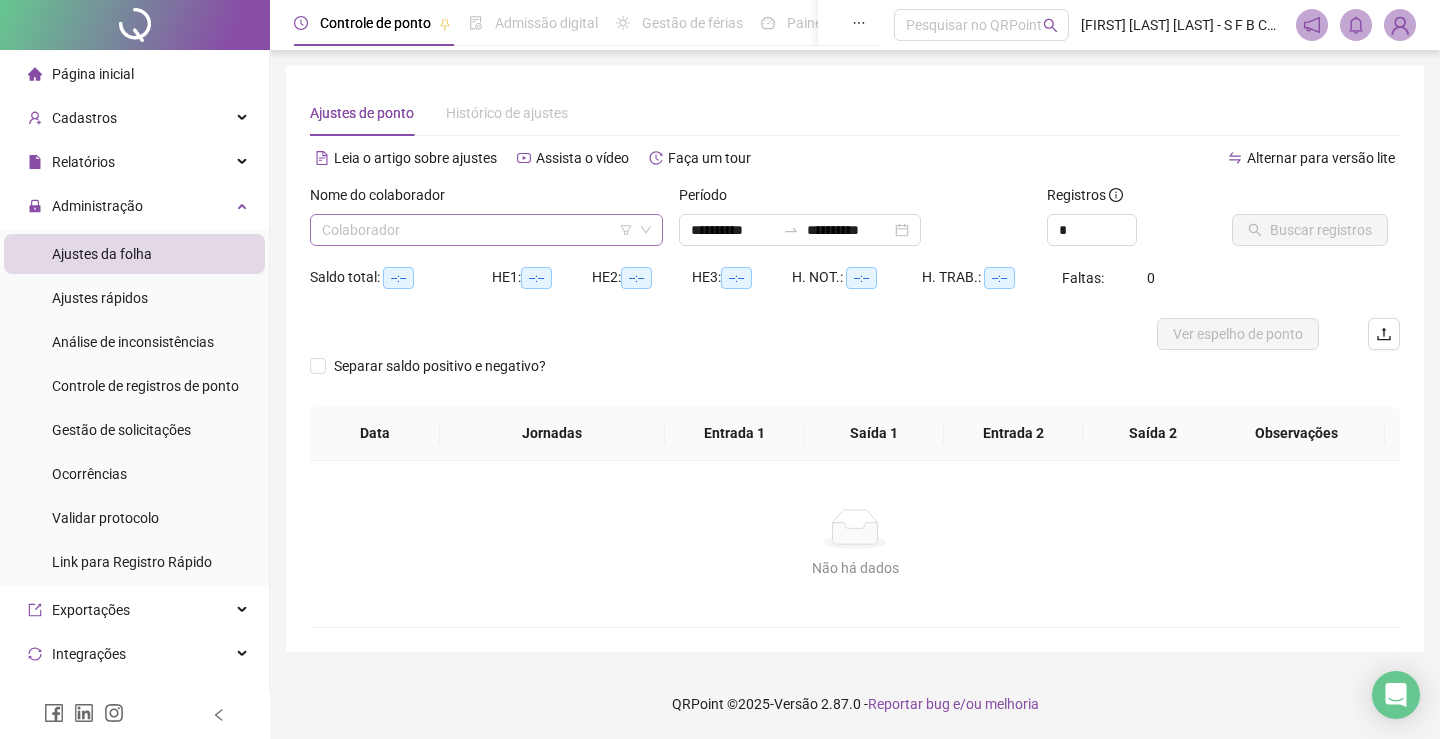 click at bounding box center (480, 230) 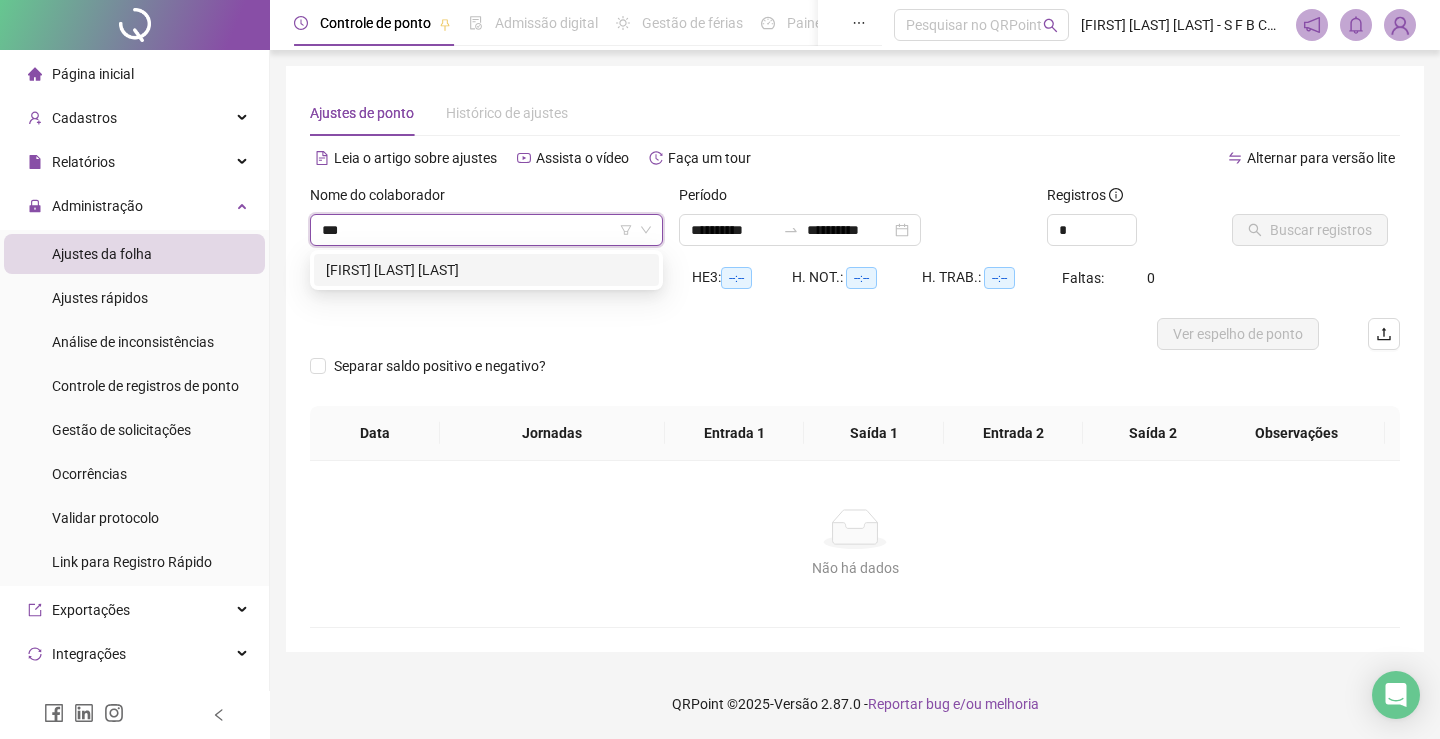 type on "****" 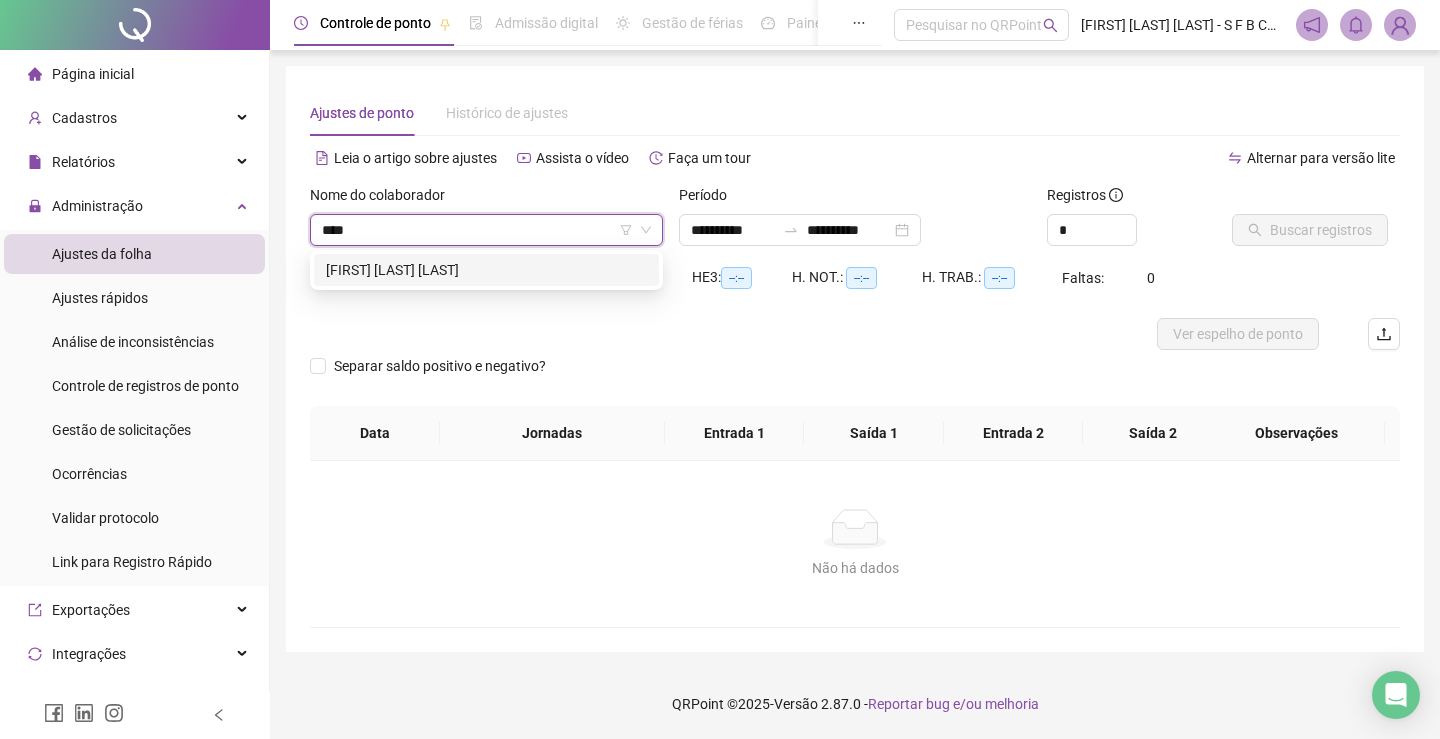 click on "[FIRST] [LAST] [LAST]" at bounding box center [486, 270] 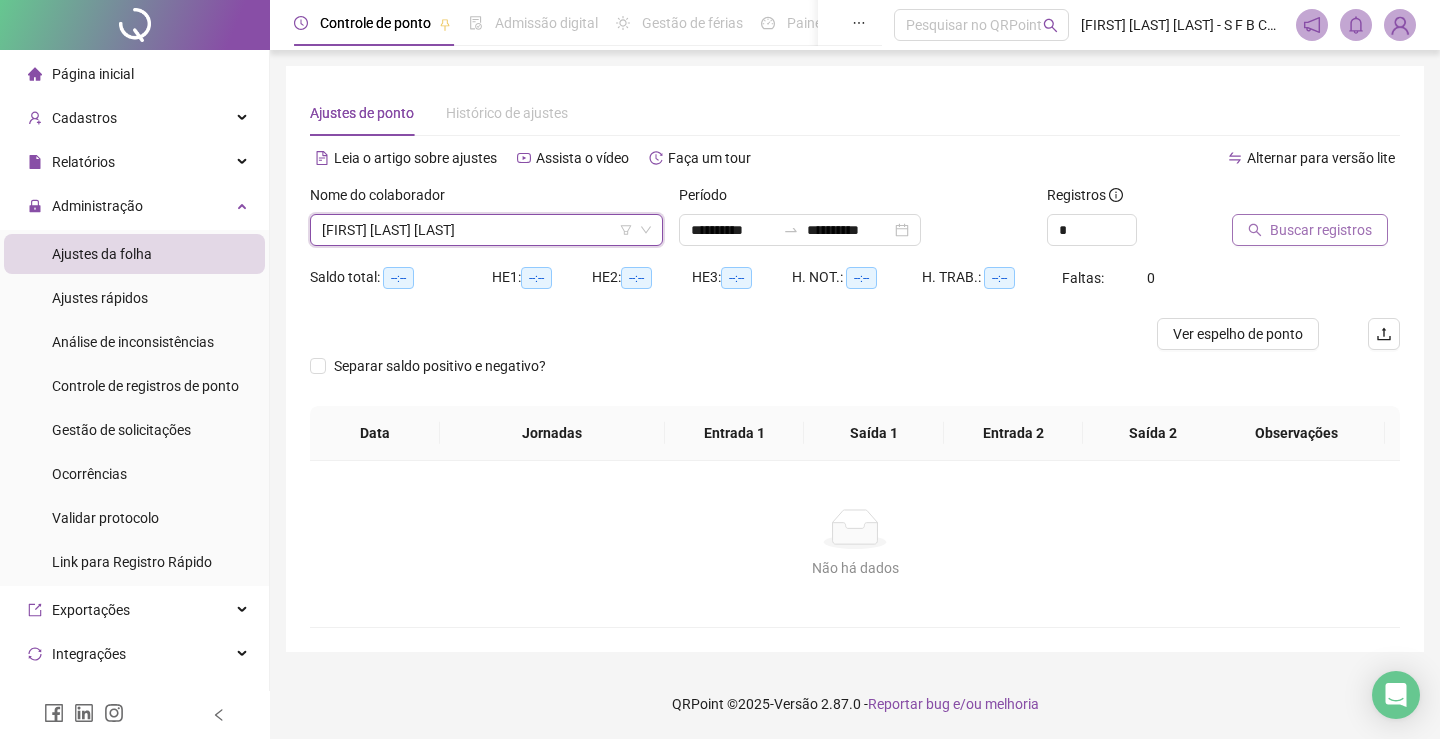 click 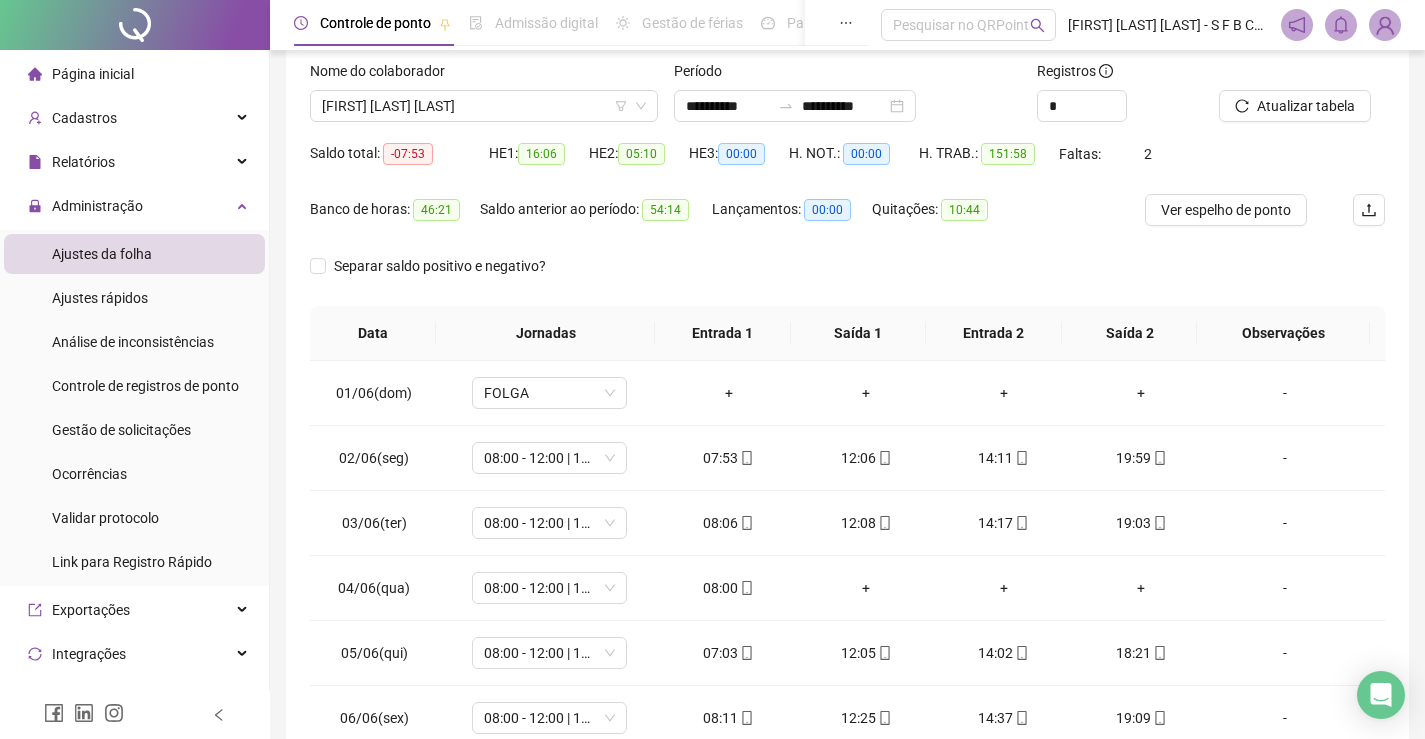 scroll, scrollTop: 0, scrollLeft: 0, axis: both 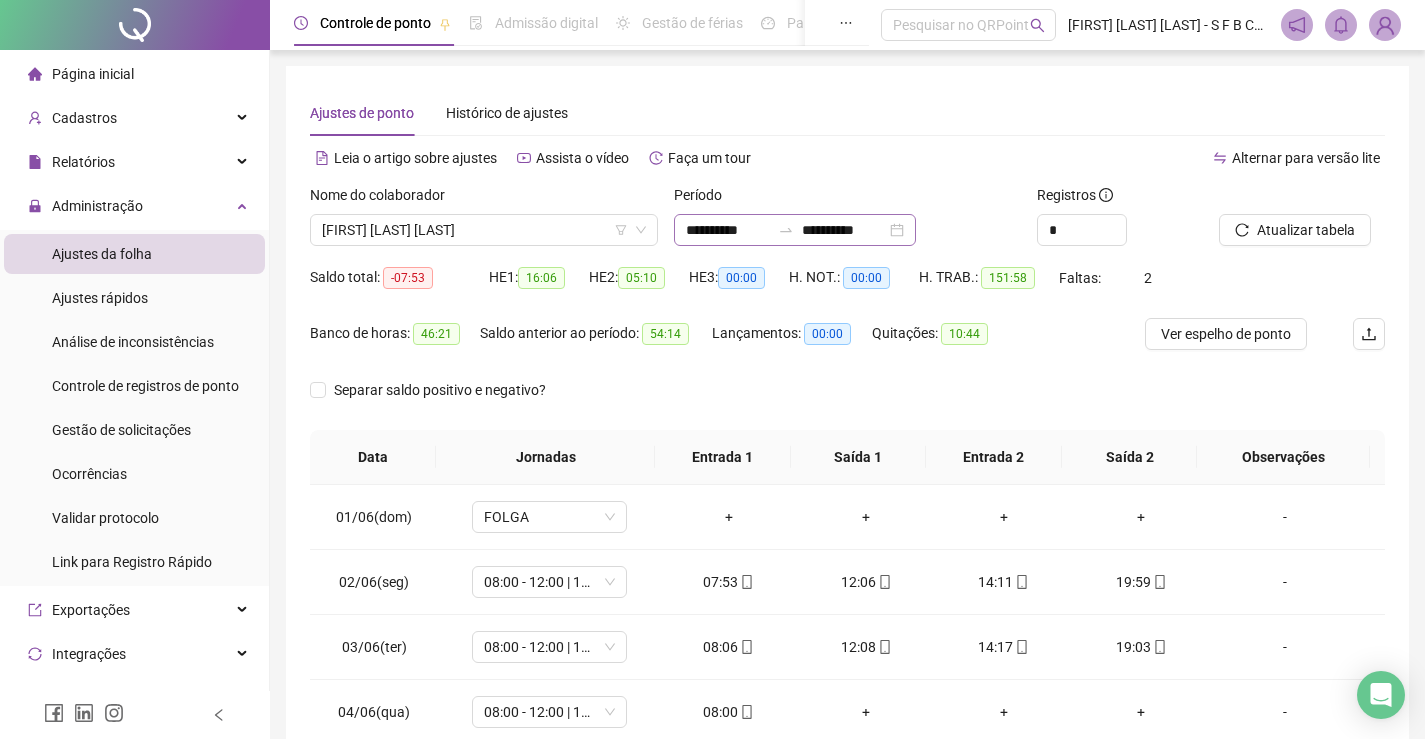 click on "**********" at bounding box center [795, 230] 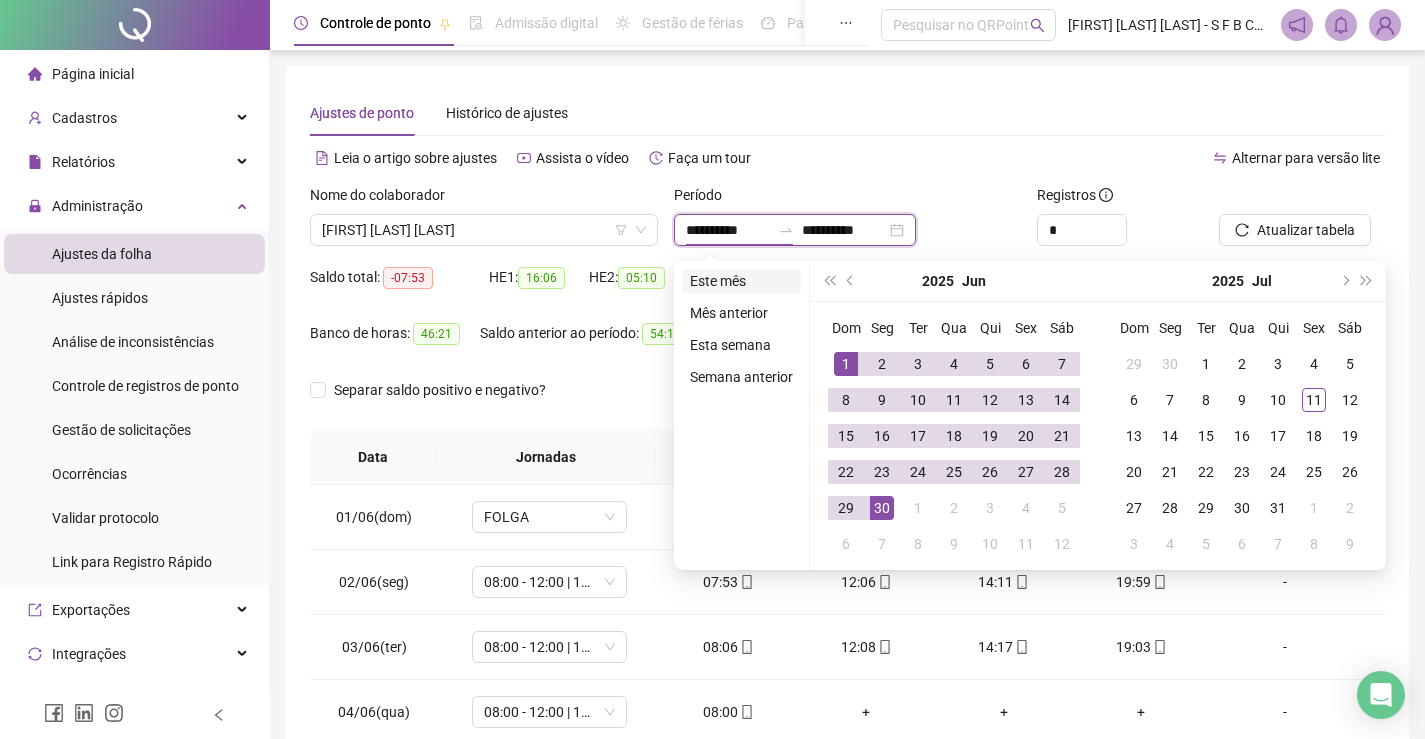 type on "**********" 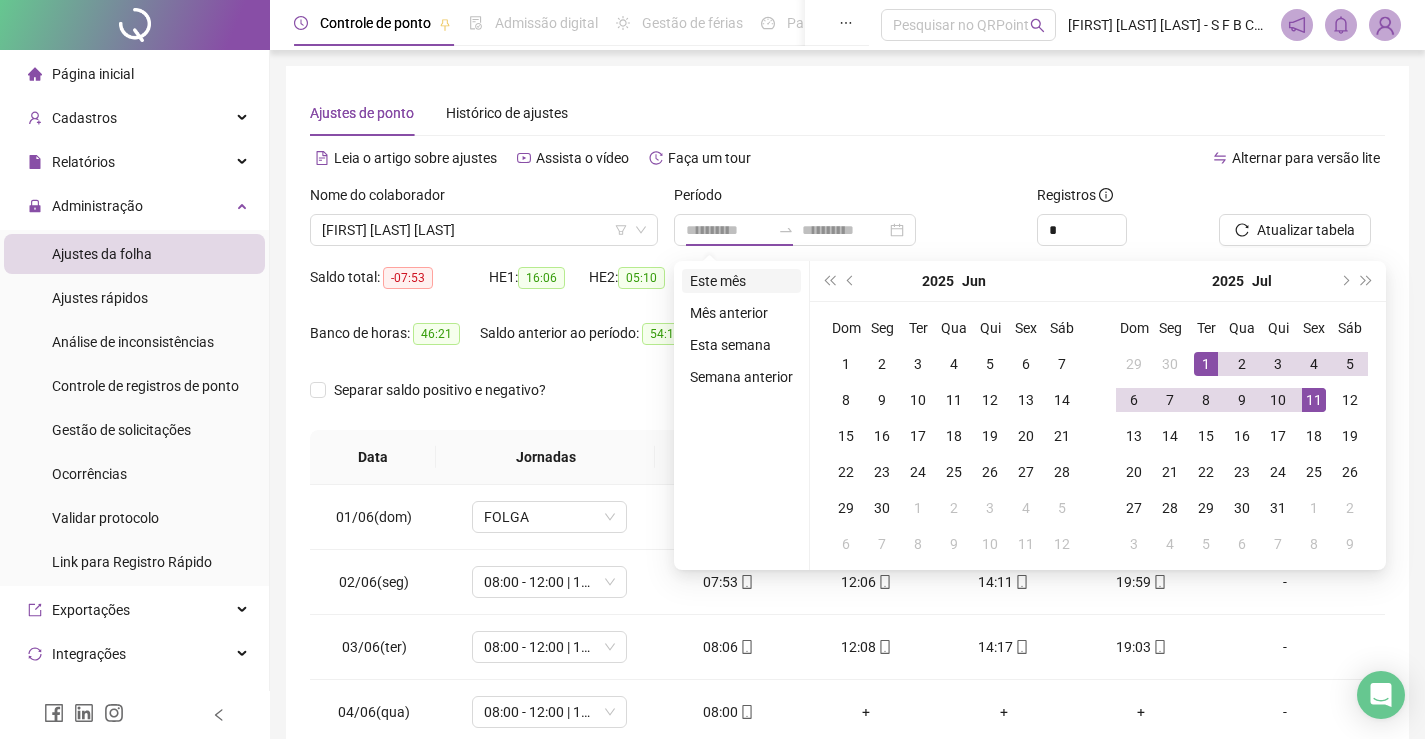 click on "Este mês" at bounding box center [741, 281] 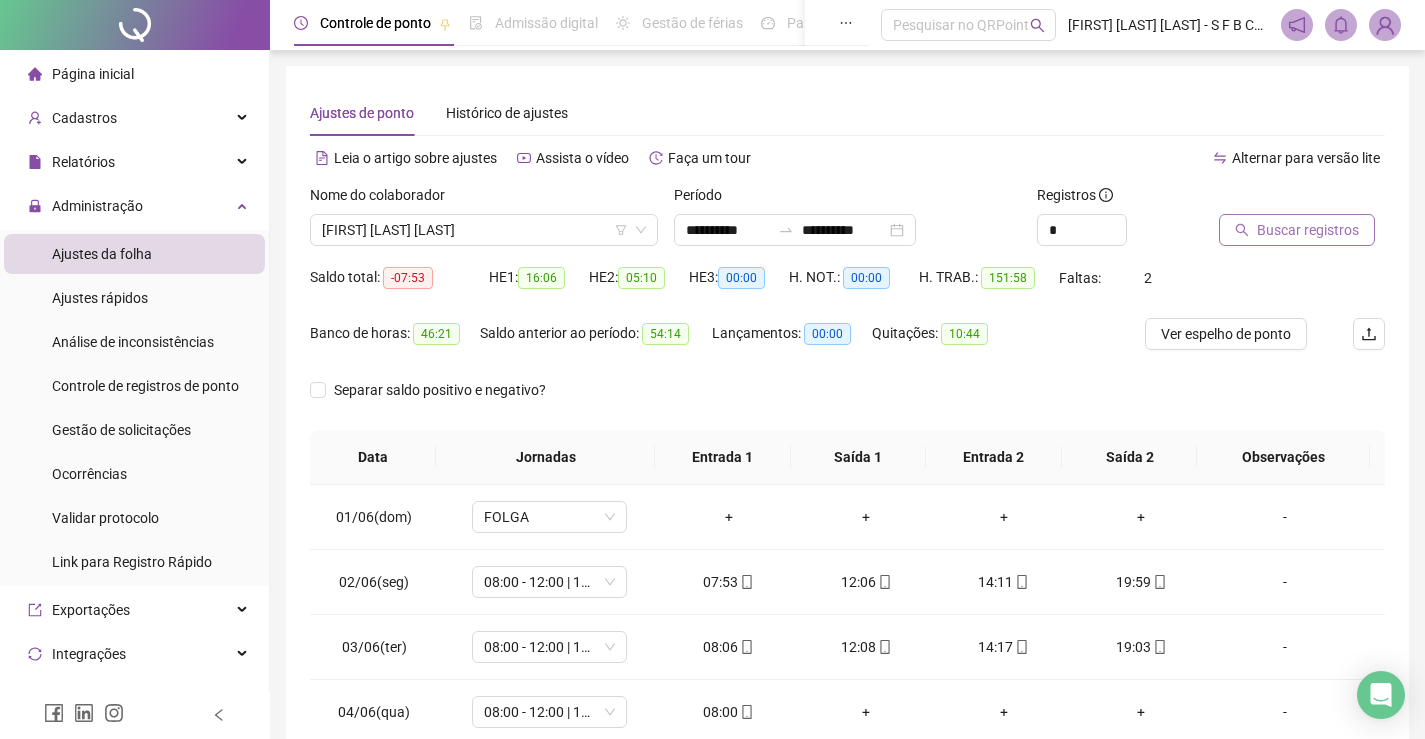 click on "Buscar registros" at bounding box center [1297, 230] 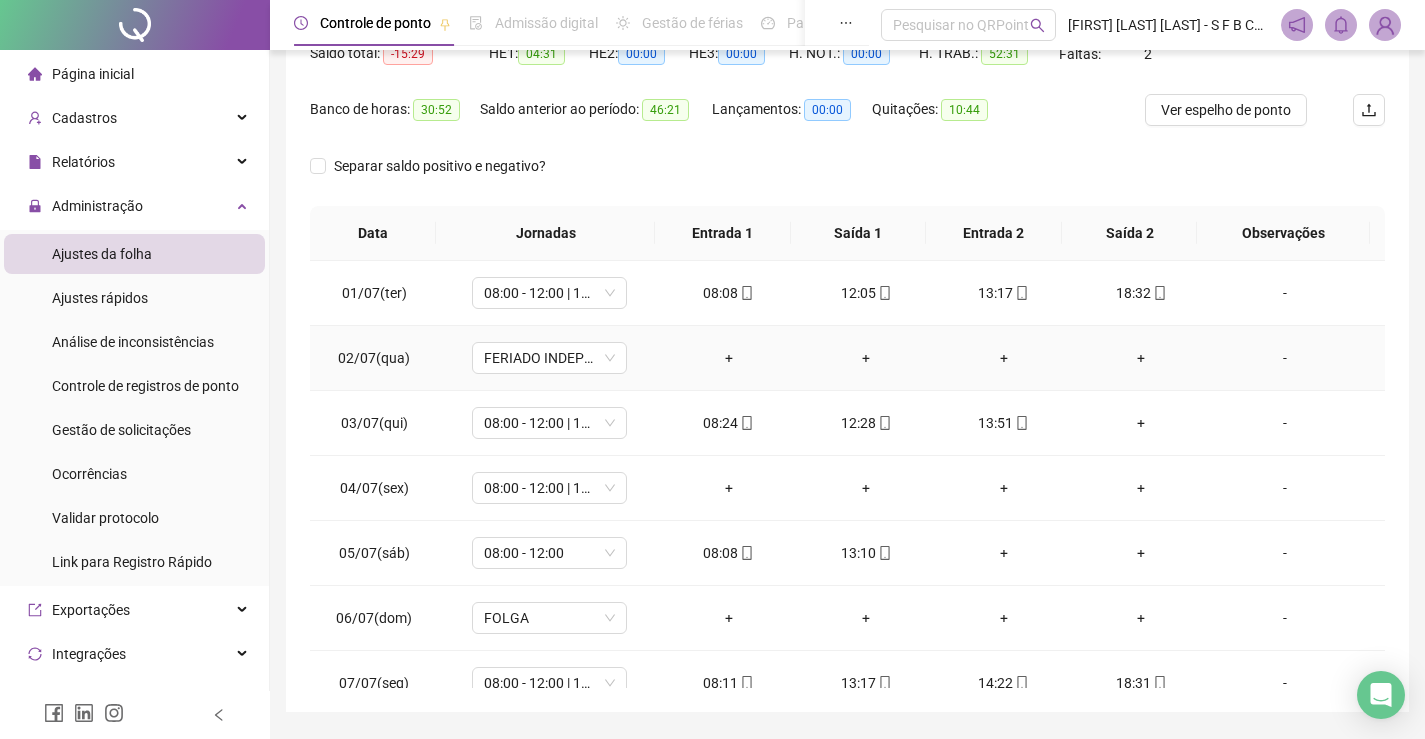 scroll, scrollTop: 283, scrollLeft: 0, axis: vertical 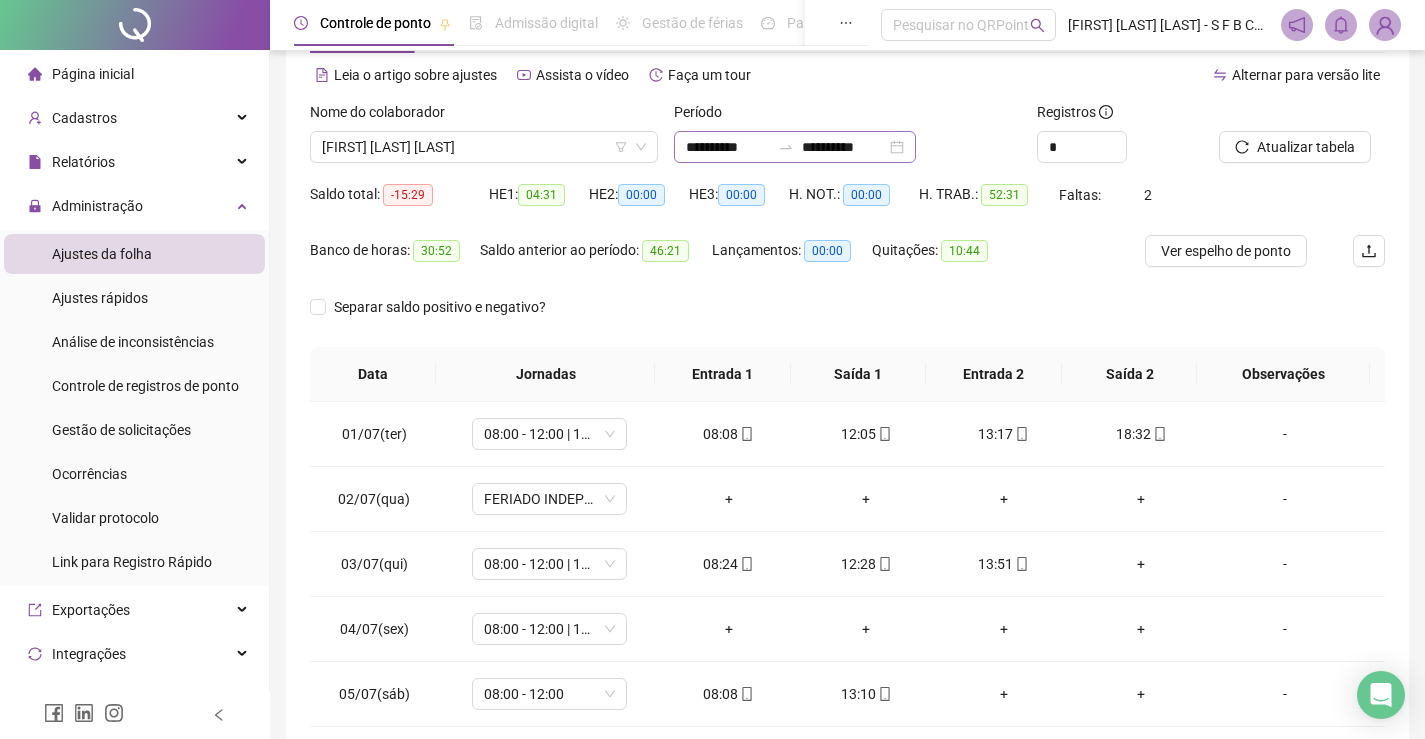 click on "**********" at bounding box center [795, 147] 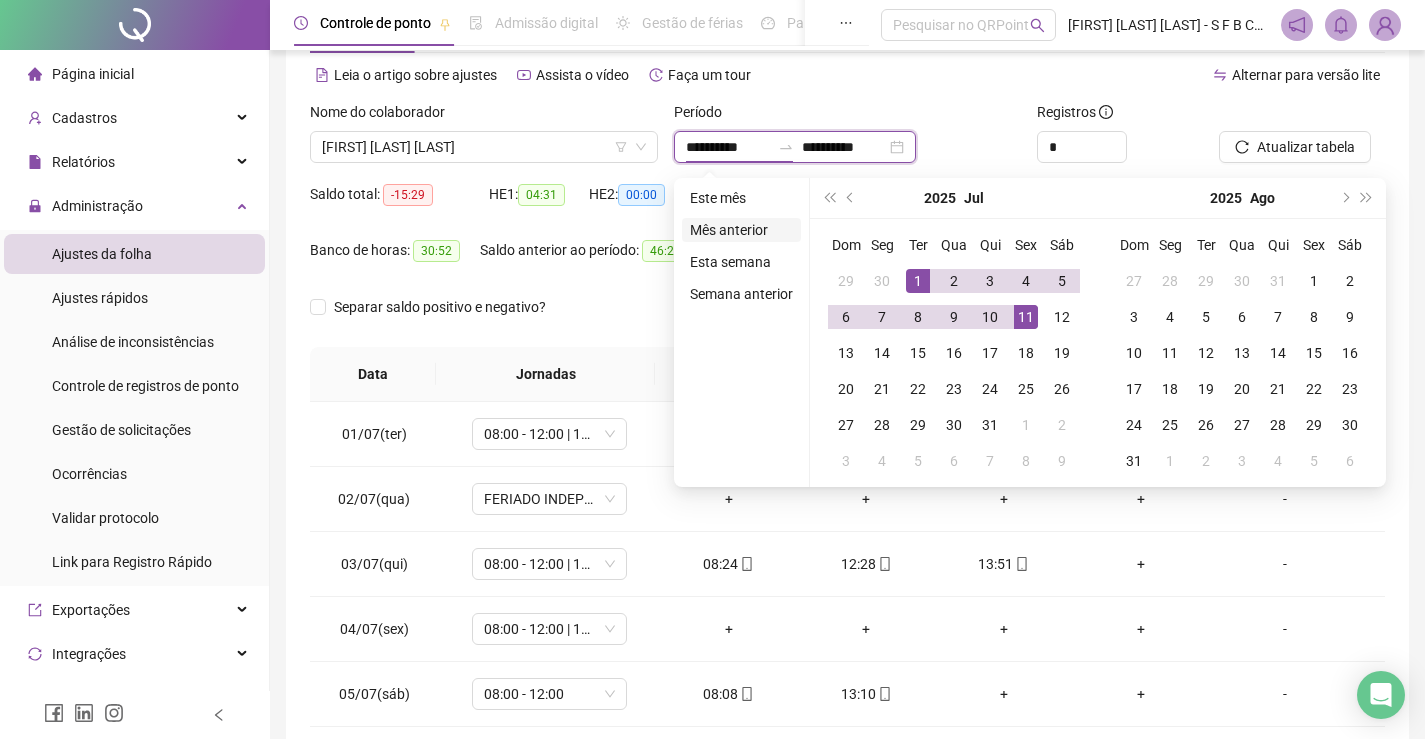 type on "**********" 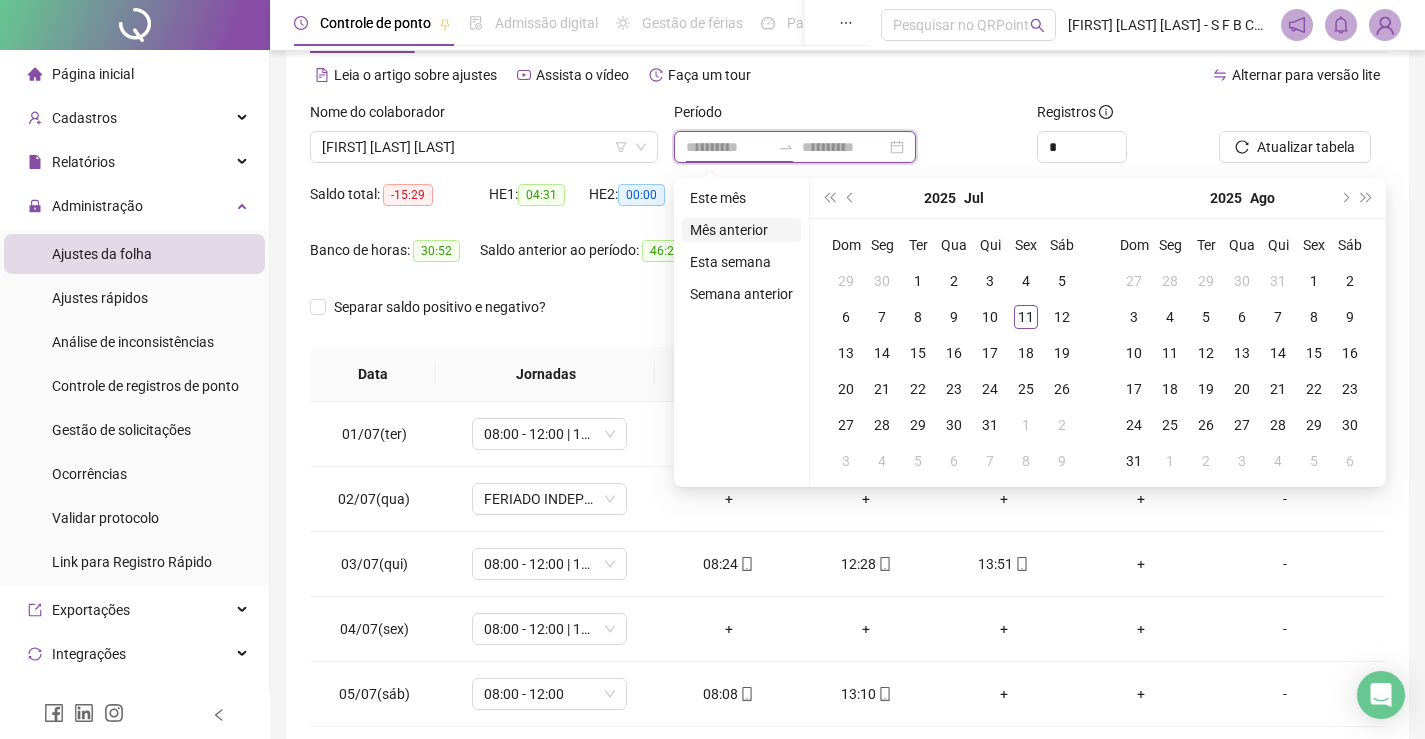 type on "**********" 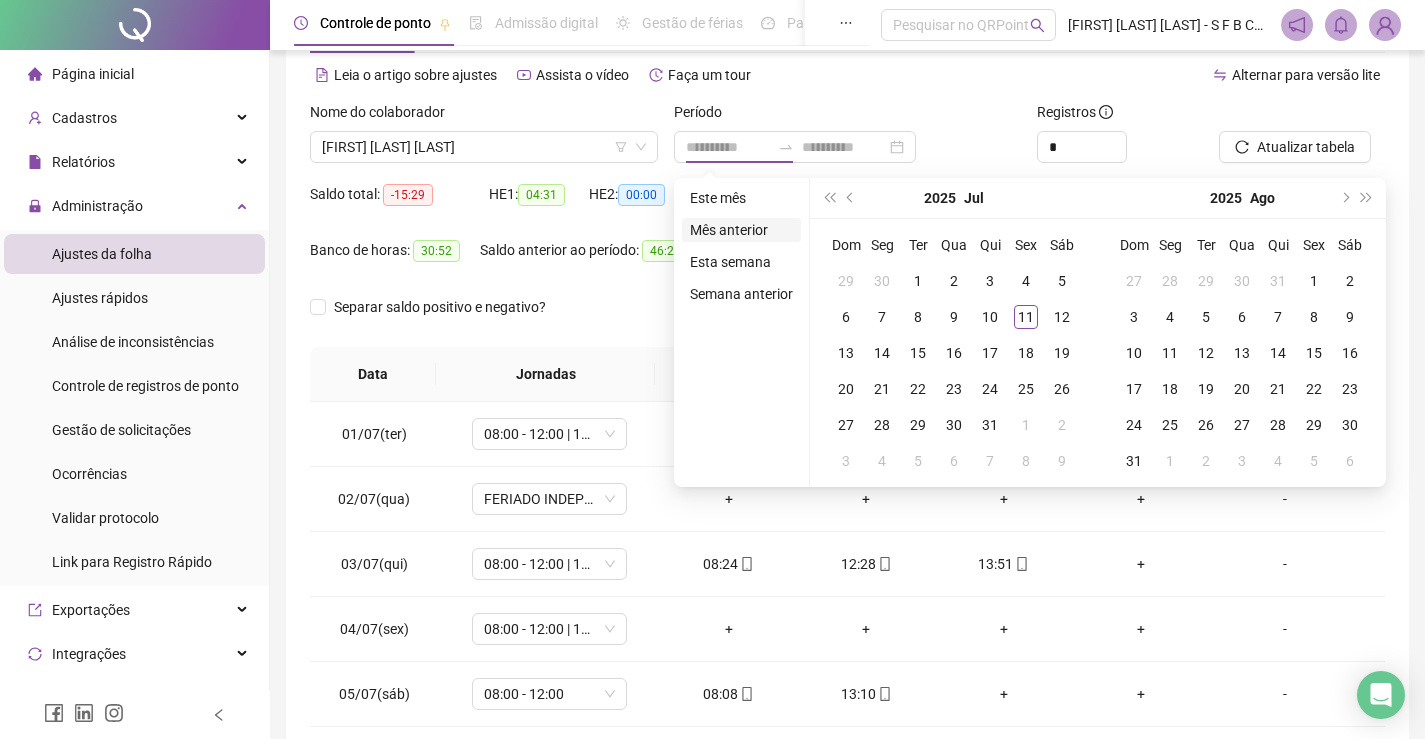 click on "Mês anterior" at bounding box center [741, 230] 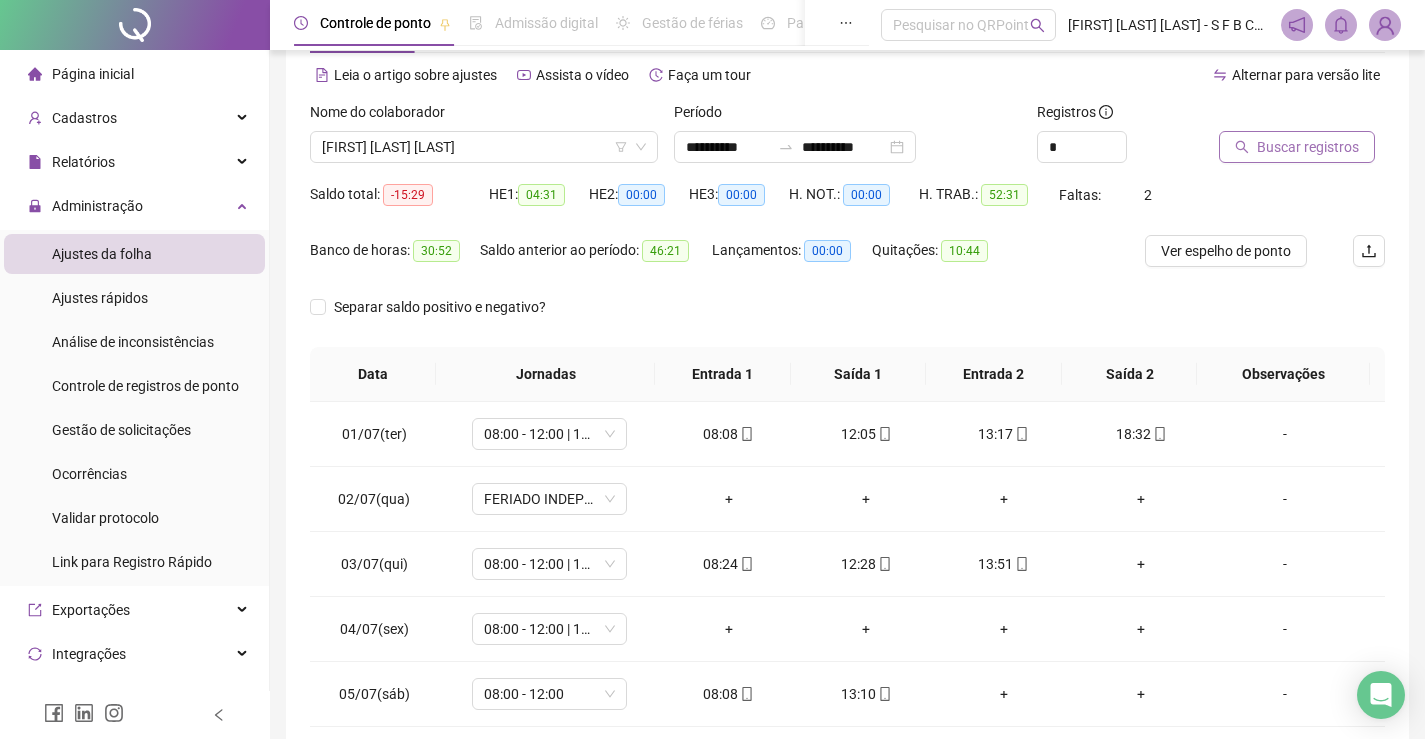 click on "Buscar registros" at bounding box center (1297, 147) 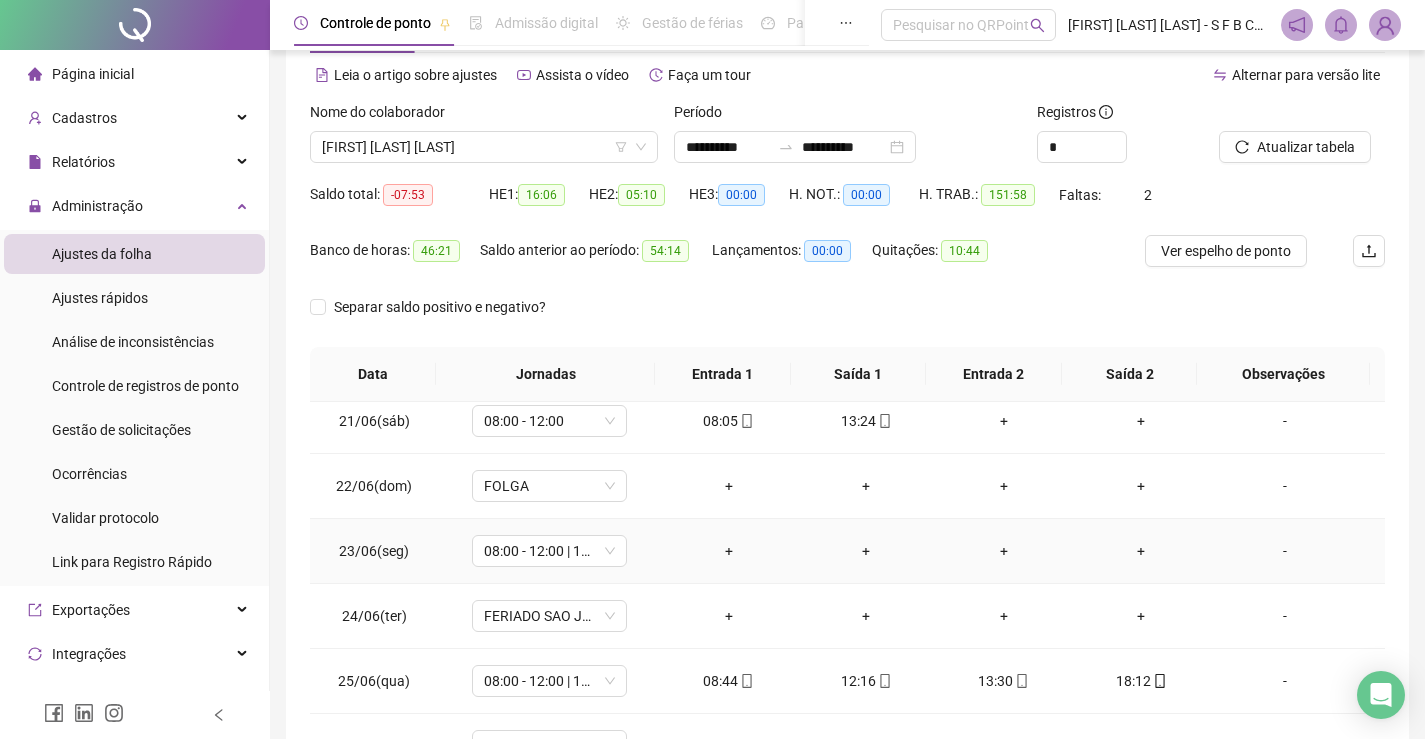 scroll, scrollTop: 1523, scrollLeft: 0, axis: vertical 